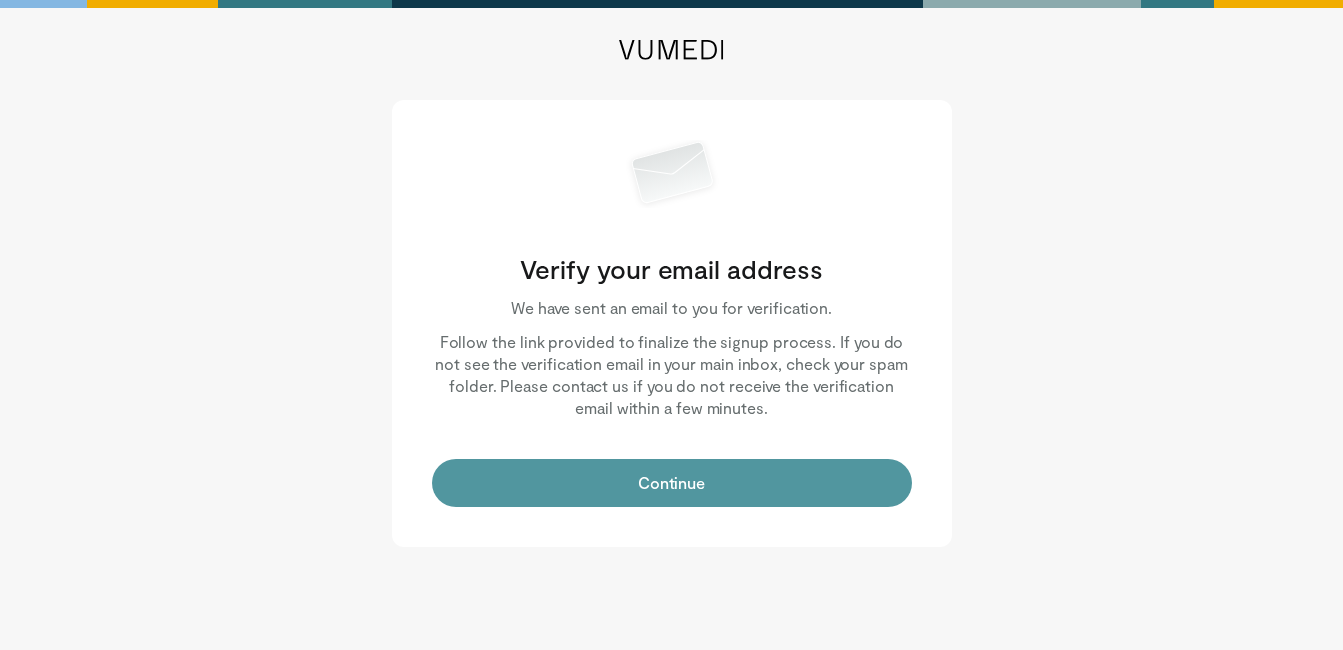 scroll, scrollTop: 0, scrollLeft: 0, axis: both 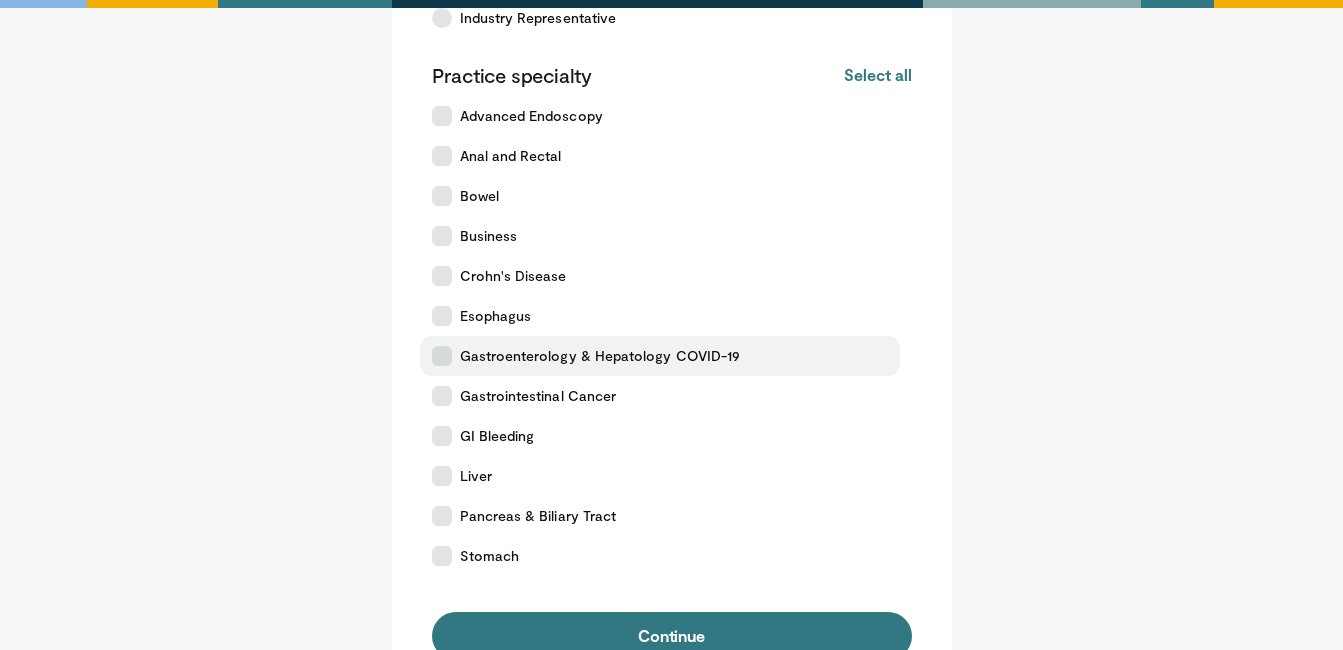 click at bounding box center (442, 356) 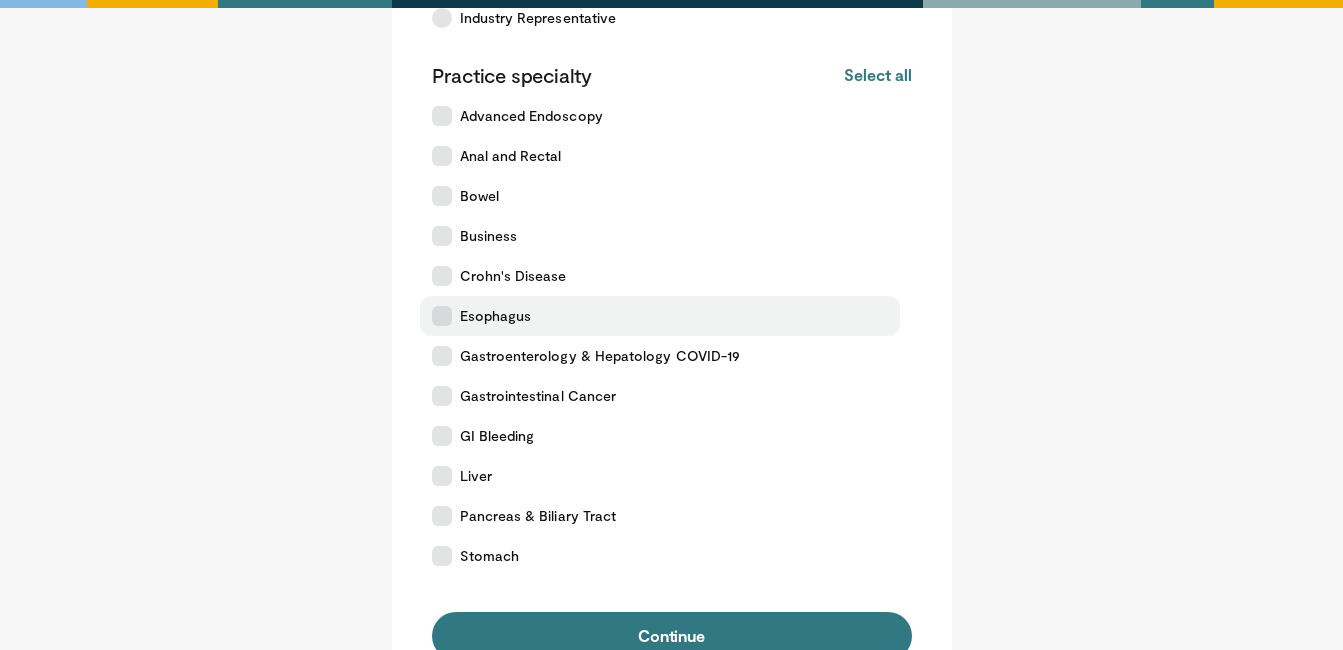 click on "Esophagus" at bounding box center [660, 316] 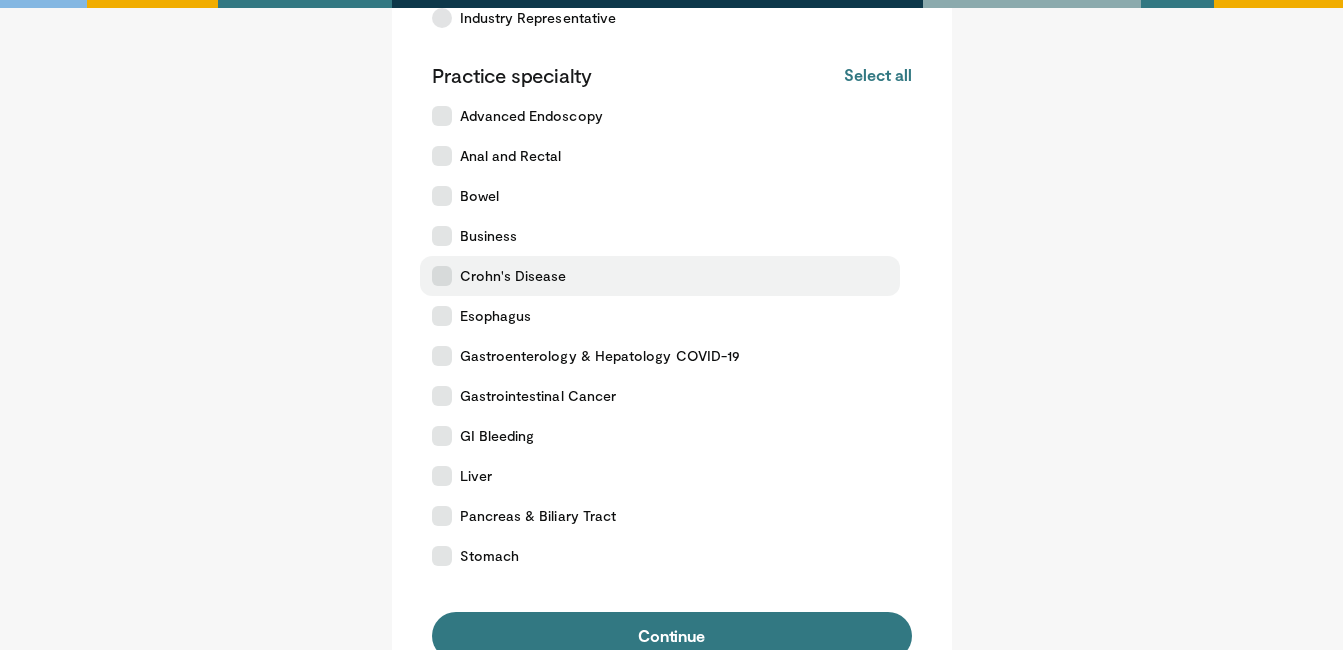click at bounding box center (442, 276) 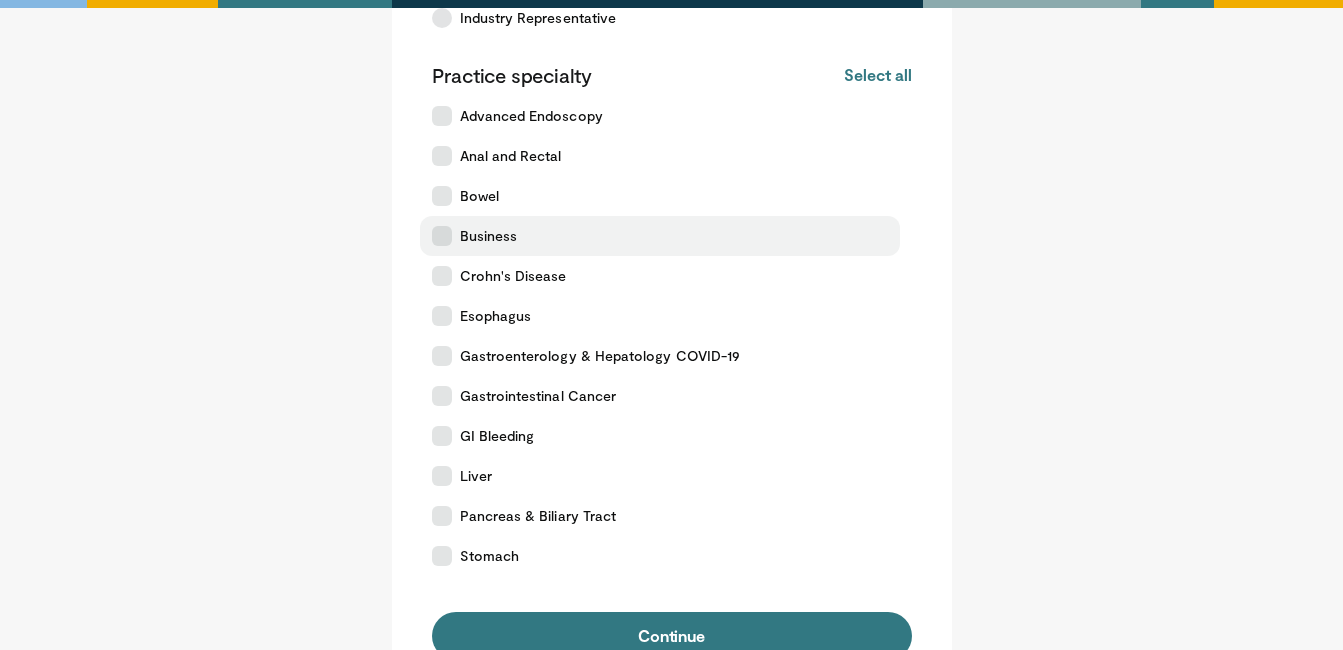 click at bounding box center [442, 236] 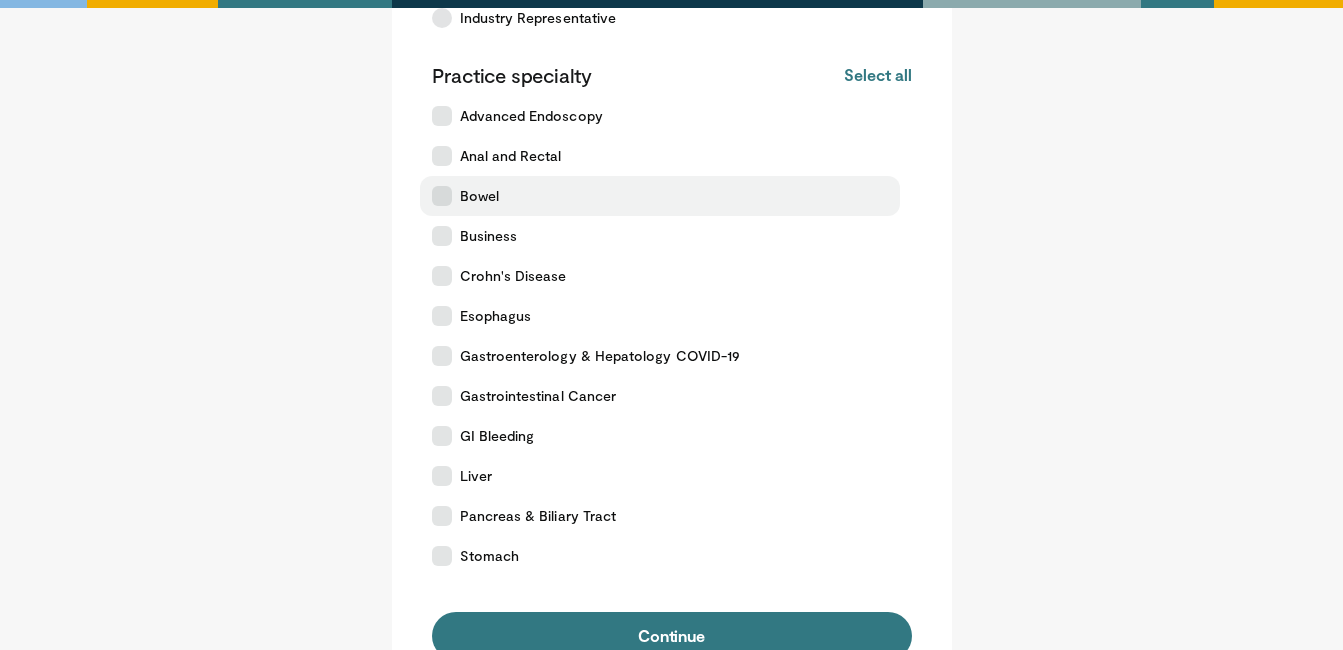 click on "Bowel" at bounding box center [660, 196] 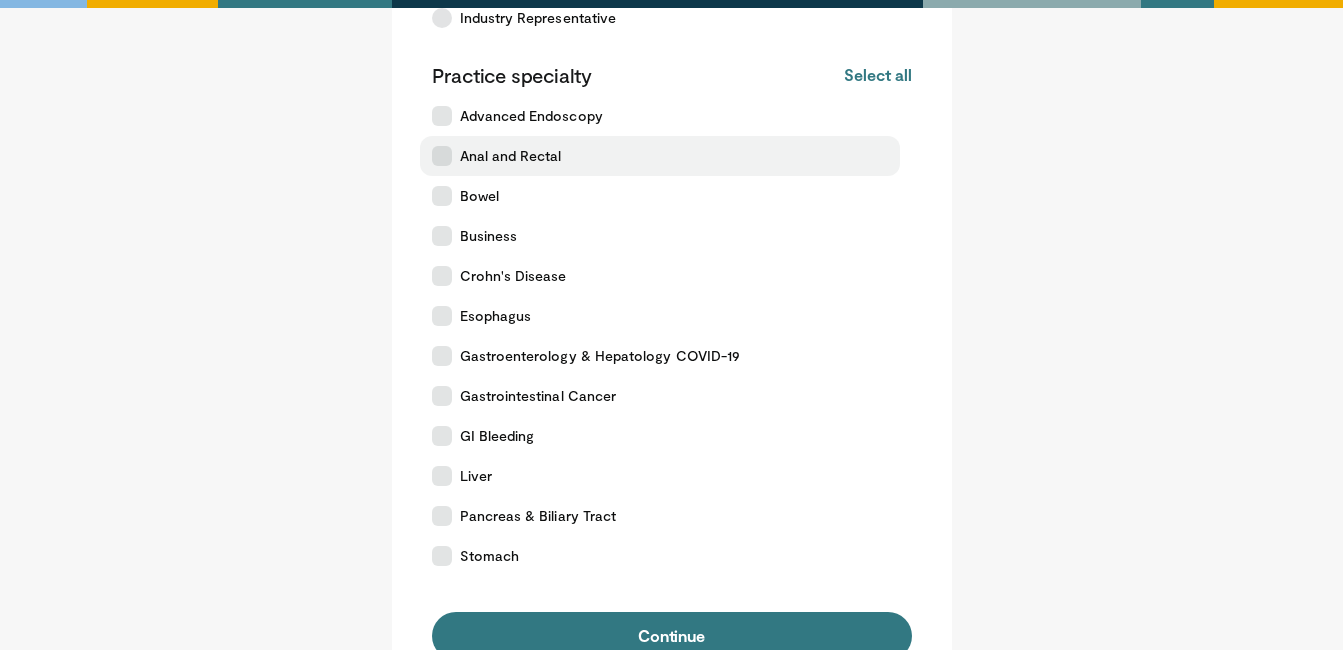 click at bounding box center (442, 156) 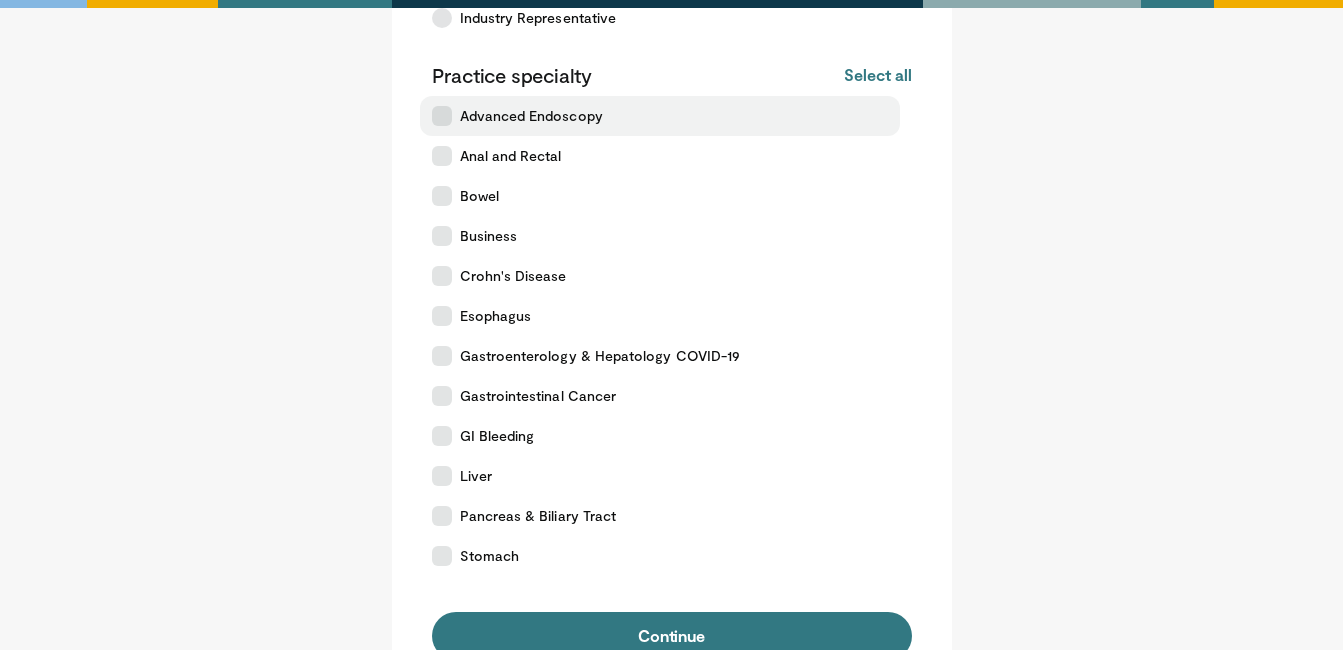 click on "Advanced Endoscopy" at bounding box center [660, 116] 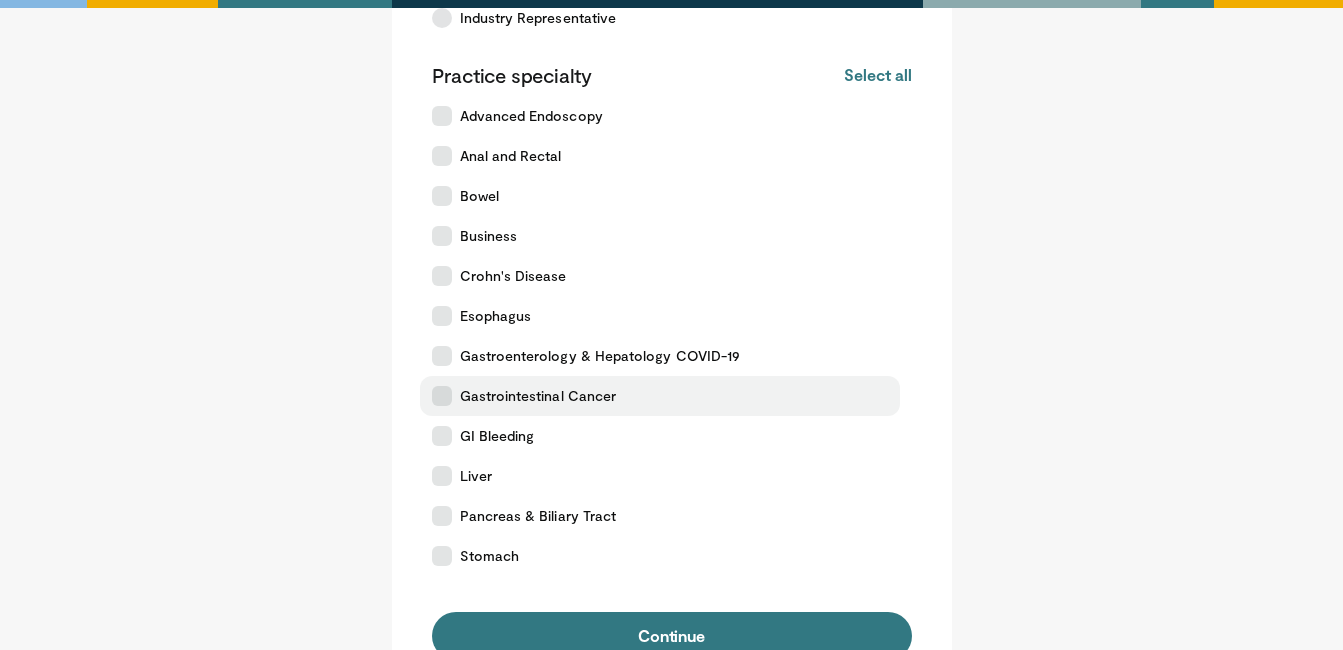 click on "Gastrointestinal Cancer" at bounding box center (660, 396) 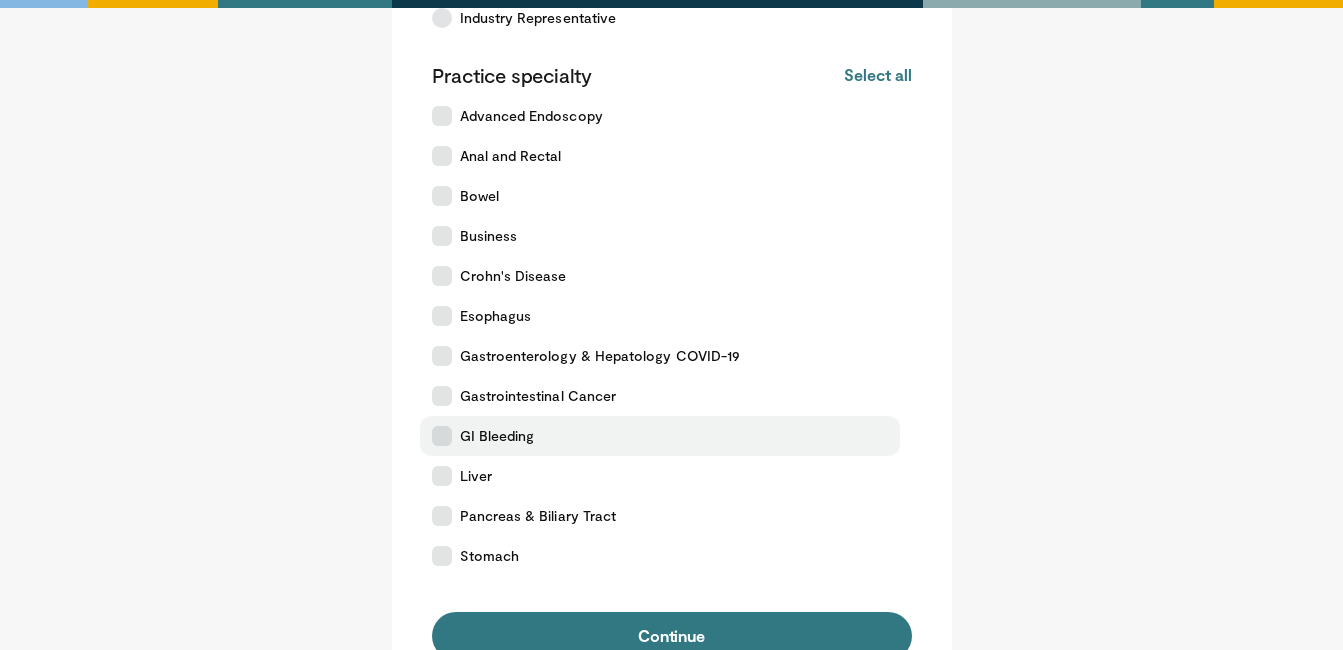 click on "GI Bleeding" at bounding box center [660, 436] 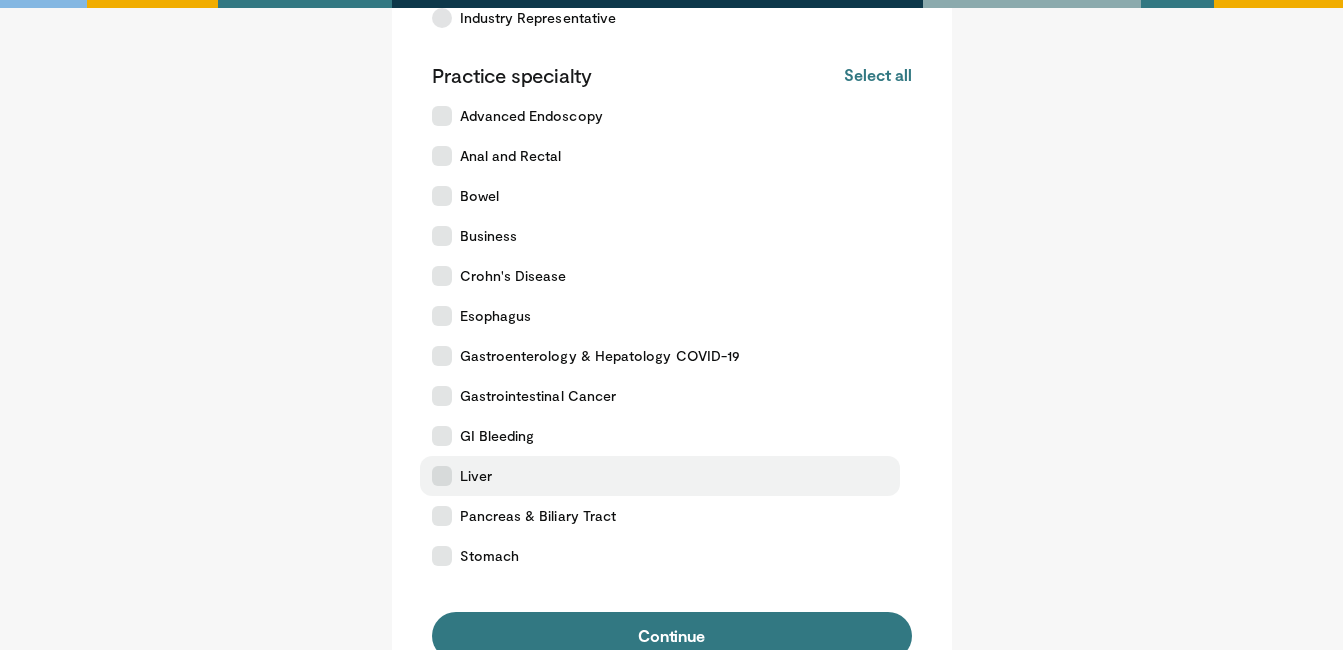 click on "Liver" at bounding box center [660, 476] 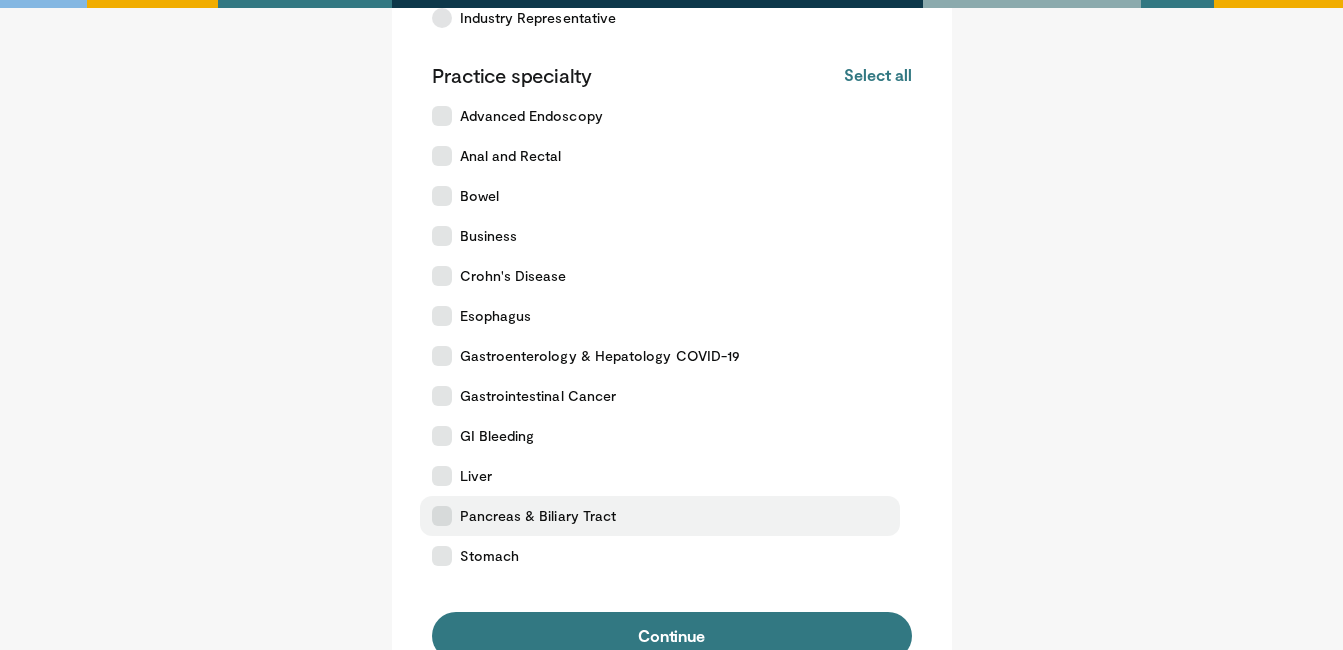 click at bounding box center (442, 516) 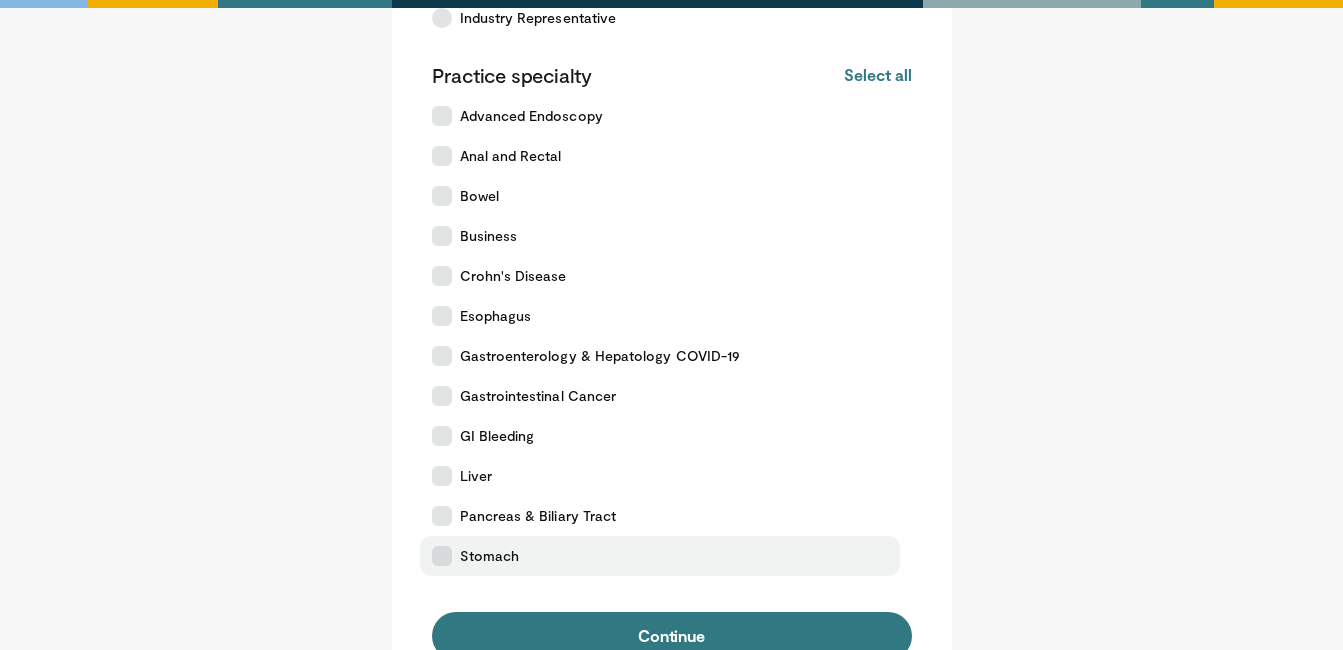 click on "Stomach" at bounding box center (660, 556) 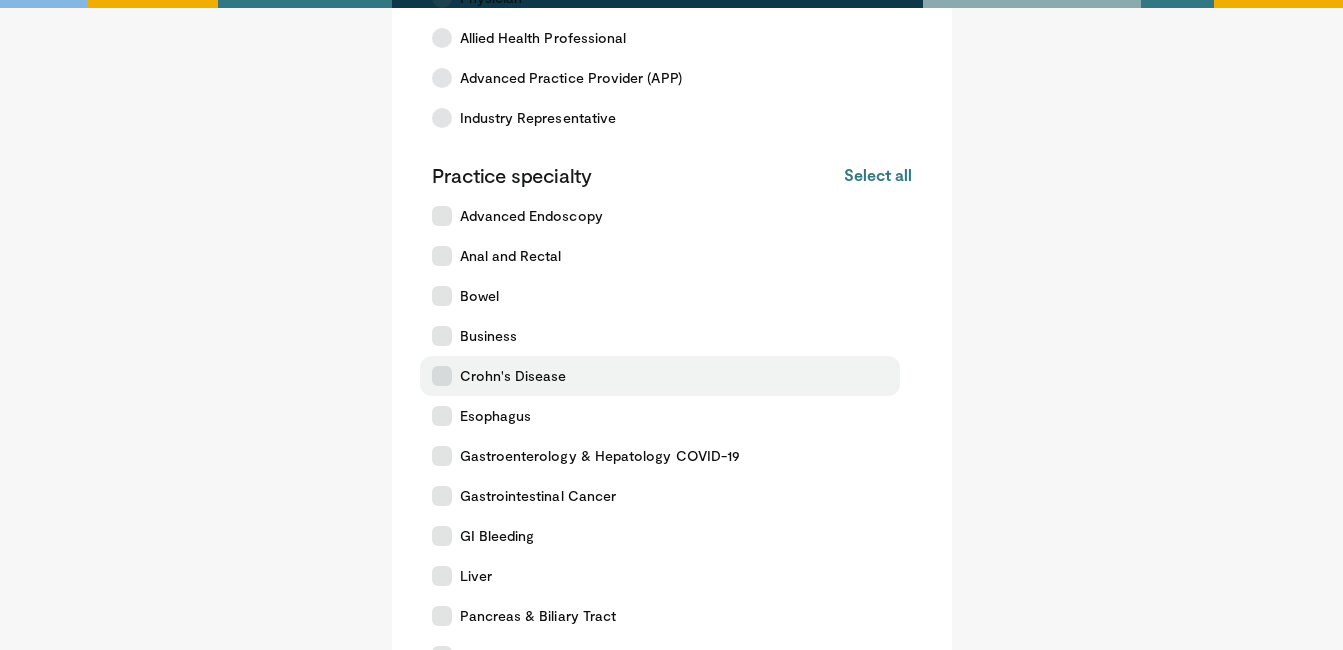 scroll, scrollTop: 0, scrollLeft: 0, axis: both 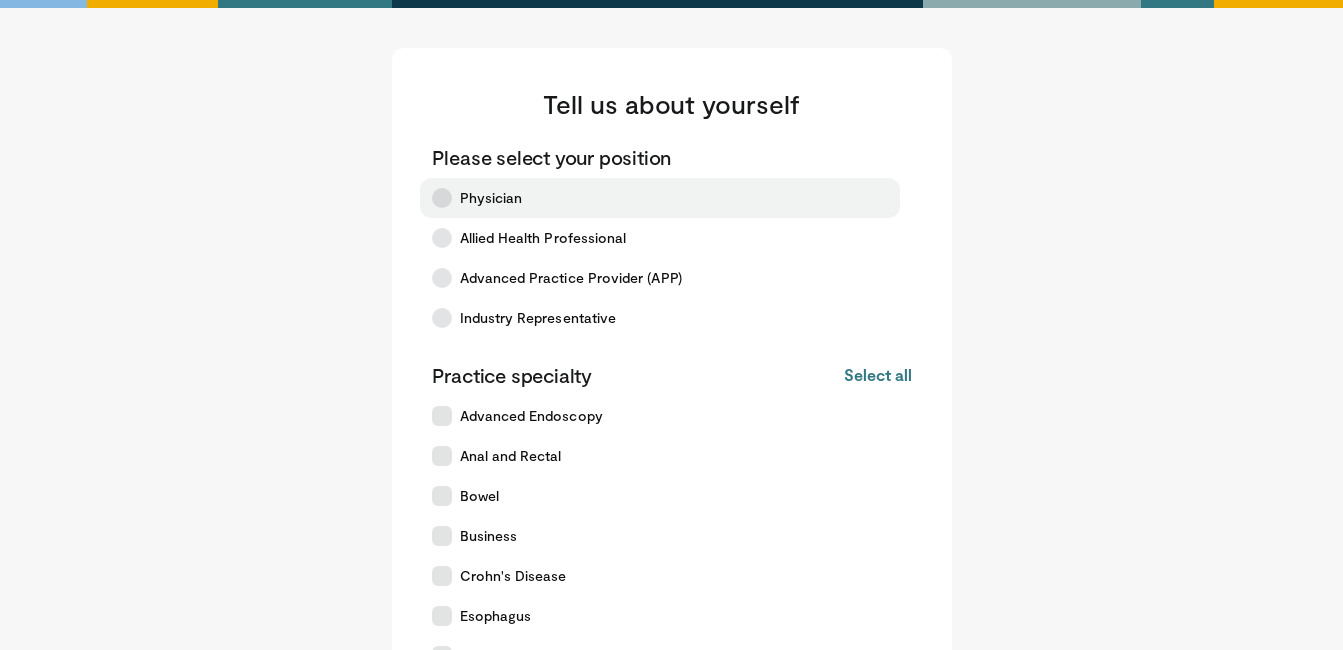 click on "Physician" at bounding box center [660, 198] 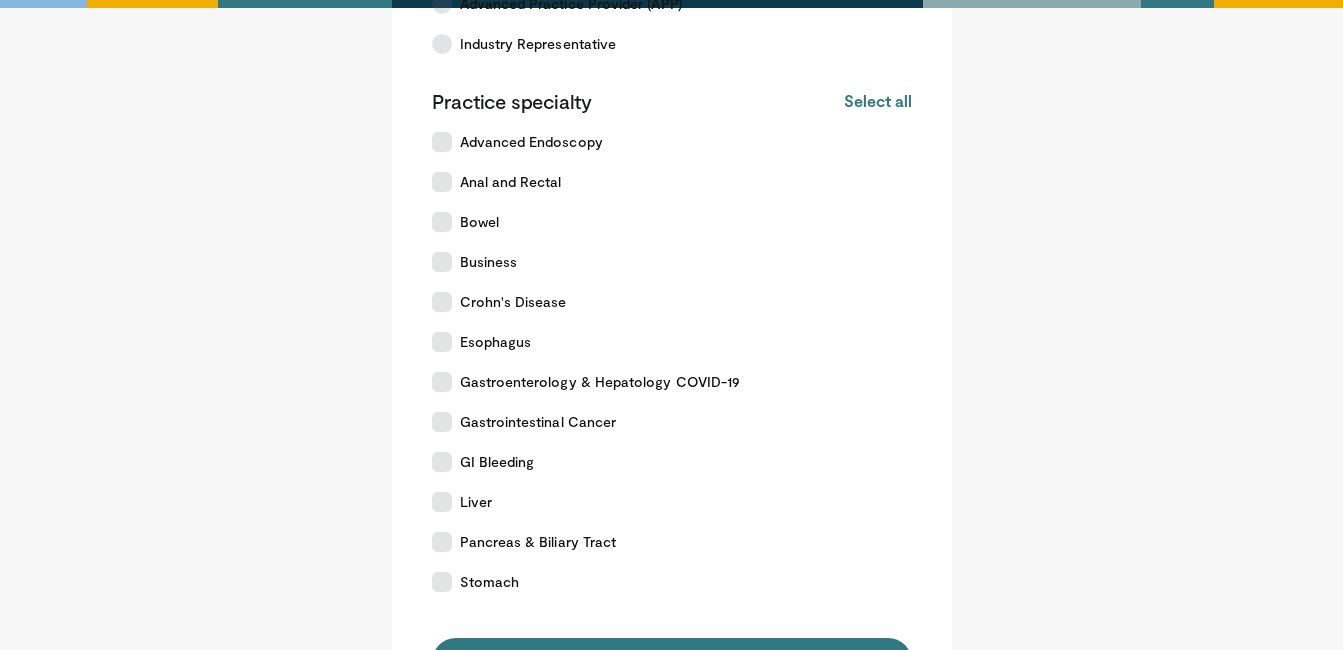 scroll, scrollTop: 548, scrollLeft: 0, axis: vertical 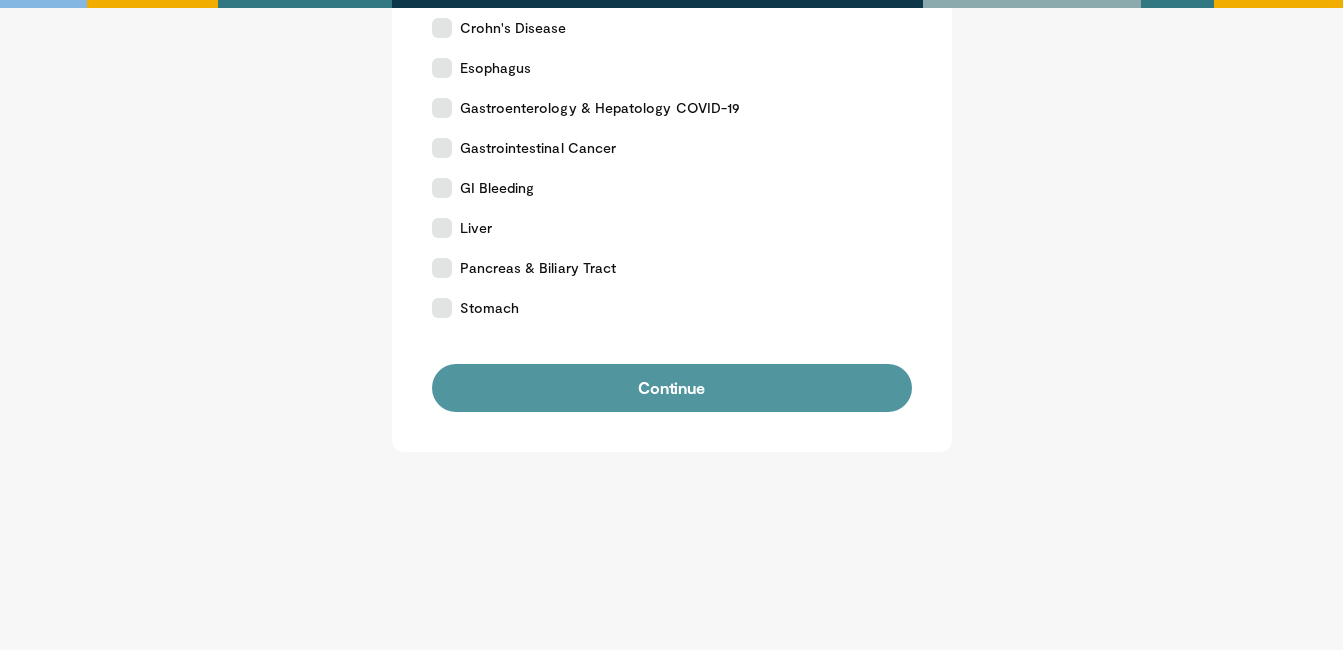 click on "Continue" at bounding box center (672, 388) 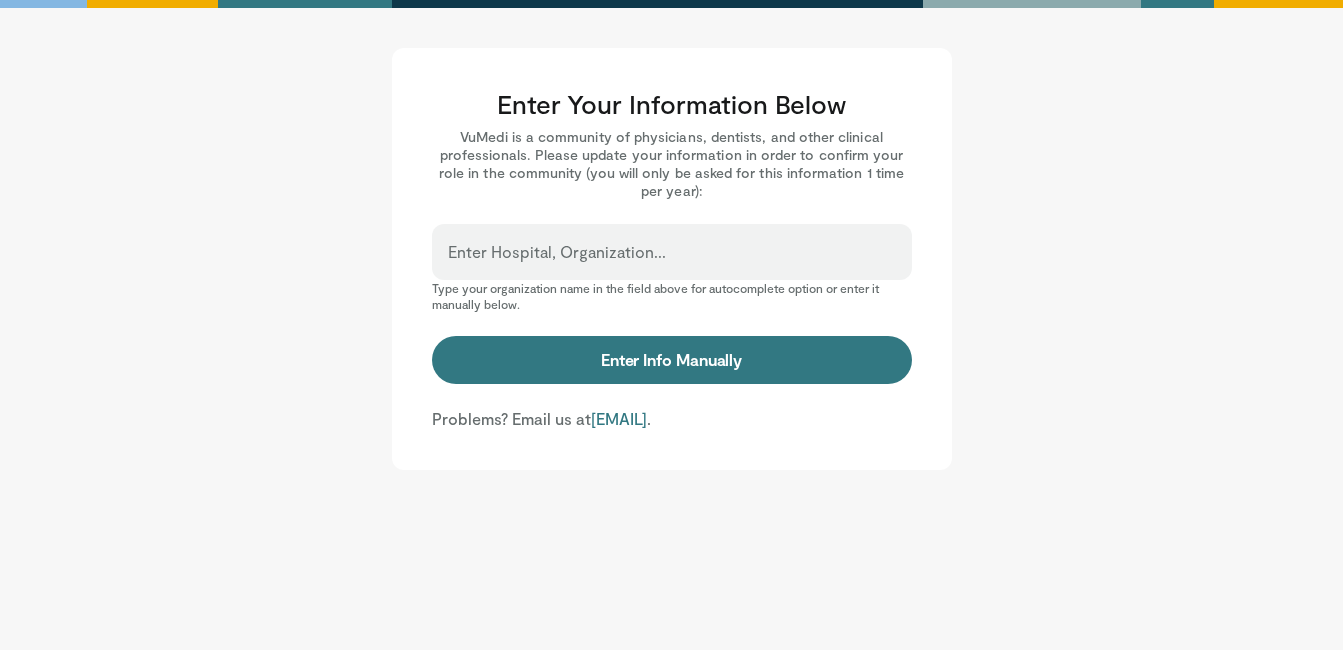 scroll, scrollTop: 0, scrollLeft: 0, axis: both 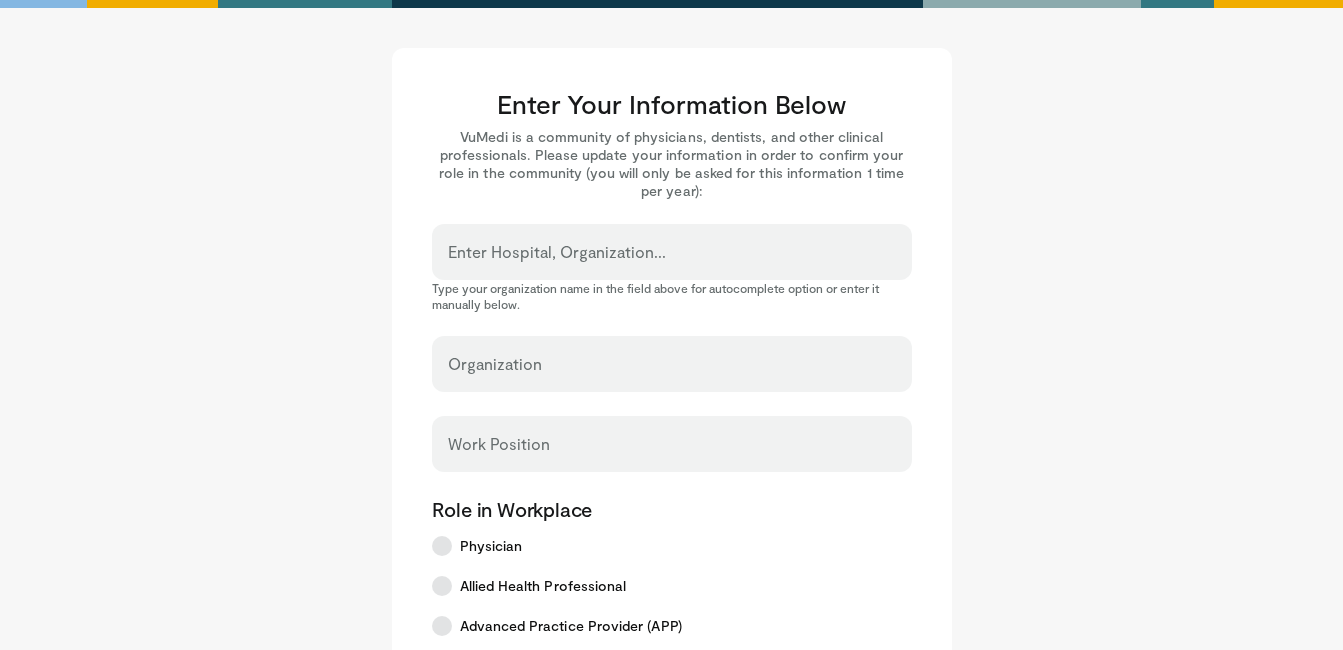 click on "Enter Hospital, Organization..." at bounding box center (672, 261) 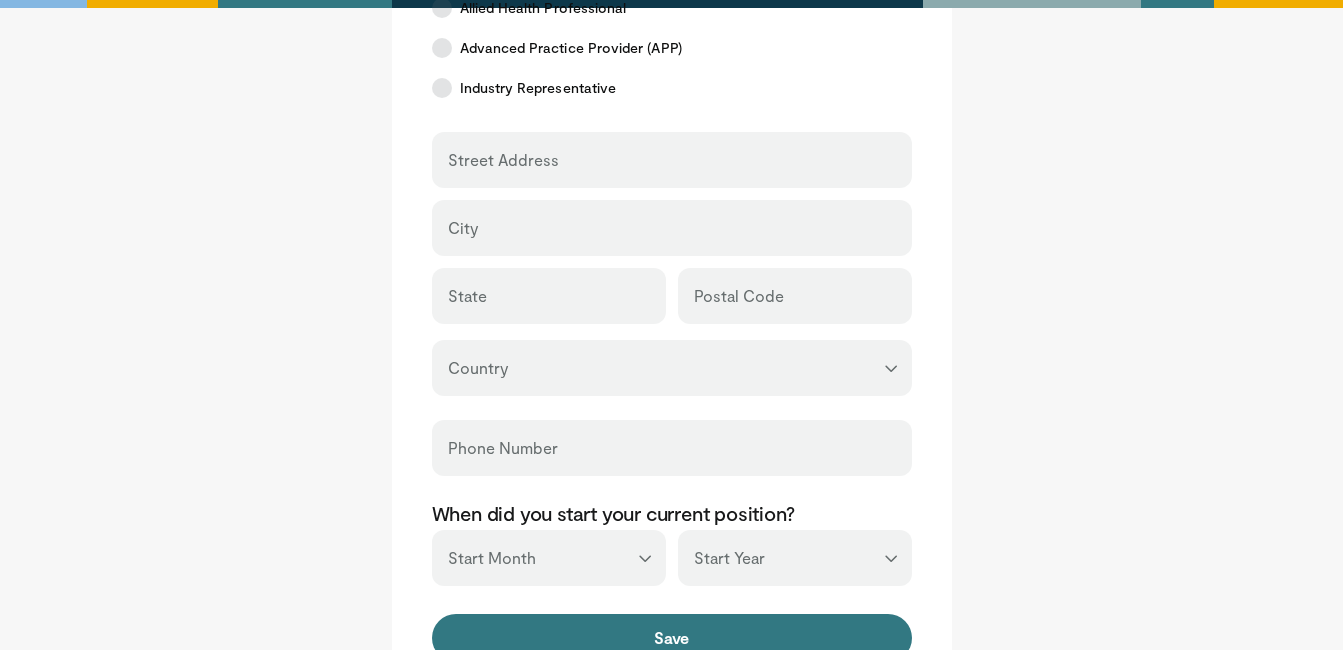 scroll, scrollTop: 478, scrollLeft: 0, axis: vertical 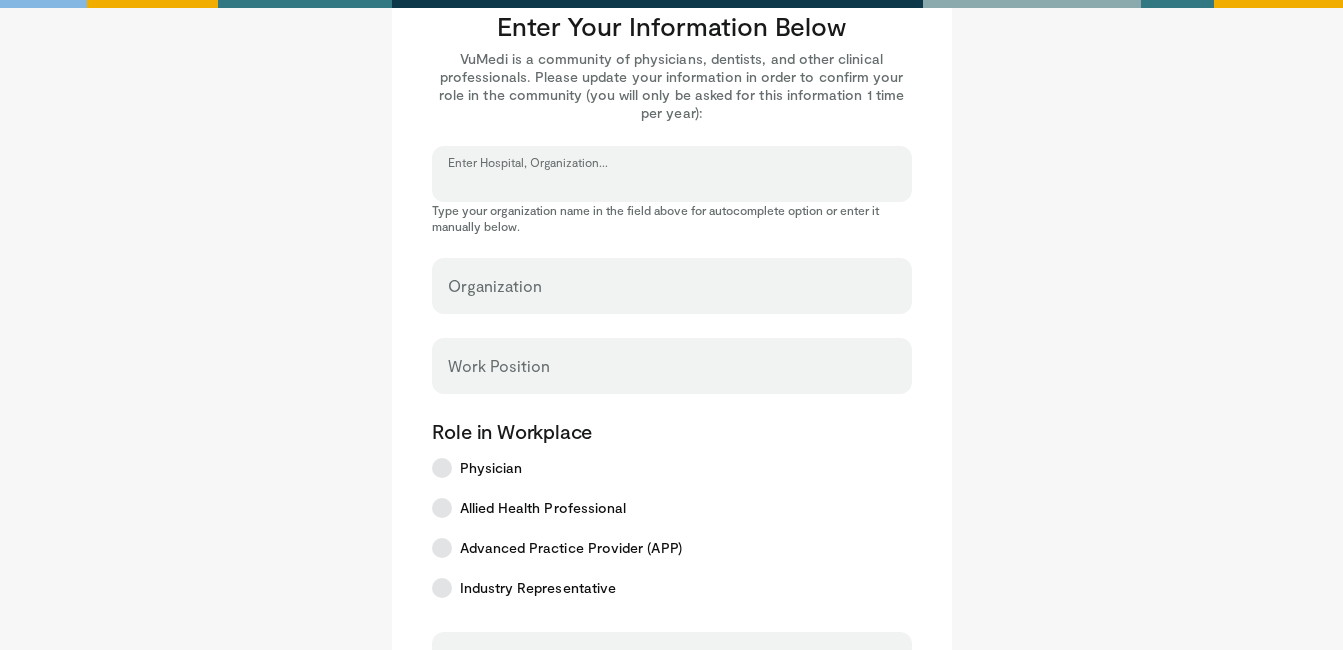 click on "Enter Hospital, Organization..." at bounding box center (672, 183) 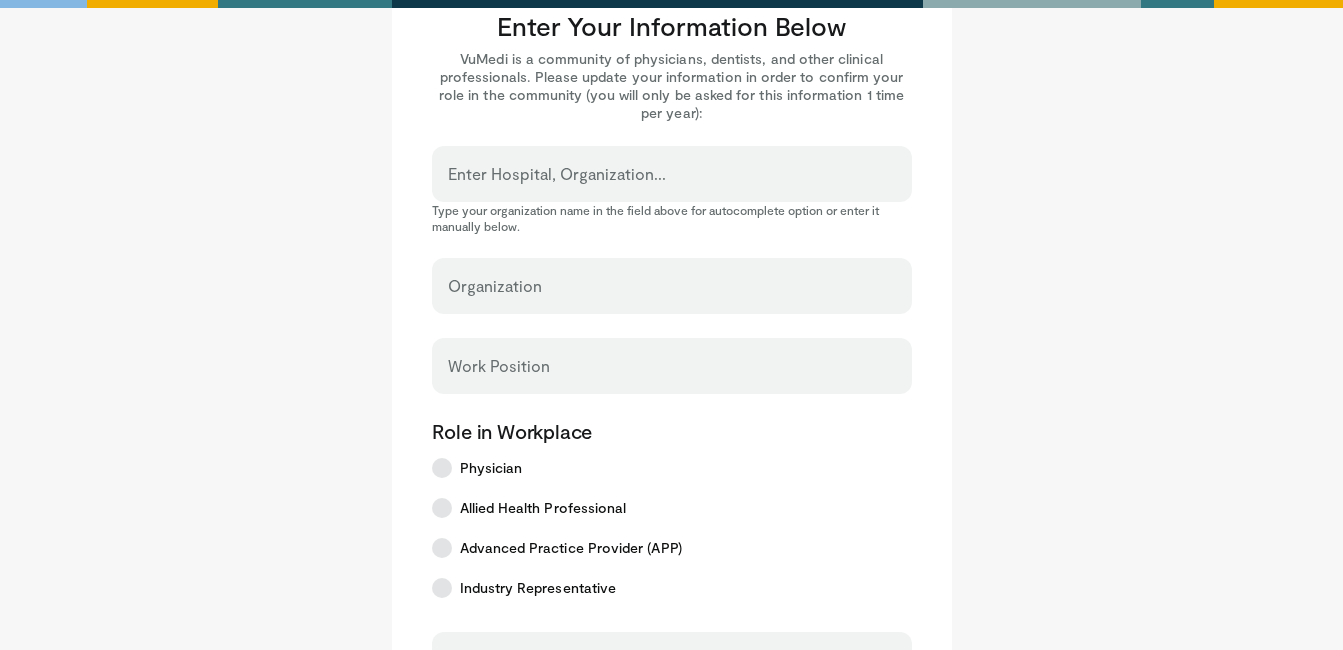click on "Enter Hospital, Organization..." at bounding box center [557, 174] 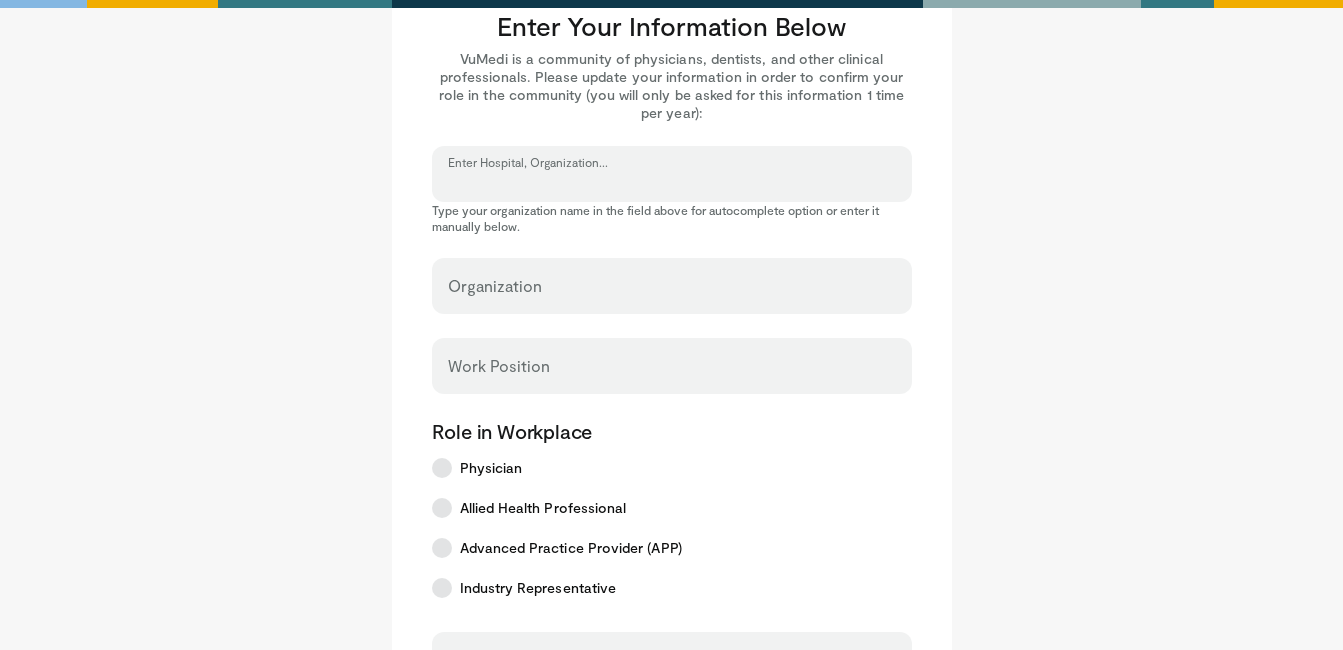 click on "Enter Hospital, Organization..." at bounding box center [672, 183] 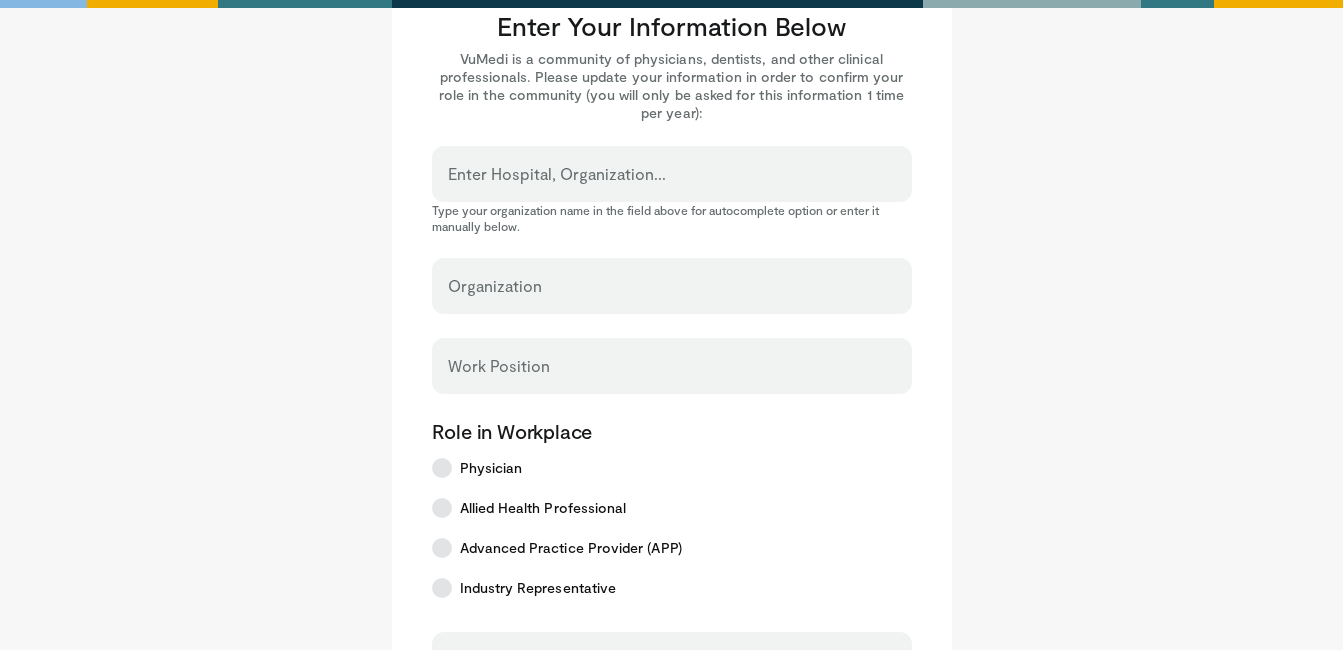 click on "Organization" at bounding box center [672, 286] 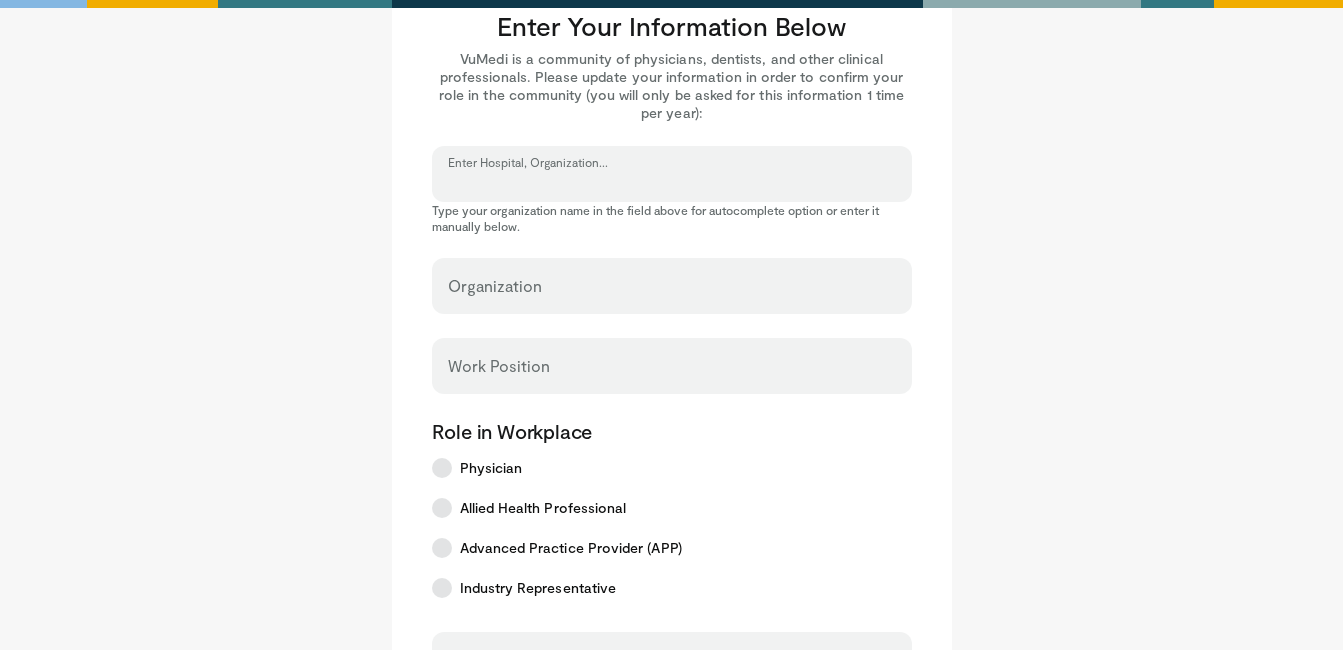 click on "Enter Hospital, Organization..." at bounding box center (672, 183) 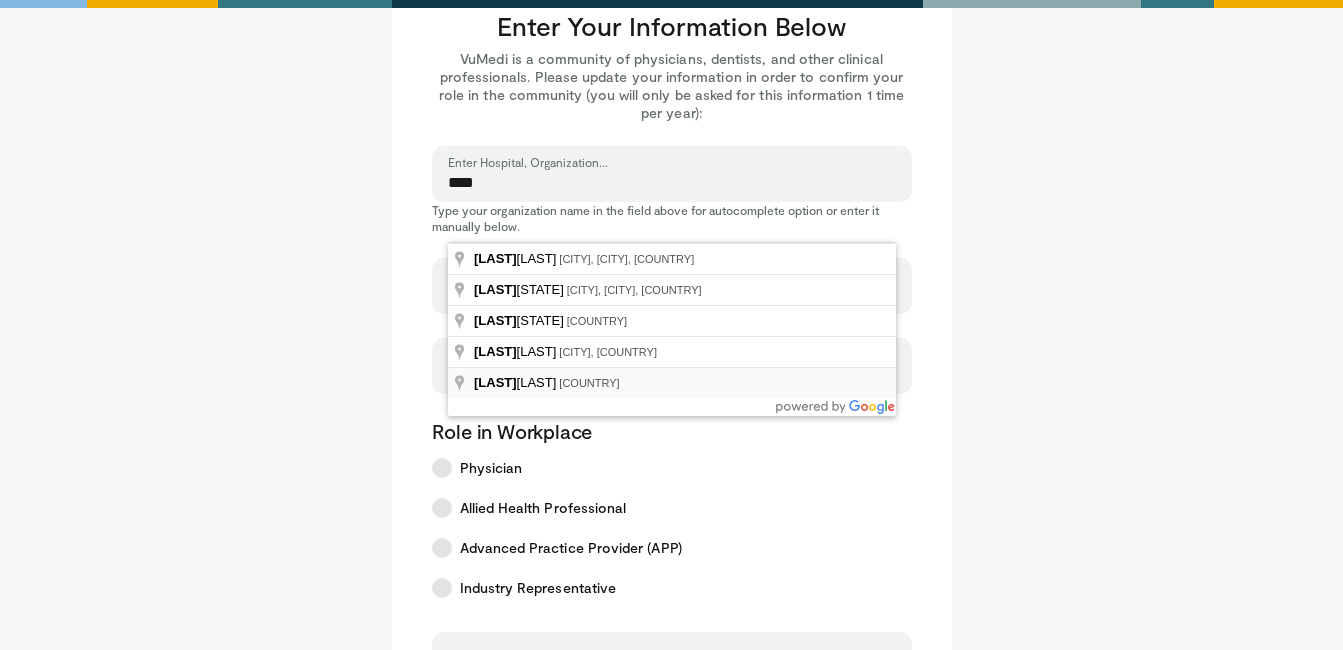 type on "**********" 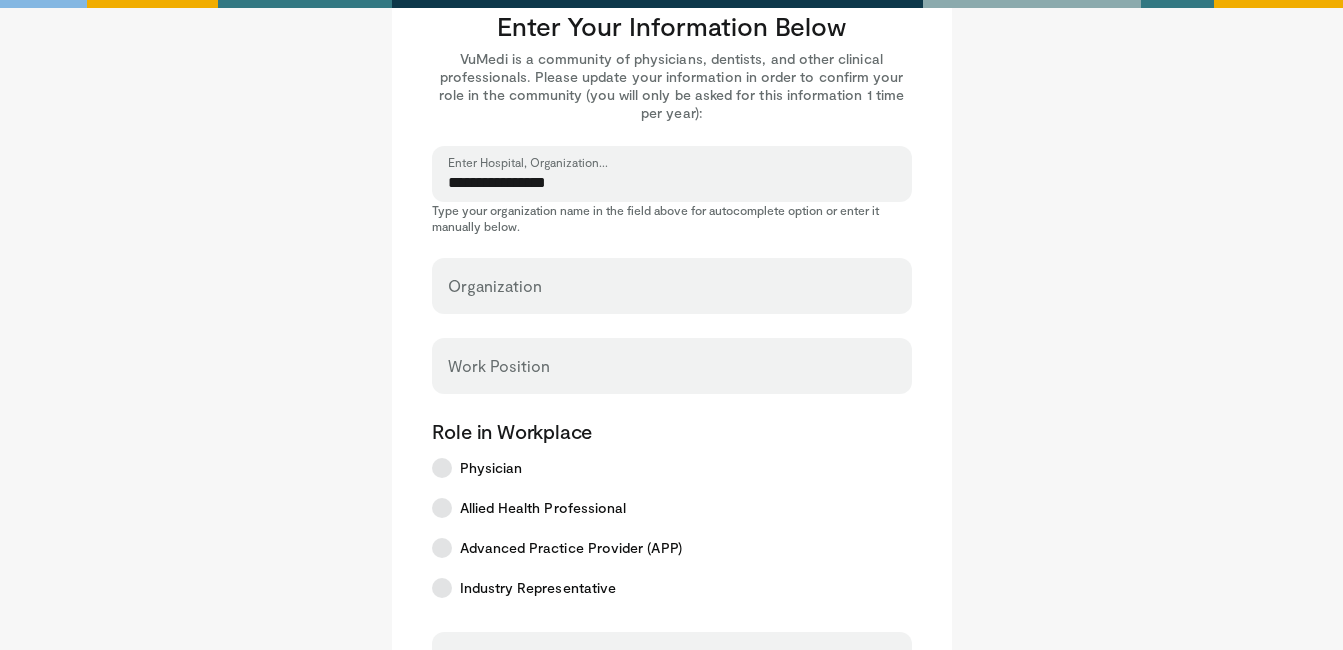 select on "**" 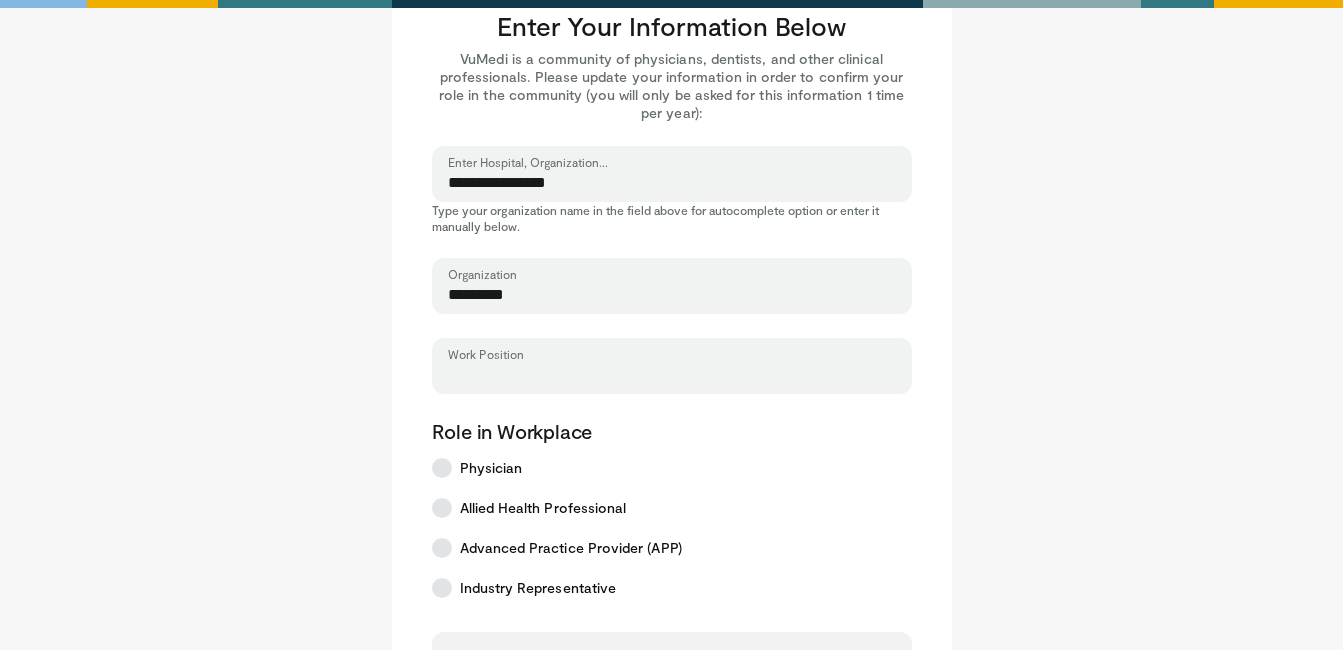 click on "Work Position" at bounding box center [672, 375] 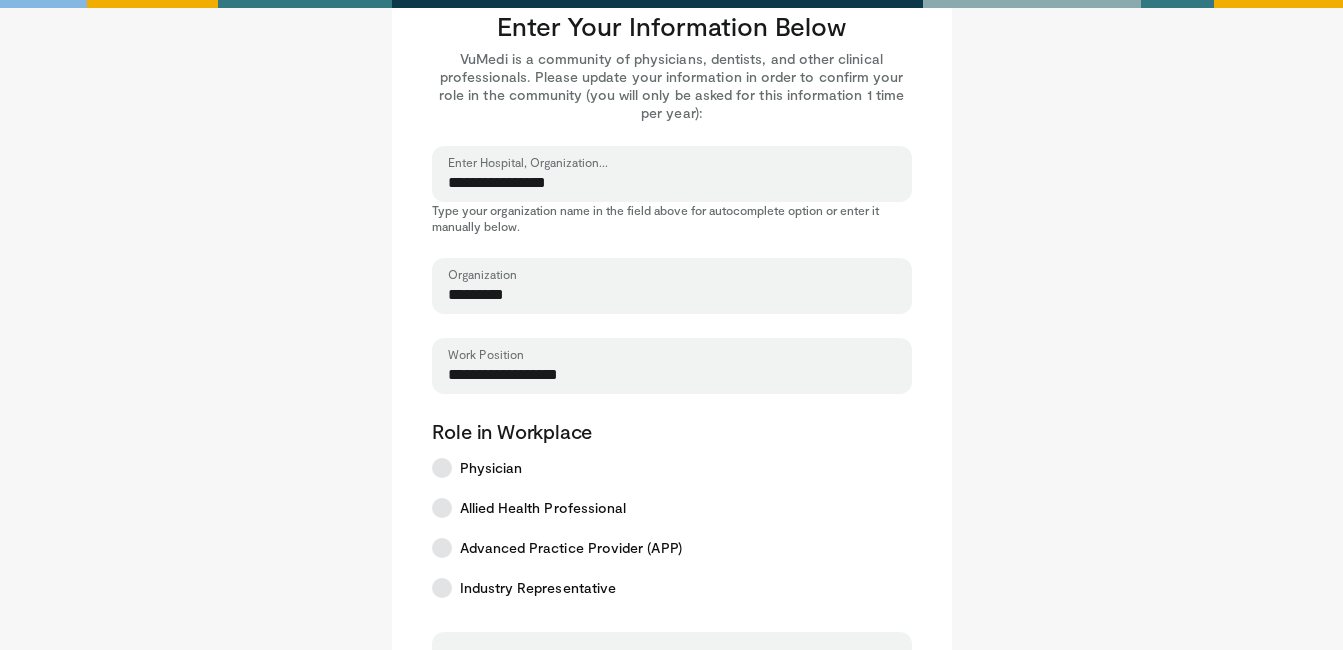 type on "**********" 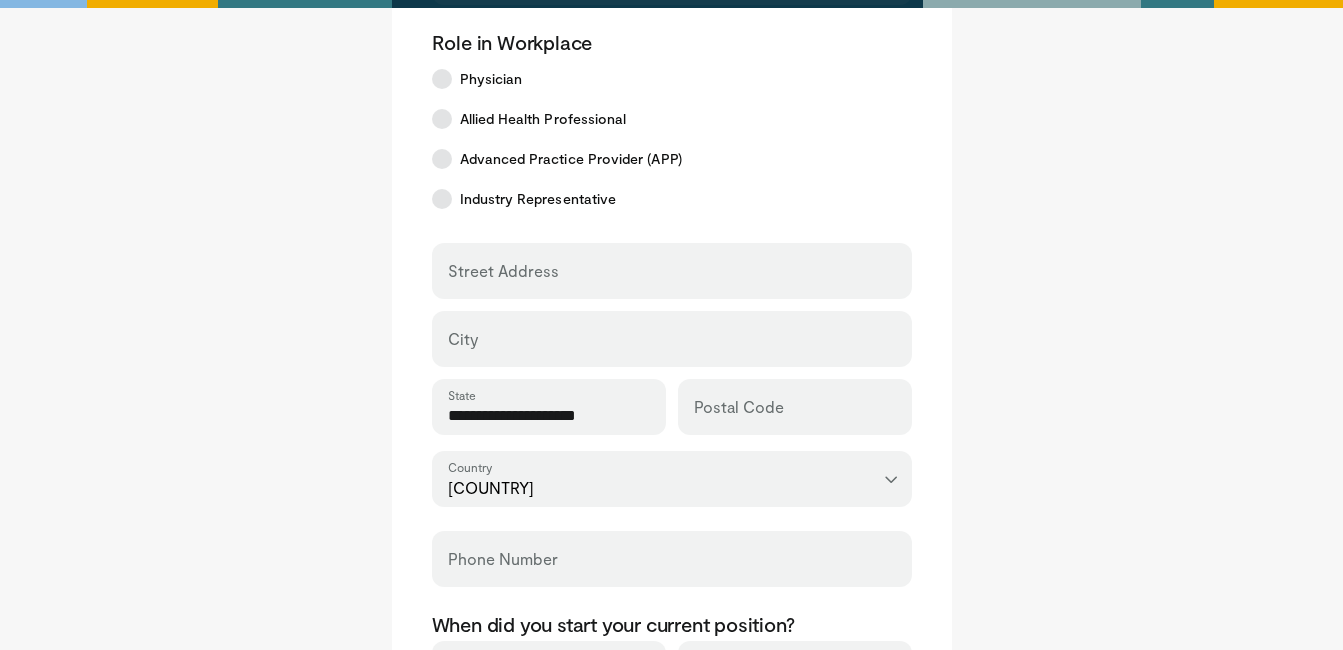 scroll, scrollTop: 578, scrollLeft: 0, axis: vertical 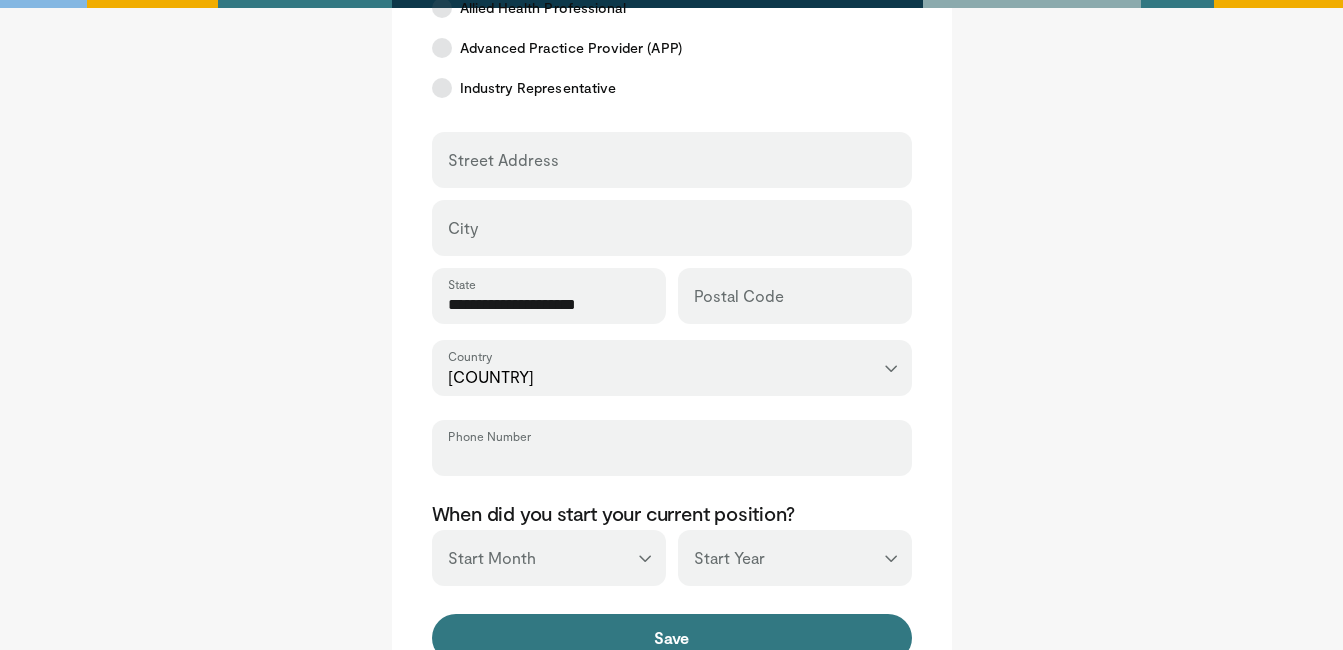 click on "Phone Number" at bounding box center (672, 457) 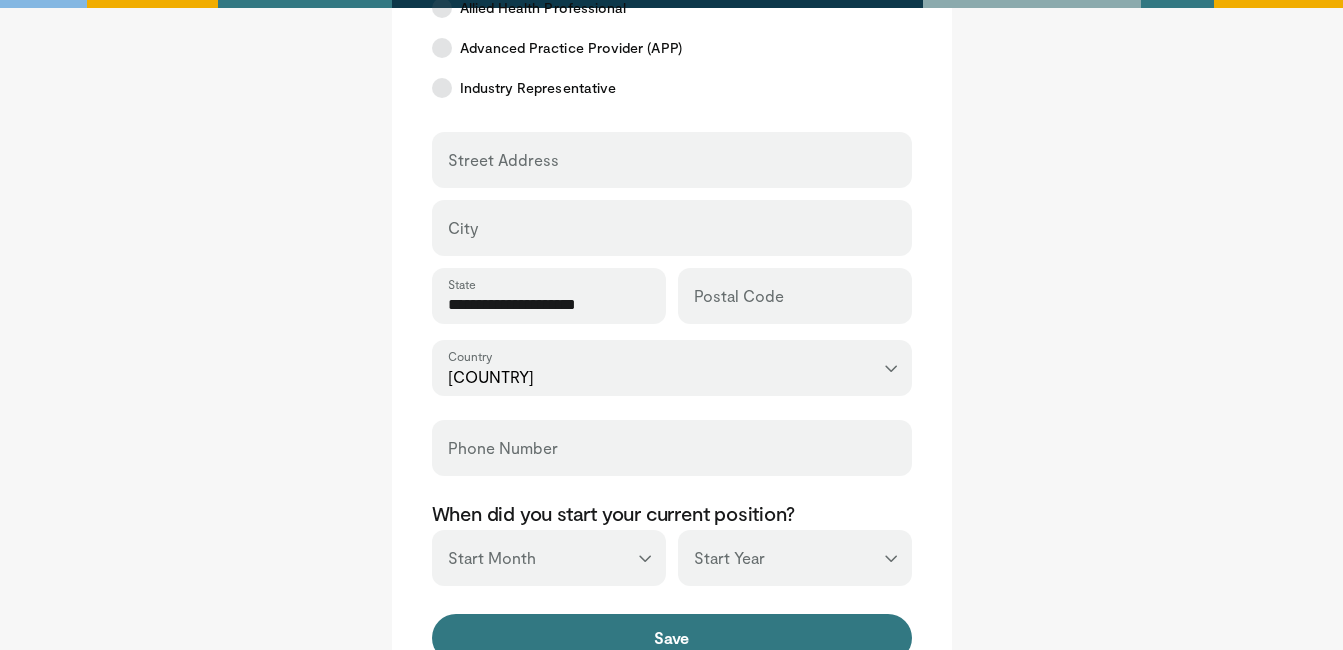 click on "Phone Number" at bounding box center [672, 448] 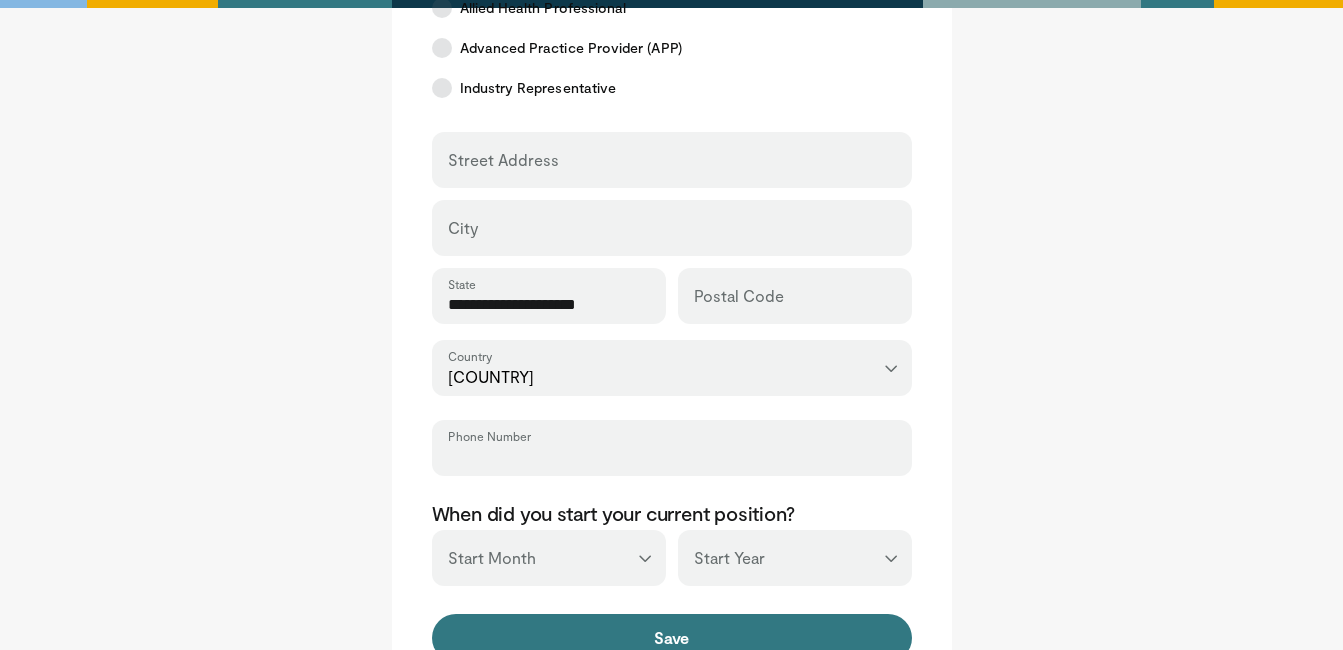 click on "Phone Number" at bounding box center (672, 457) 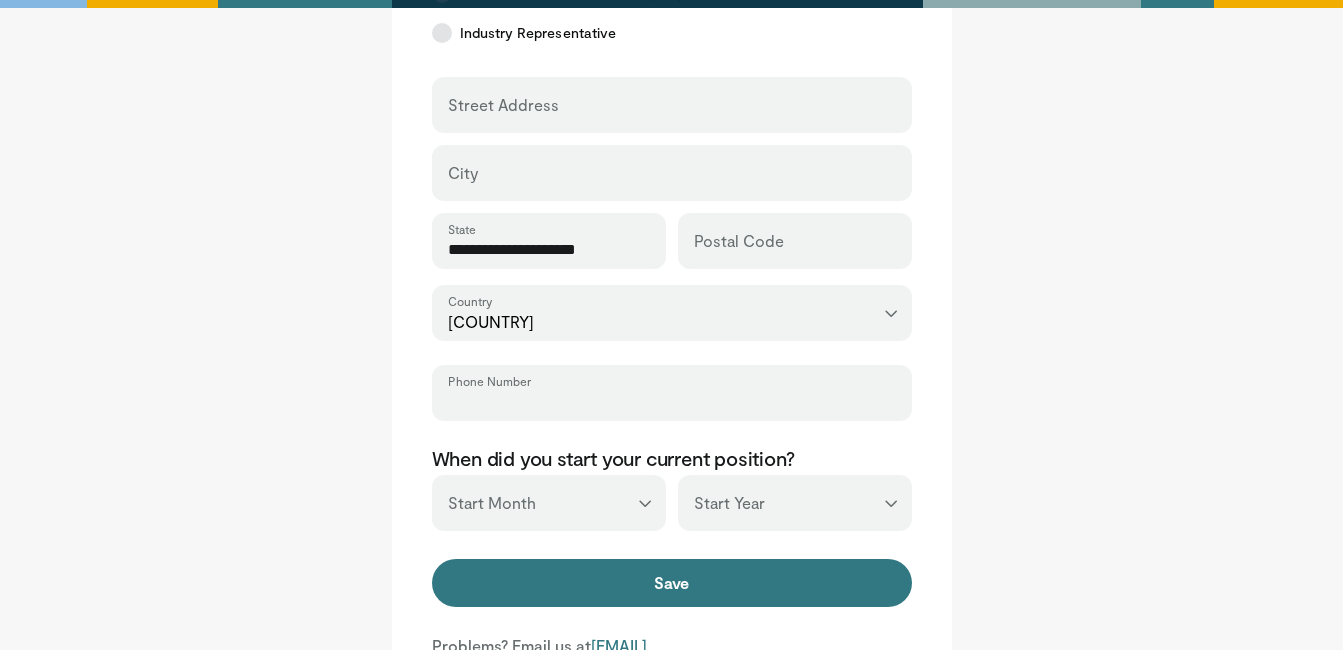 scroll, scrollTop: 778, scrollLeft: 0, axis: vertical 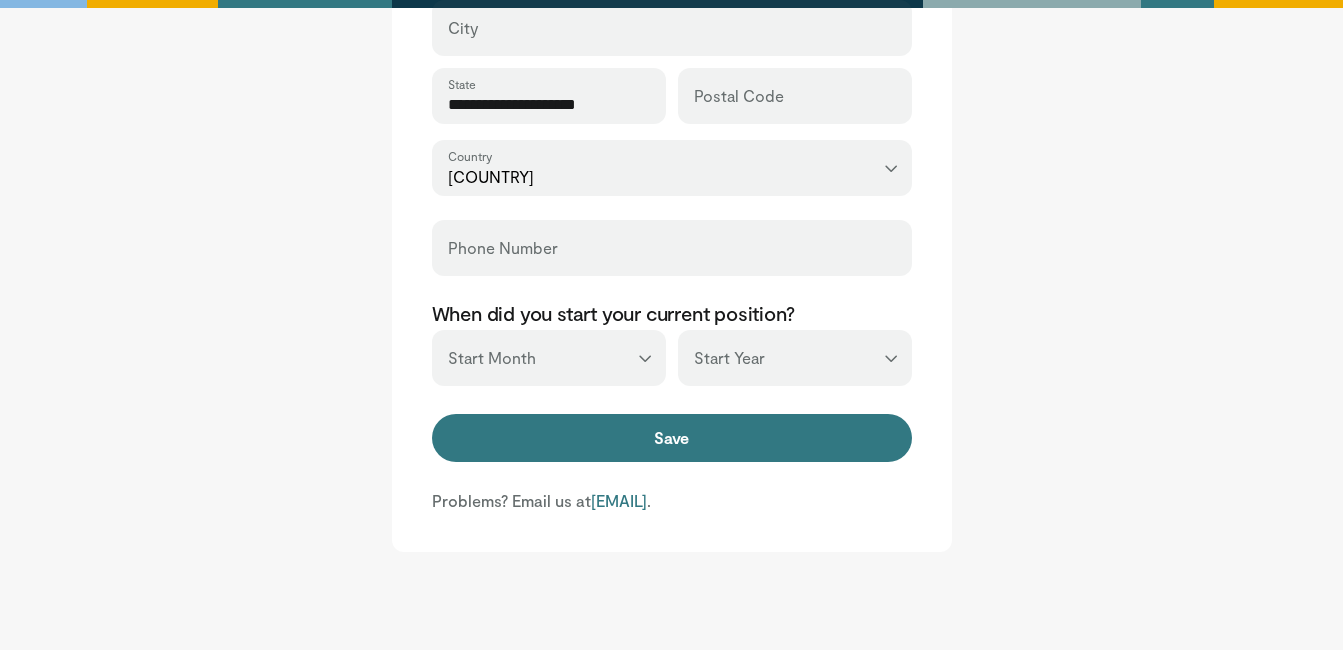 click on "***
*******
********
*****
*****
***
****
****
******
*********
*******
********
********" at bounding box center (549, 358) 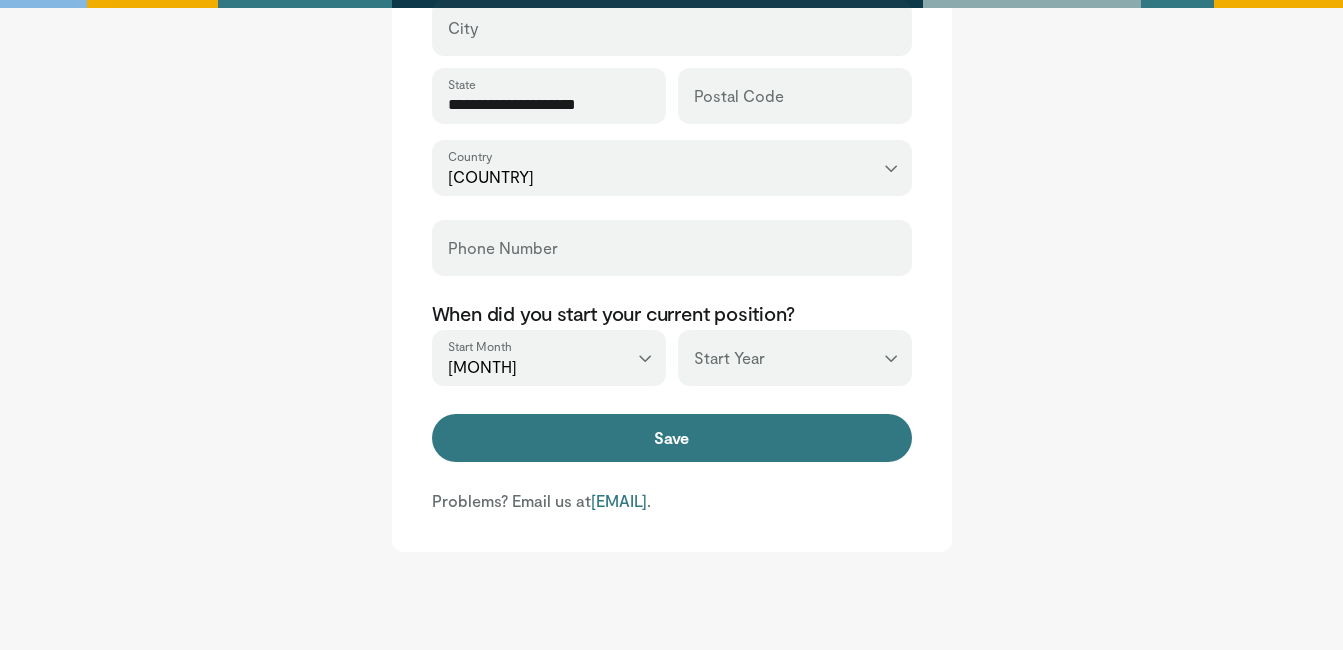 click on "***
*******
********
*****
*****
***
****
****
******
*********
*******
********
********" at bounding box center [549, 358] 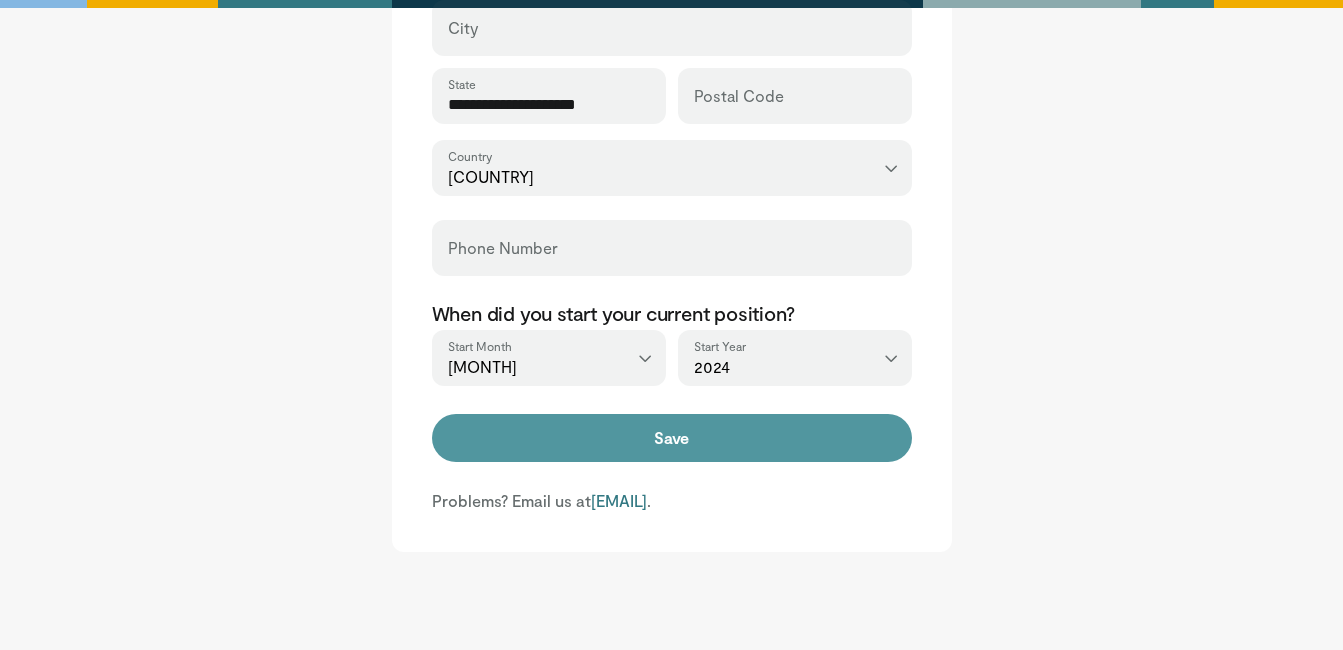 click on "Save" at bounding box center (672, 438) 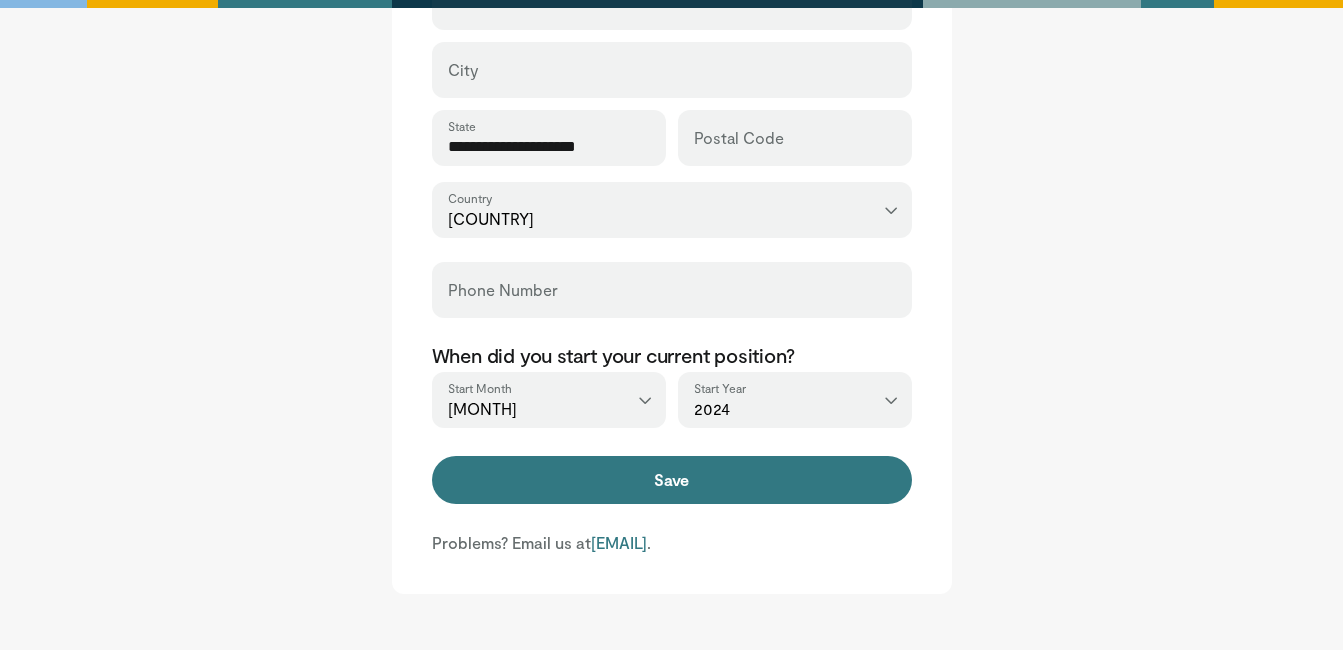 scroll, scrollTop: 336, scrollLeft: 0, axis: vertical 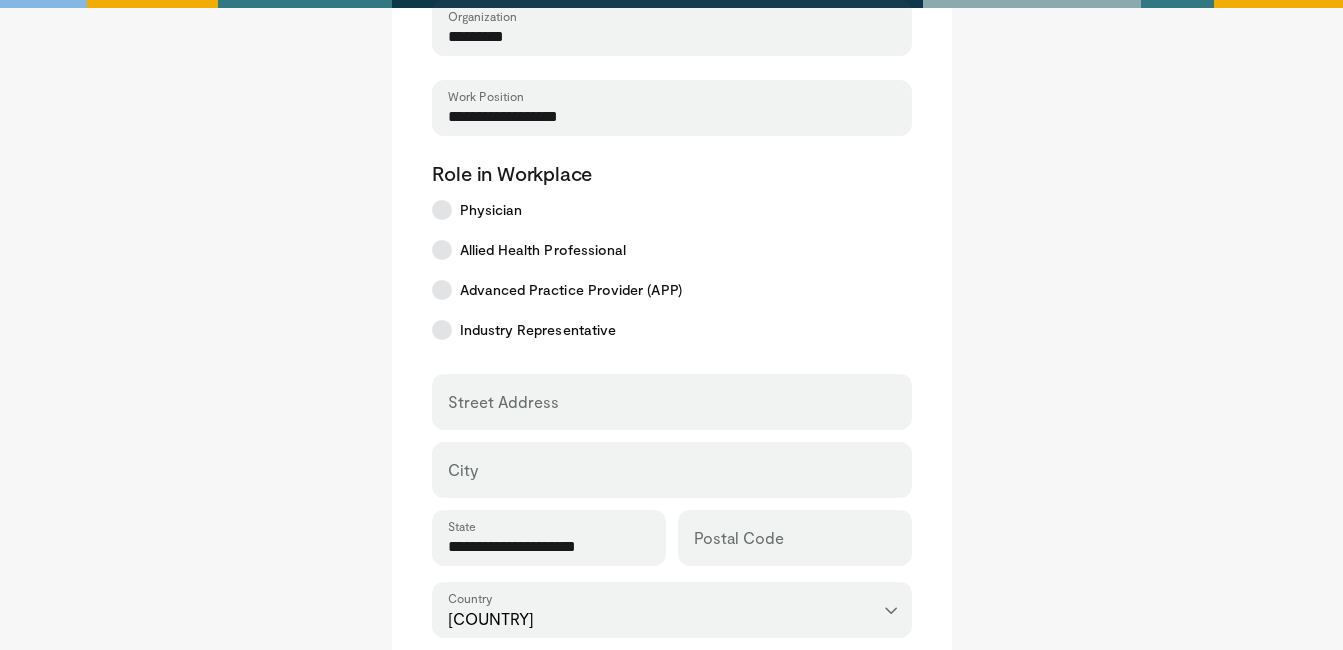 click on "Street Address" at bounding box center [672, 402] 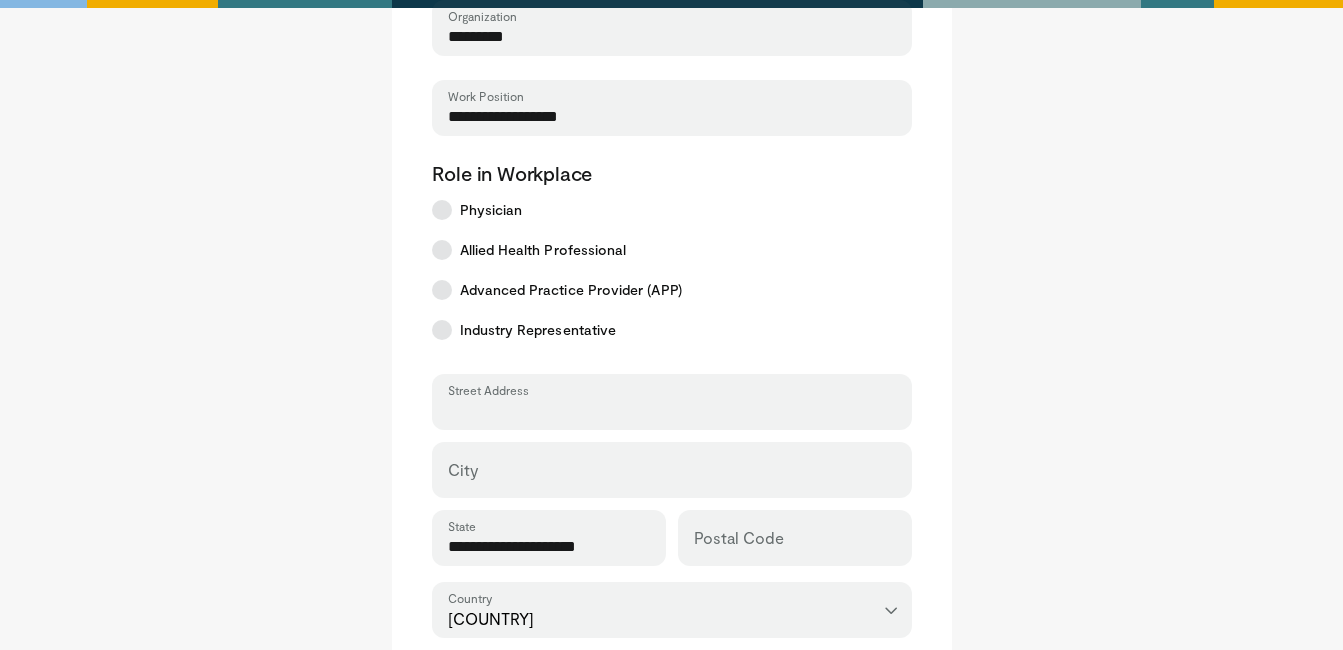 click on "Street Address" at bounding box center [672, 411] 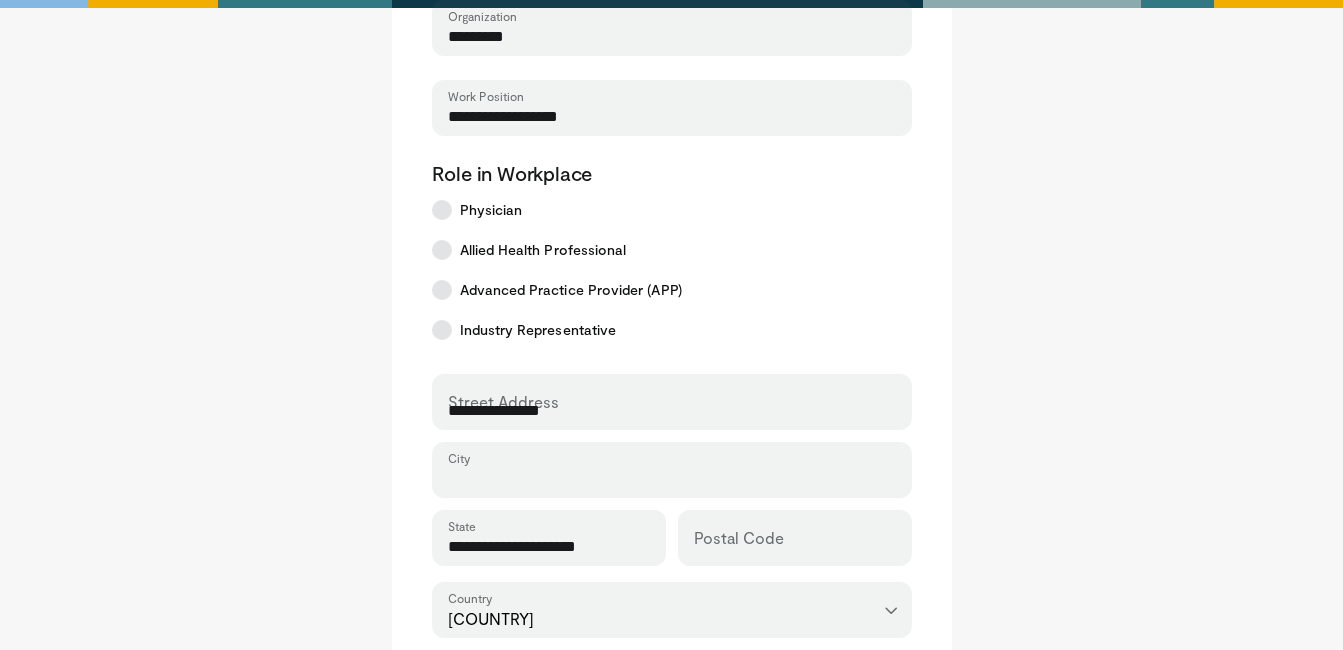 type on "********" 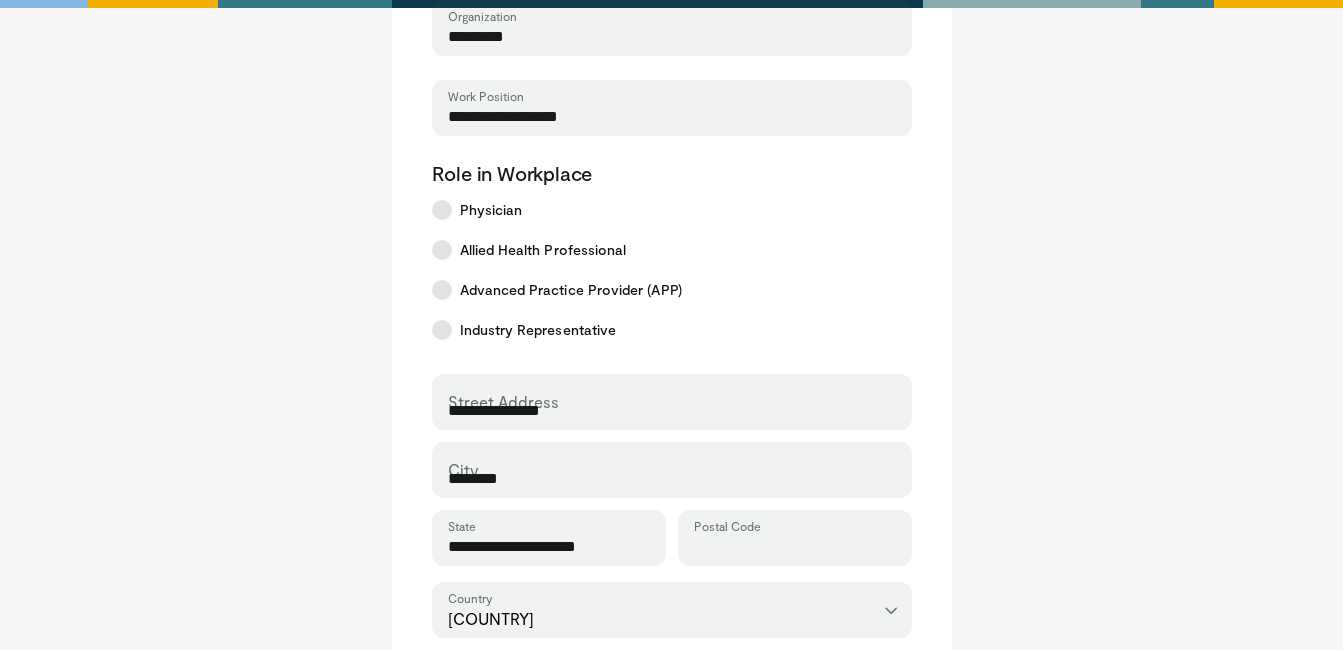 type on "*****" 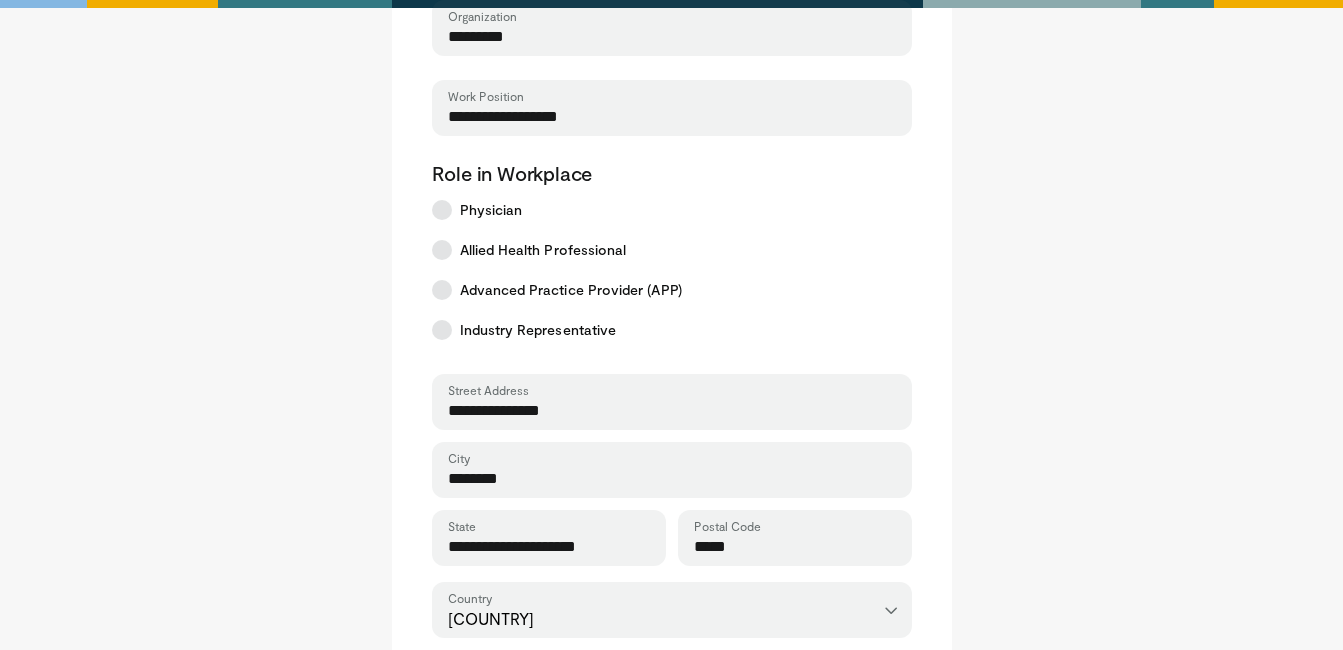 click on "********
City" at bounding box center [672, 470] 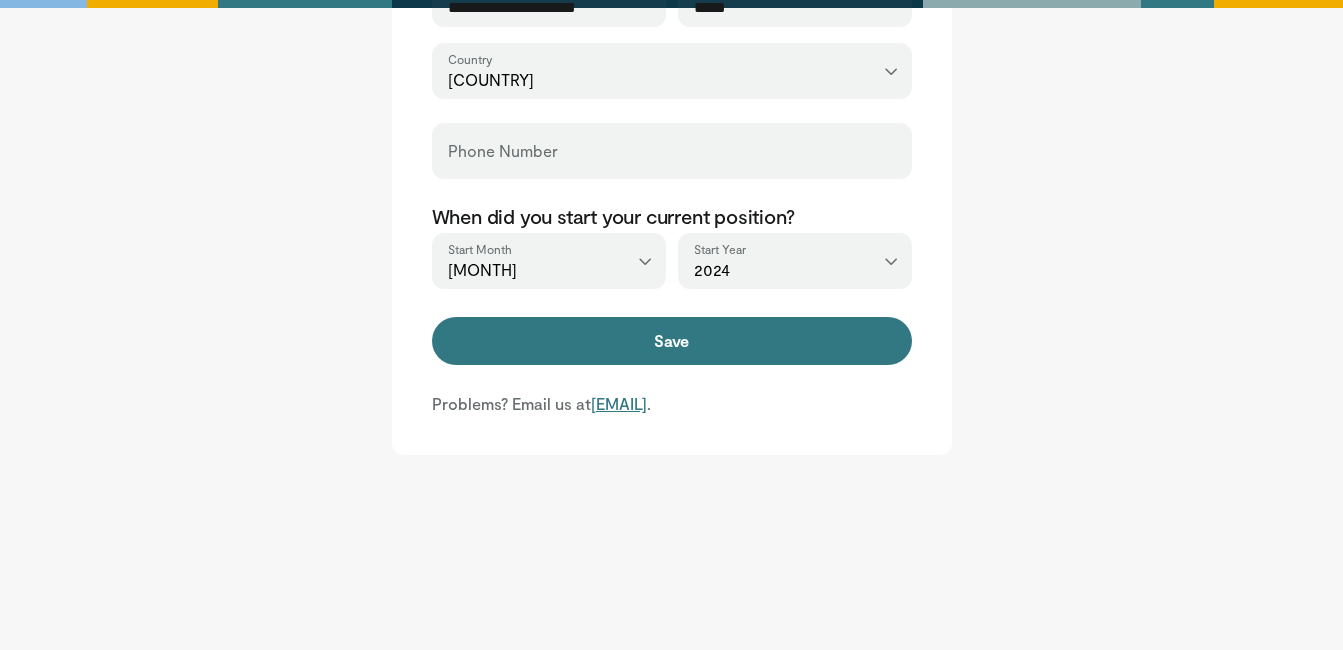 scroll, scrollTop: 878, scrollLeft: 0, axis: vertical 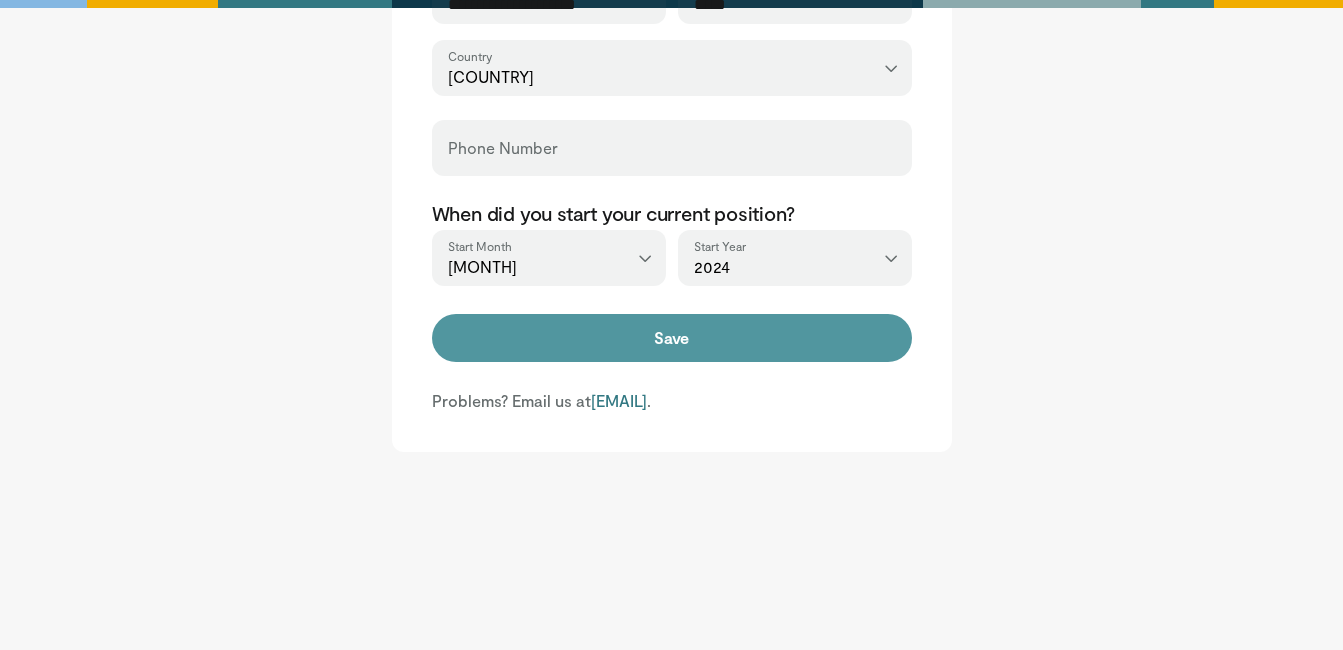 click on "Save" at bounding box center [672, 338] 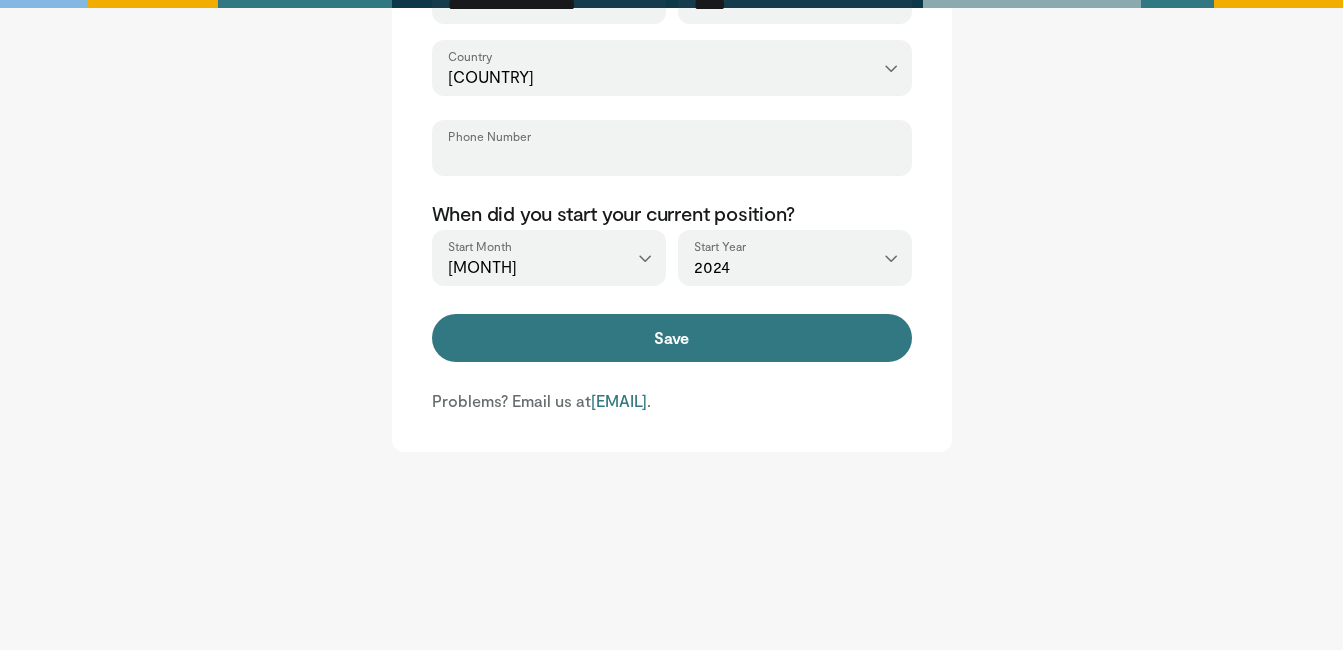 click on "Phone Number" at bounding box center [672, 157] 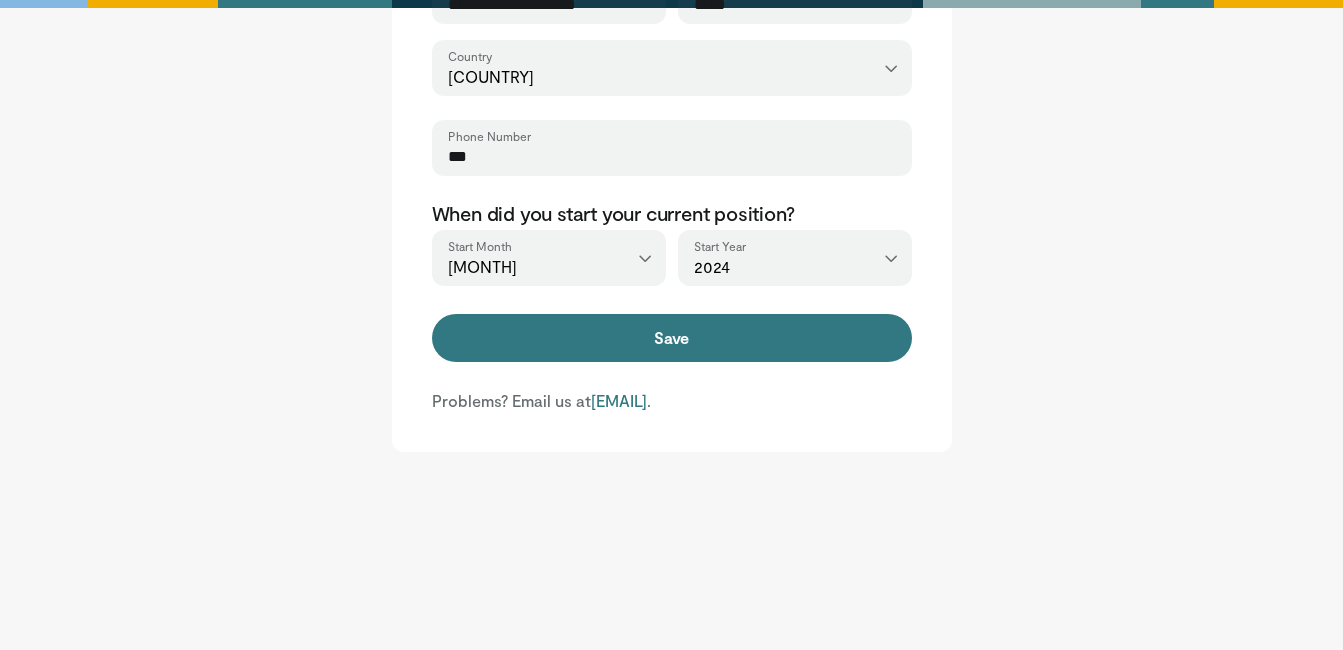 click on "***" at bounding box center (672, 157) 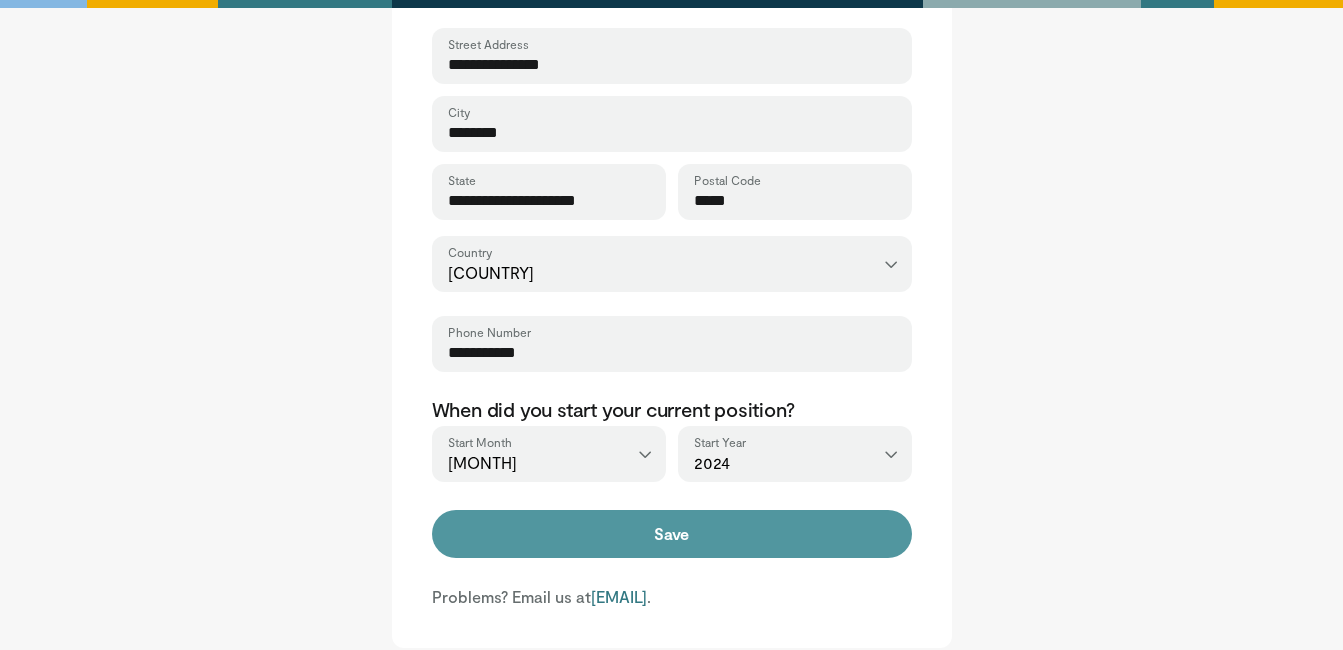 scroll, scrollTop: 678, scrollLeft: 0, axis: vertical 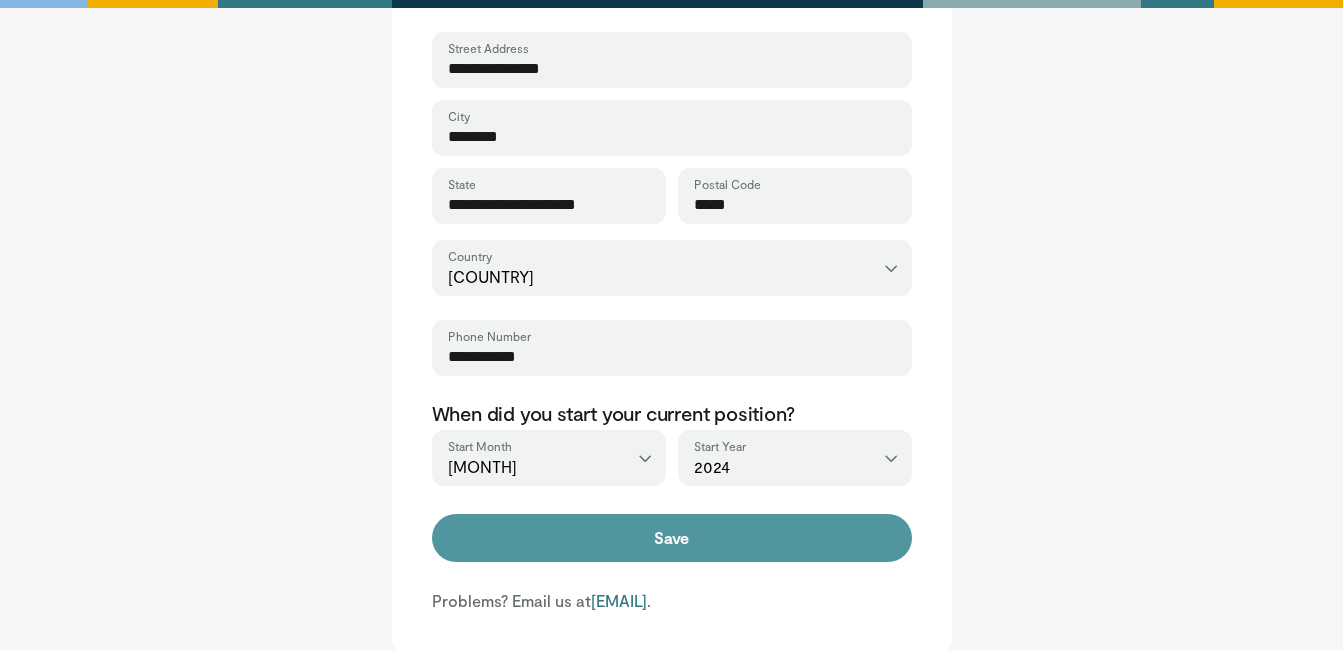 type on "**********" 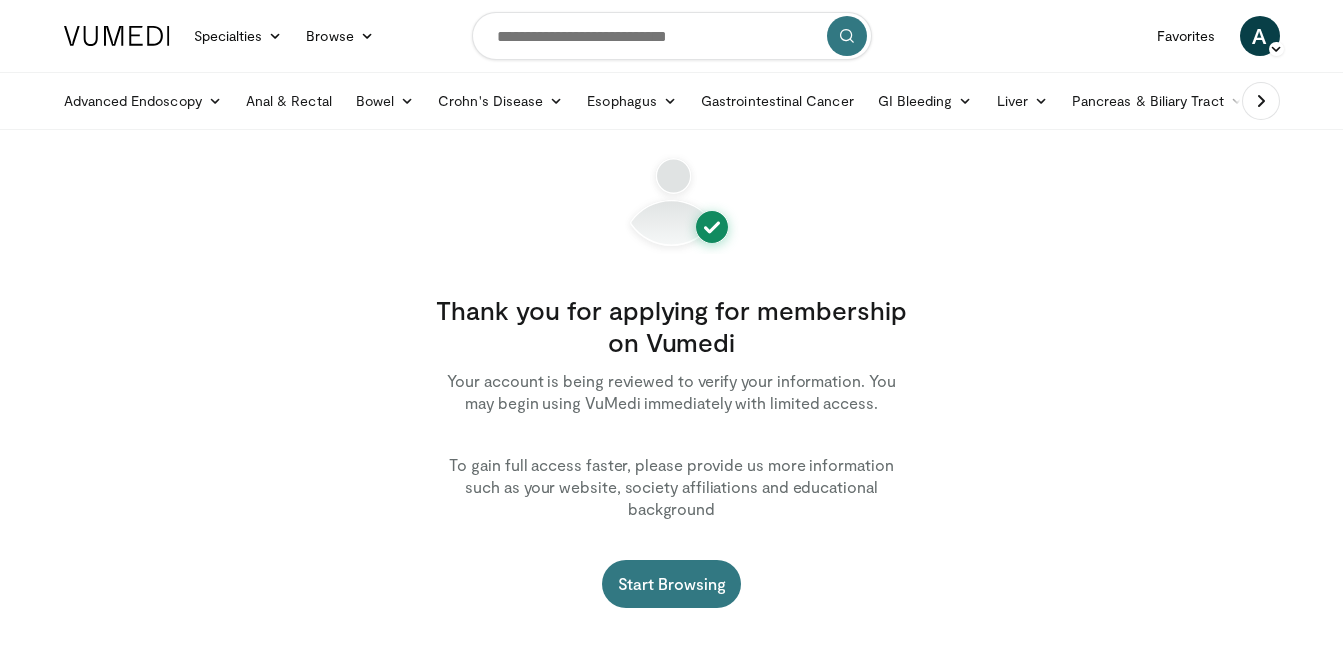 scroll, scrollTop: 0, scrollLeft: 0, axis: both 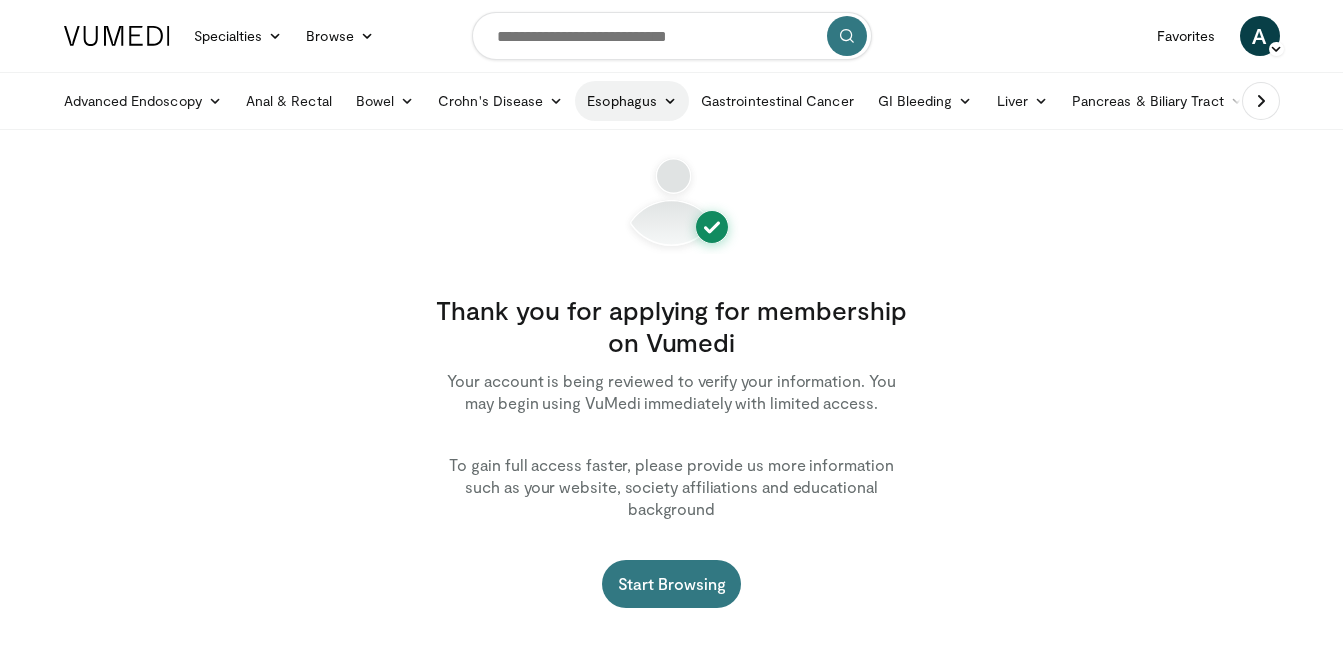 click at bounding box center (670, 101) 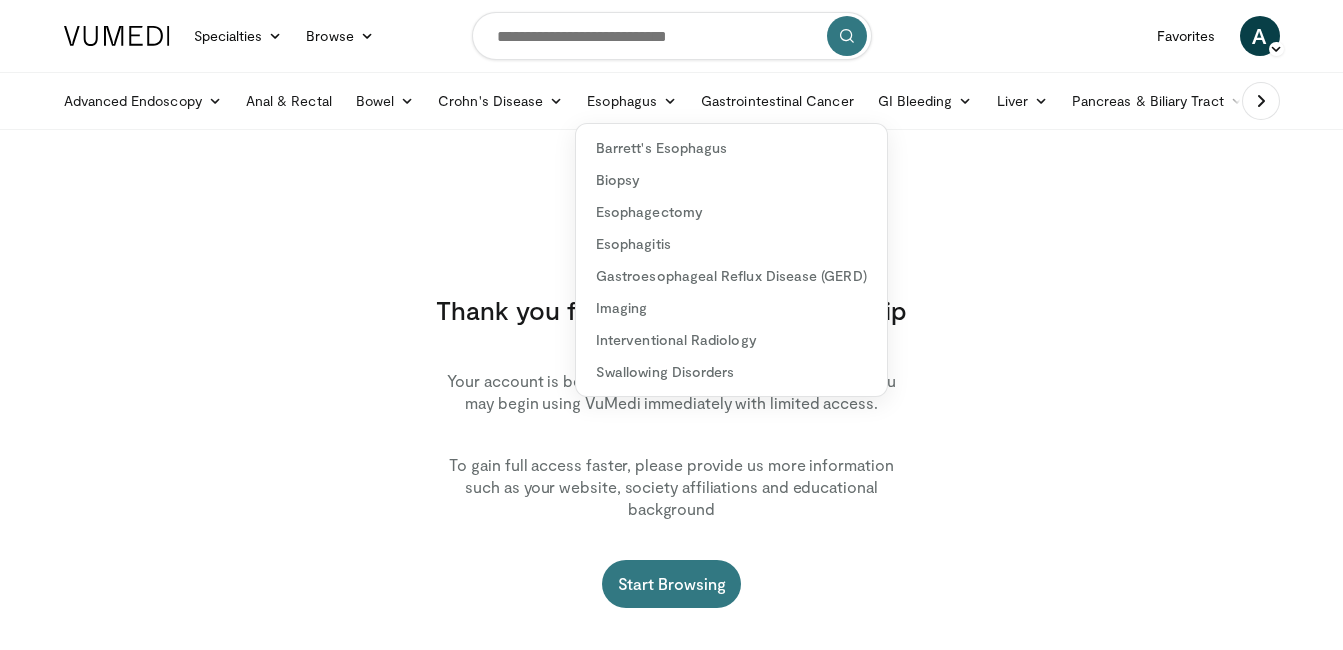 click on "Thank you for applying for membership on Vumedi
Your account is being reviewed to verify your information. You may begin using VuMedi immediately with limited access.
To gain full access faster, please provide us more information such as your website, society affiliations and educational background
Start Browsing" at bounding box center [672, 401] 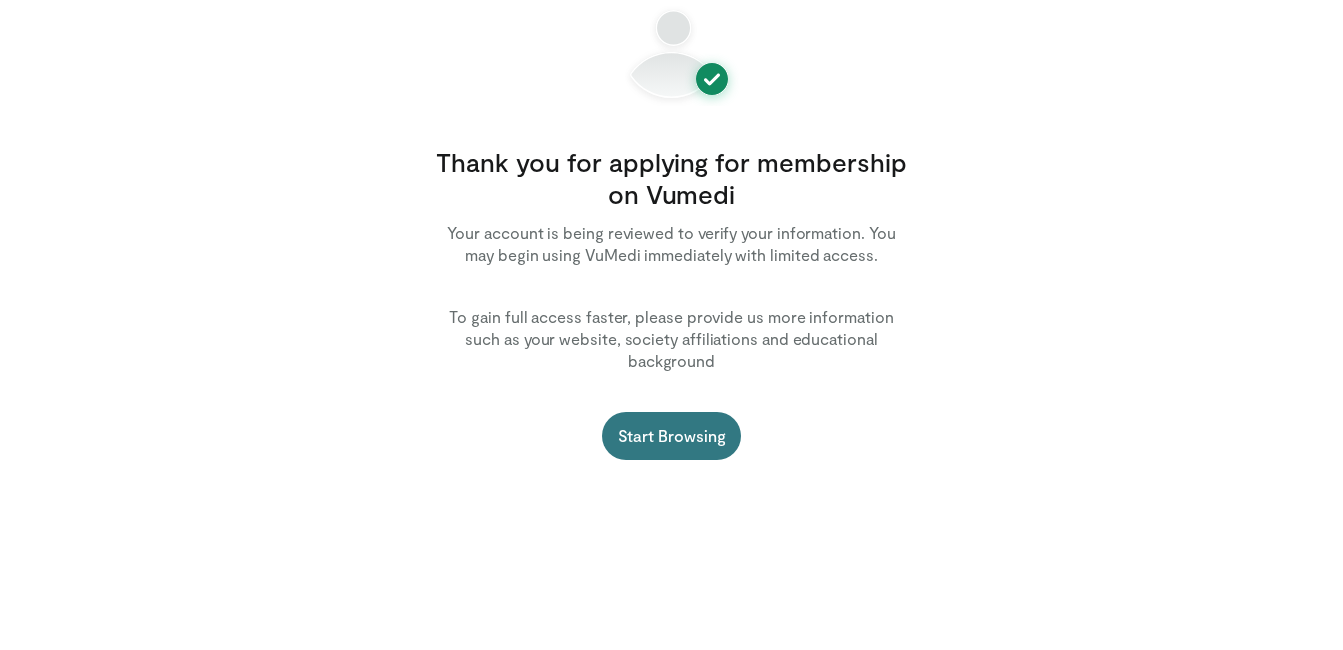scroll, scrollTop: 174, scrollLeft: 0, axis: vertical 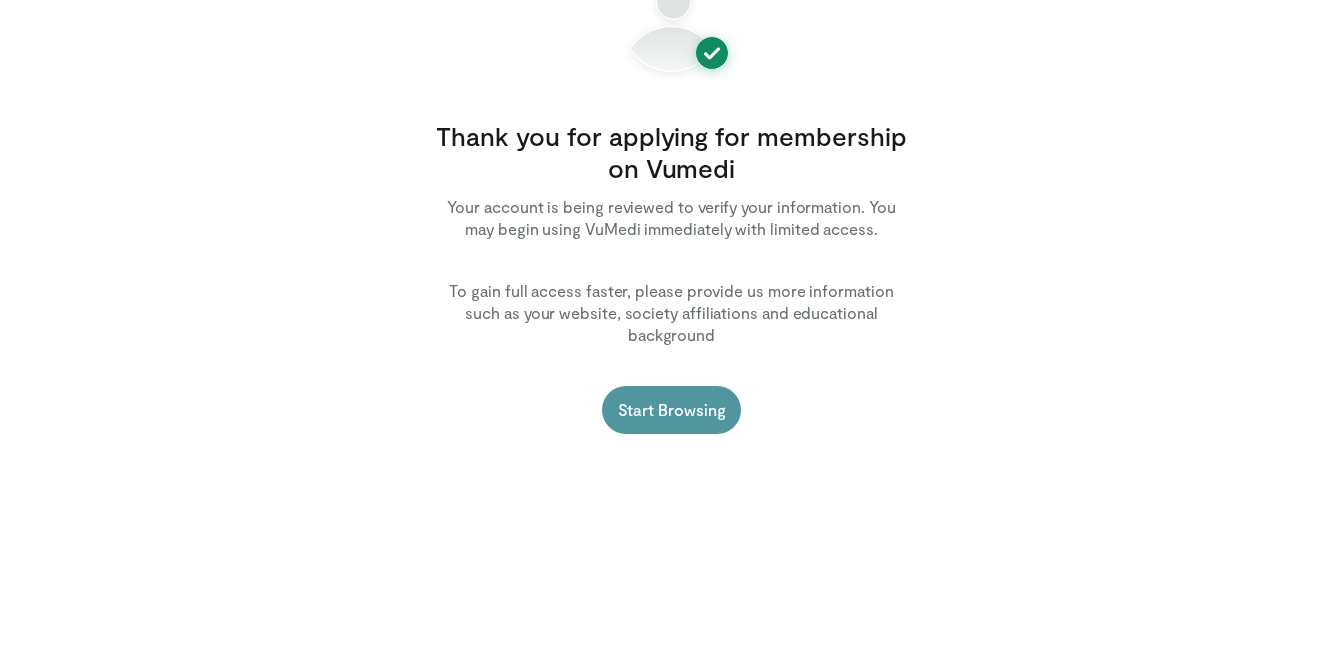 click on "Start Browsing" at bounding box center [672, 410] 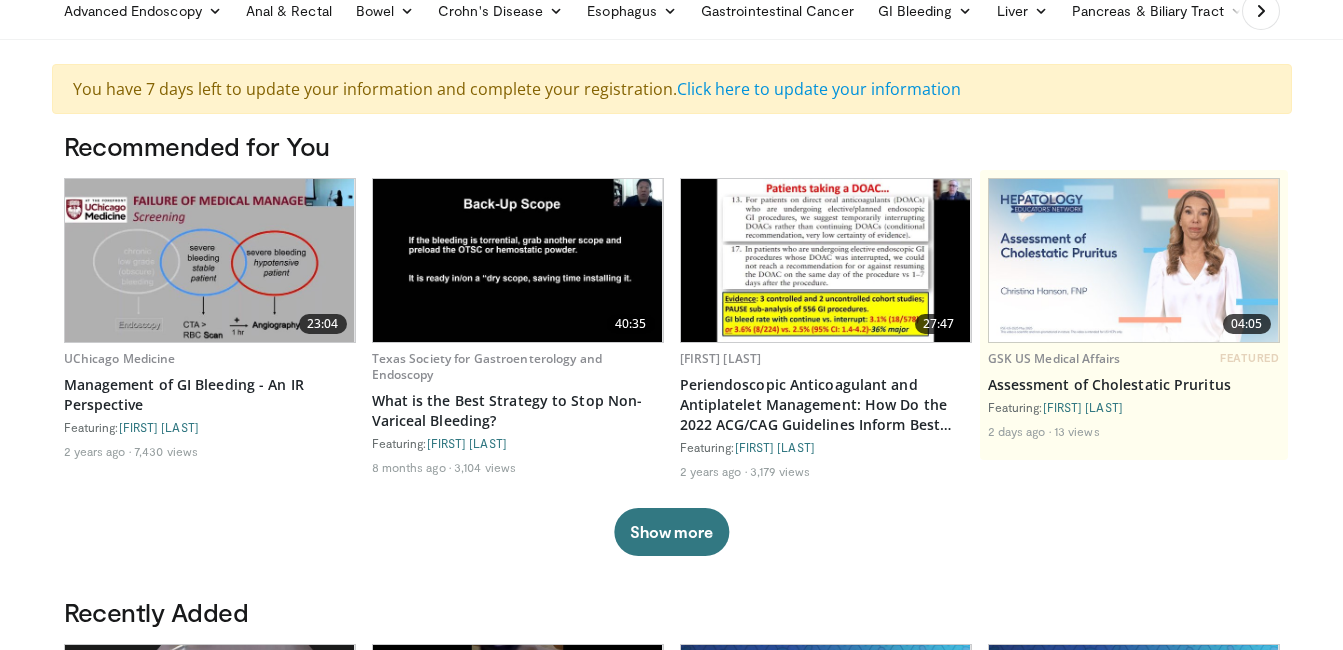 scroll, scrollTop: 0, scrollLeft: 0, axis: both 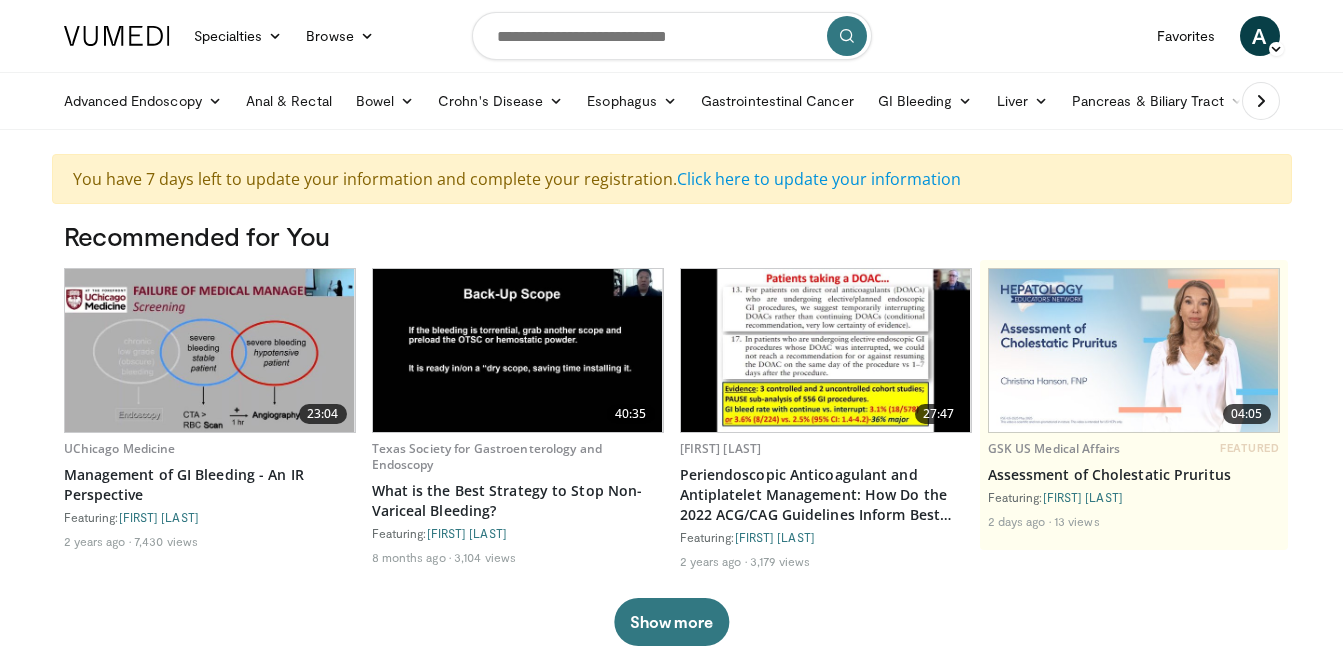 click at bounding box center (1261, 101) 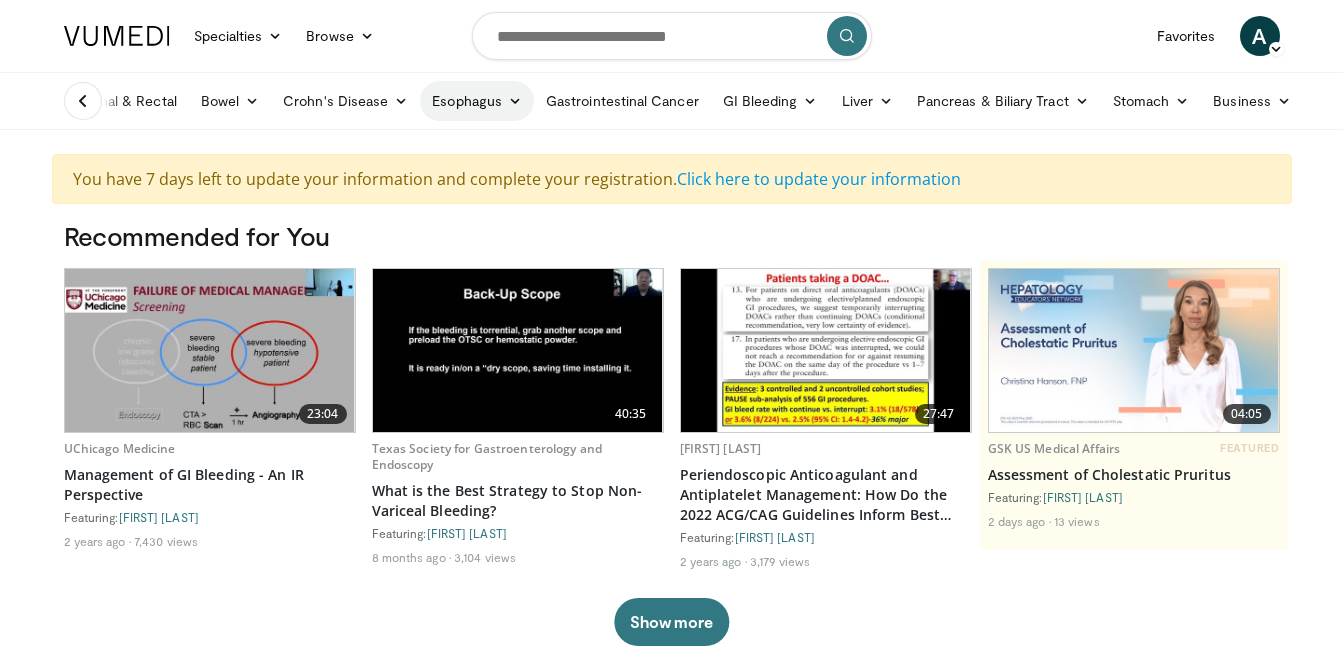 click at bounding box center [515, 101] 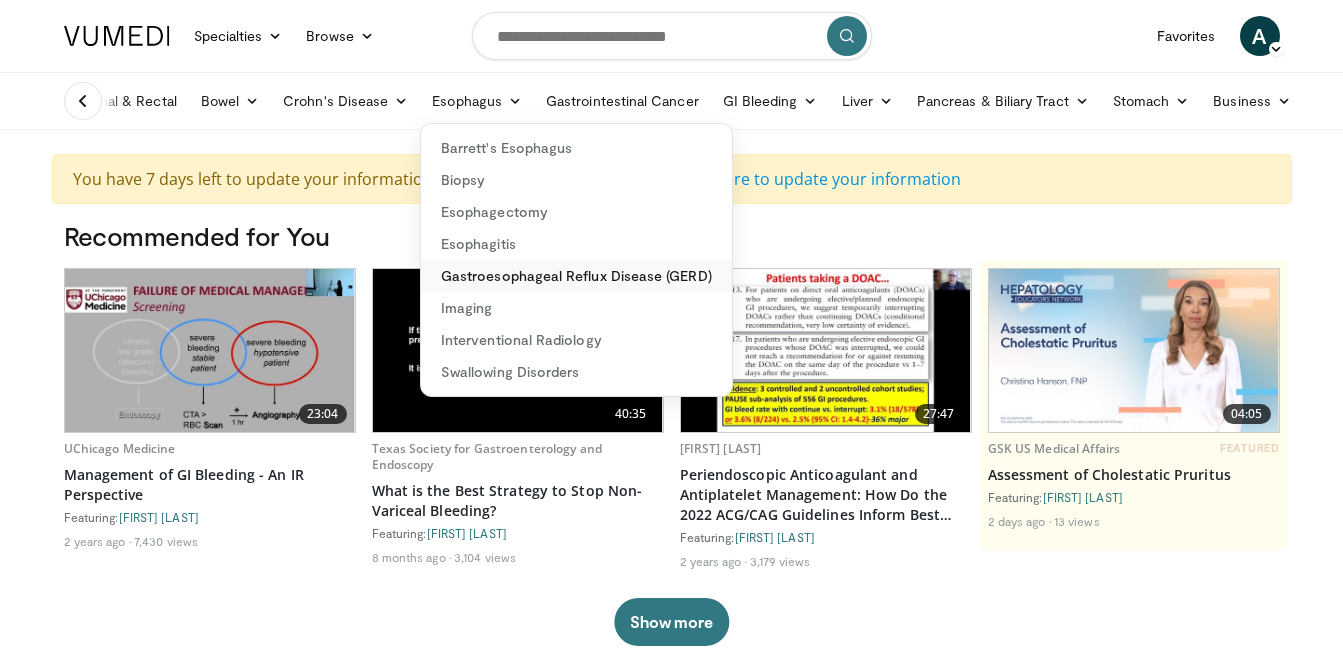 click on "Gastroesophageal Reflux Disease (GERD)" at bounding box center [576, 276] 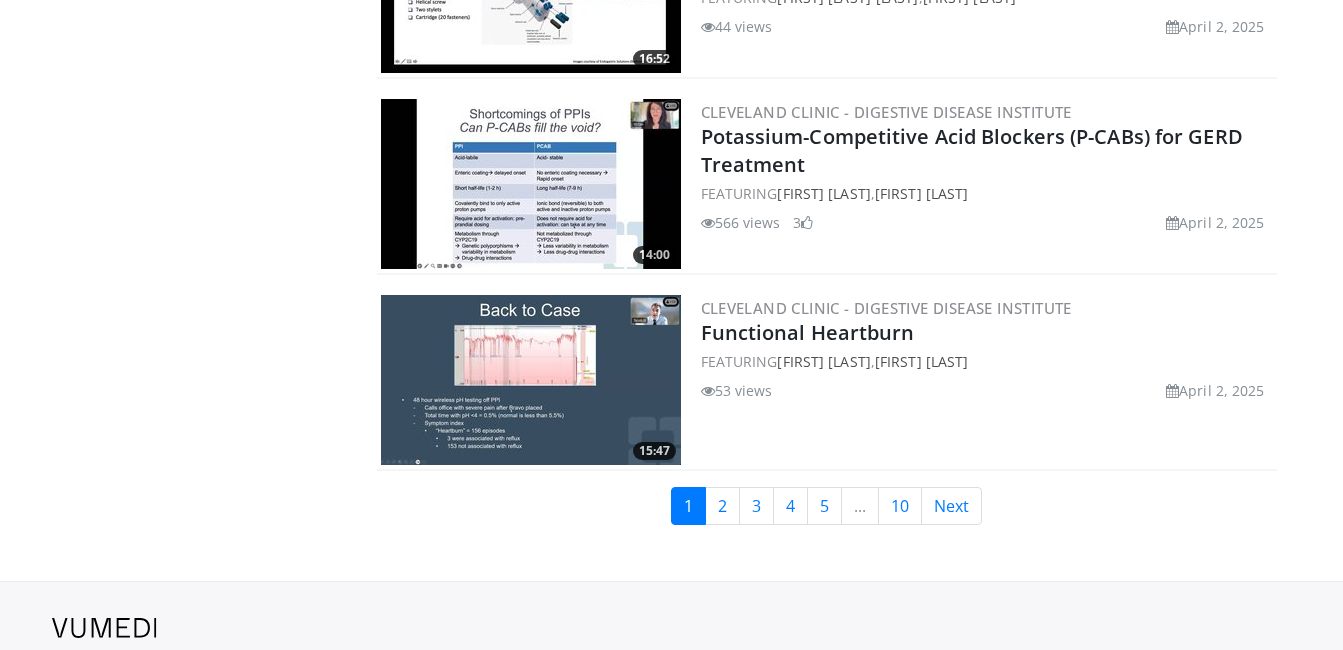 scroll, scrollTop: 4790, scrollLeft: 0, axis: vertical 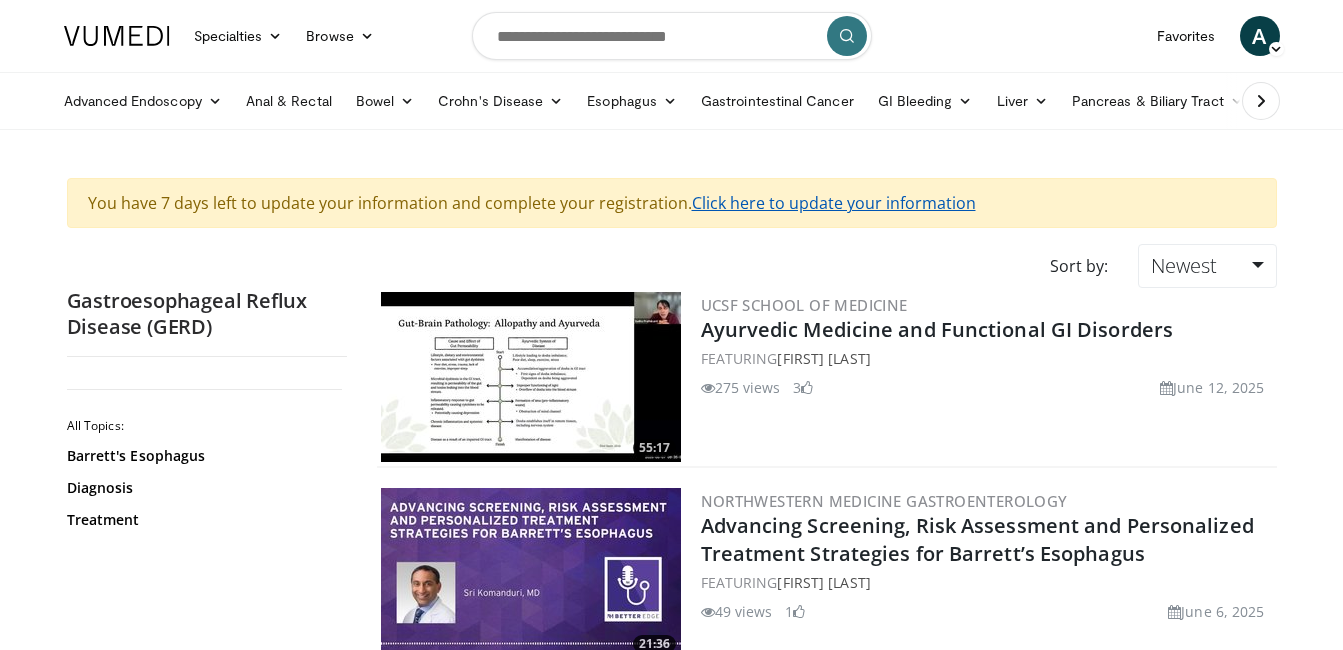 click on "Click here to update your information" at bounding box center [834, 203] 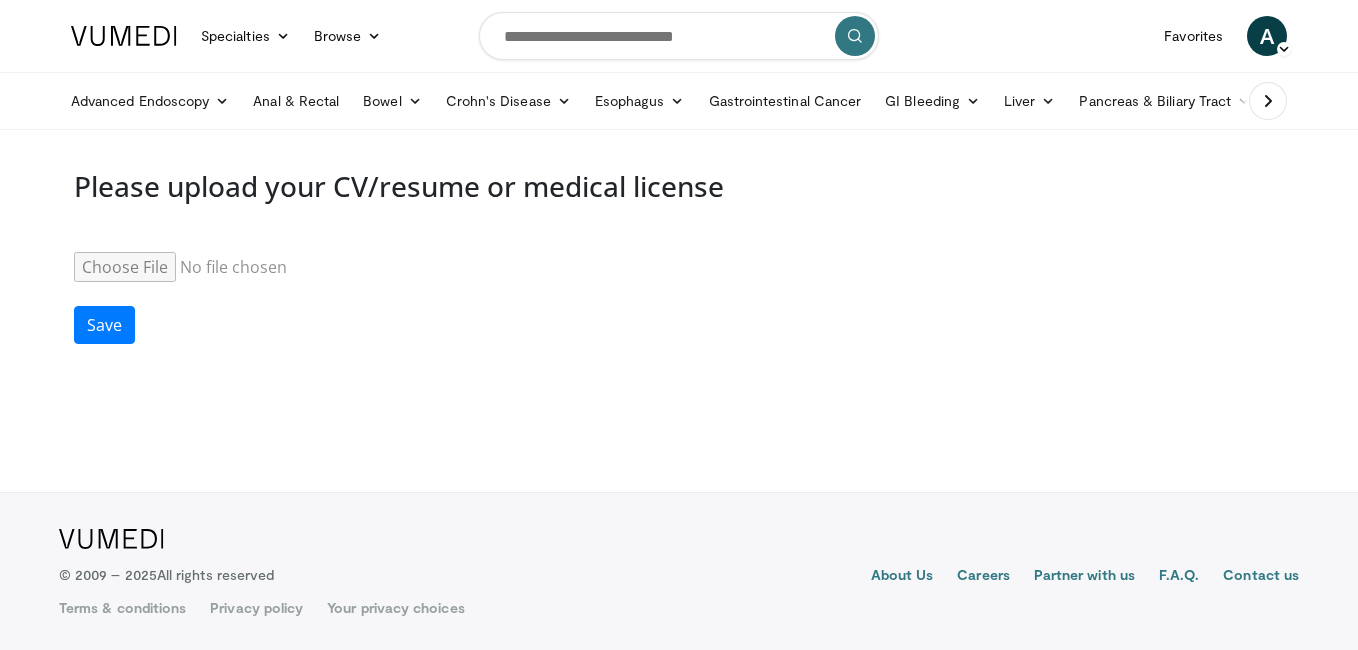 scroll, scrollTop: 0, scrollLeft: 0, axis: both 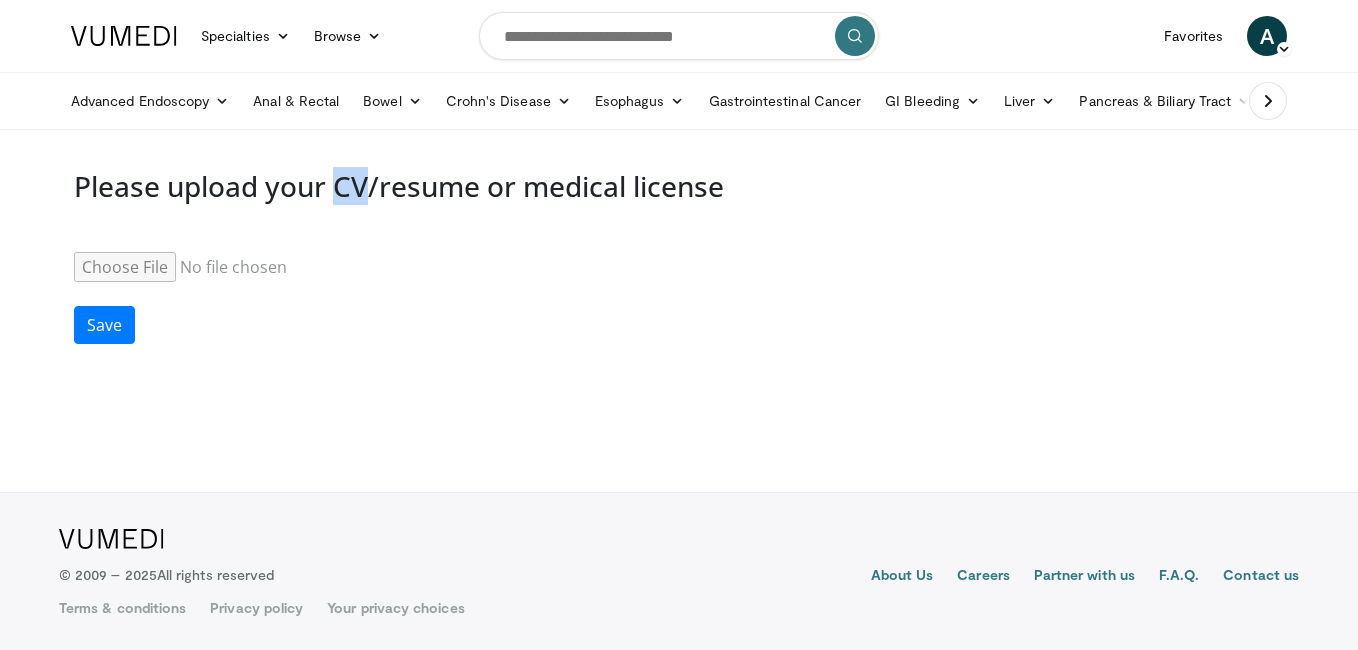 drag, startPoint x: 341, startPoint y: 189, endPoint x: 372, endPoint y: 188, distance: 31.016125 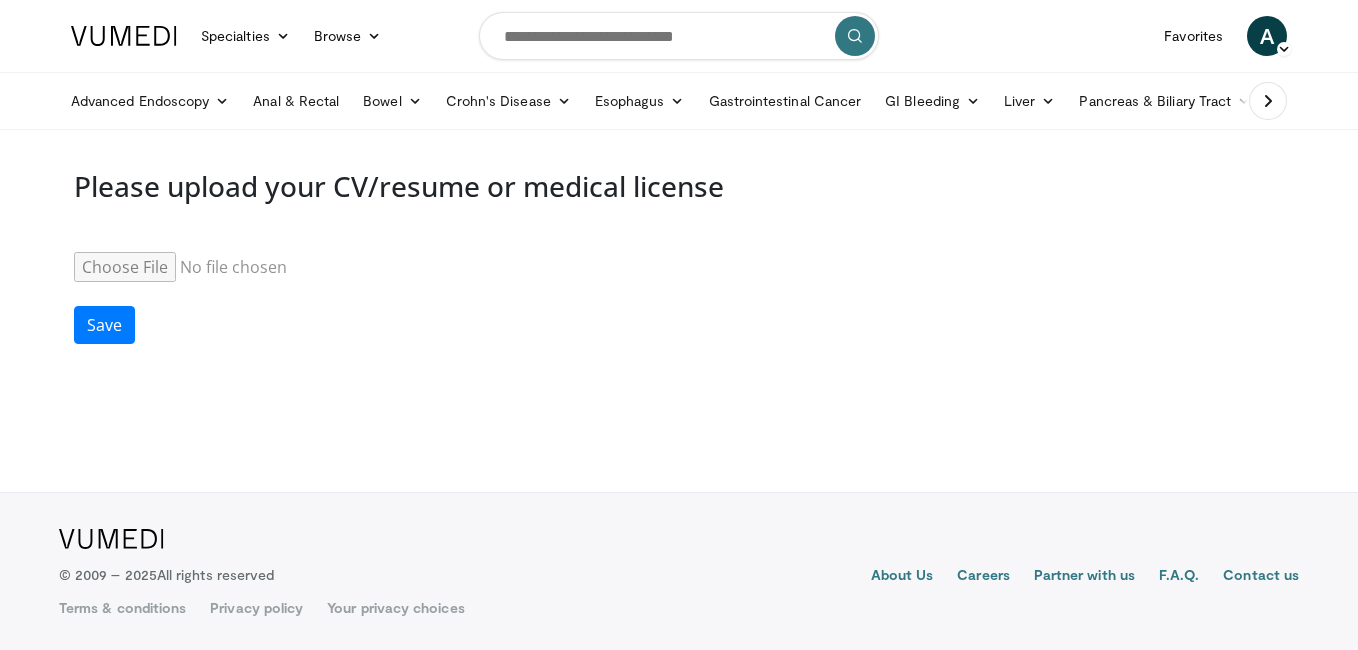 drag, startPoint x: 372, startPoint y: 188, endPoint x: 436, endPoint y: 197, distance: 64.629715 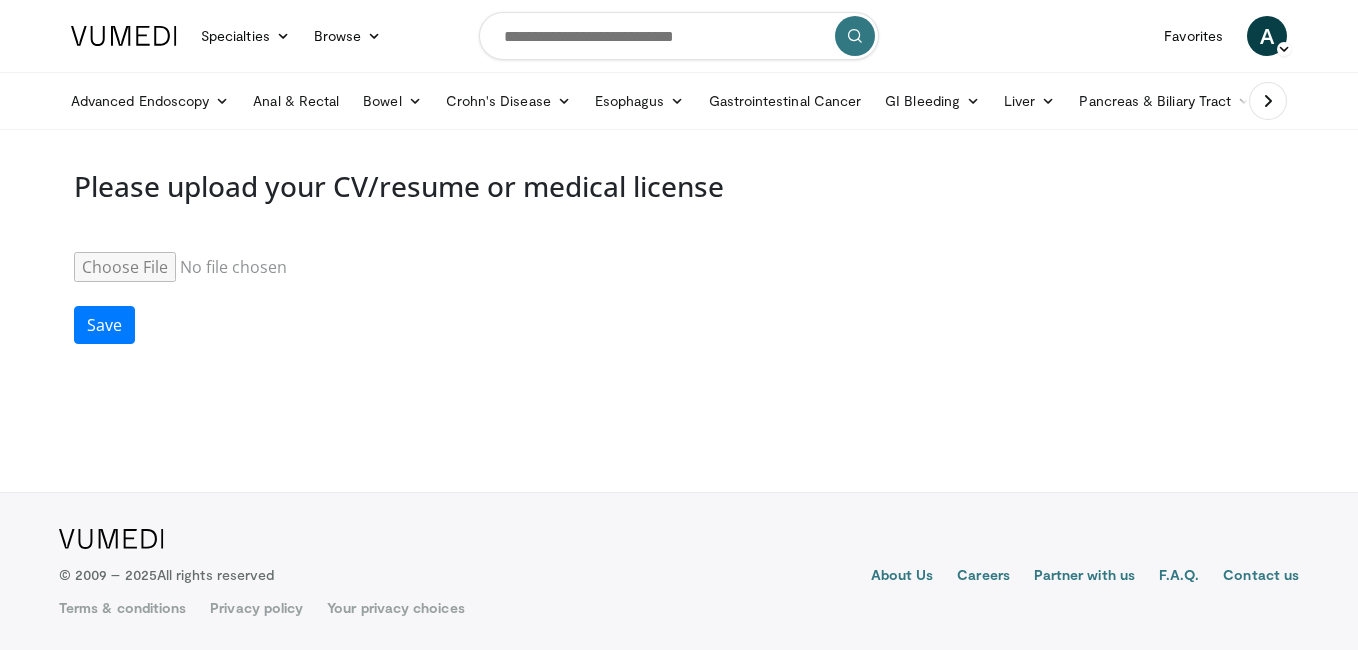 drag, startPoint x: 726, startPoint y: 195, endPoint x: 498, endPoint y: 212, distance: 228.63289 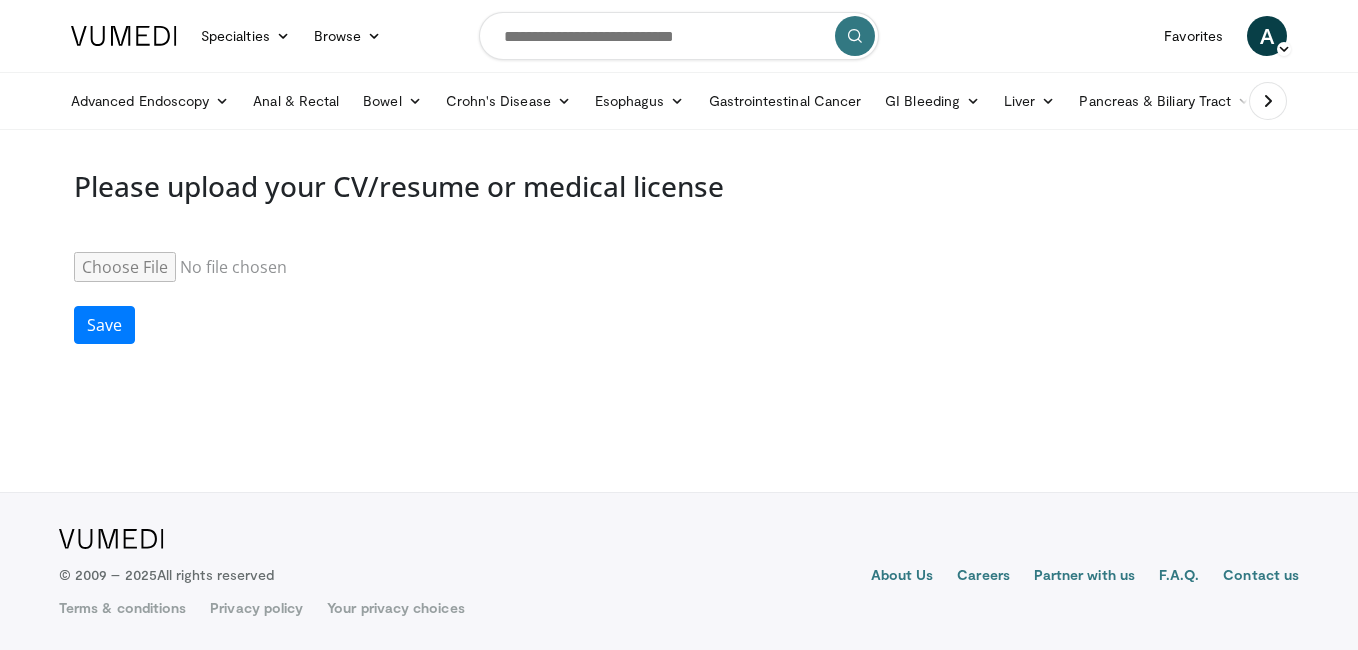 drag, startPoint x: 498, startPoint y: 212, endPoint x: 348, endPoint y: 309, distance: 178.6309 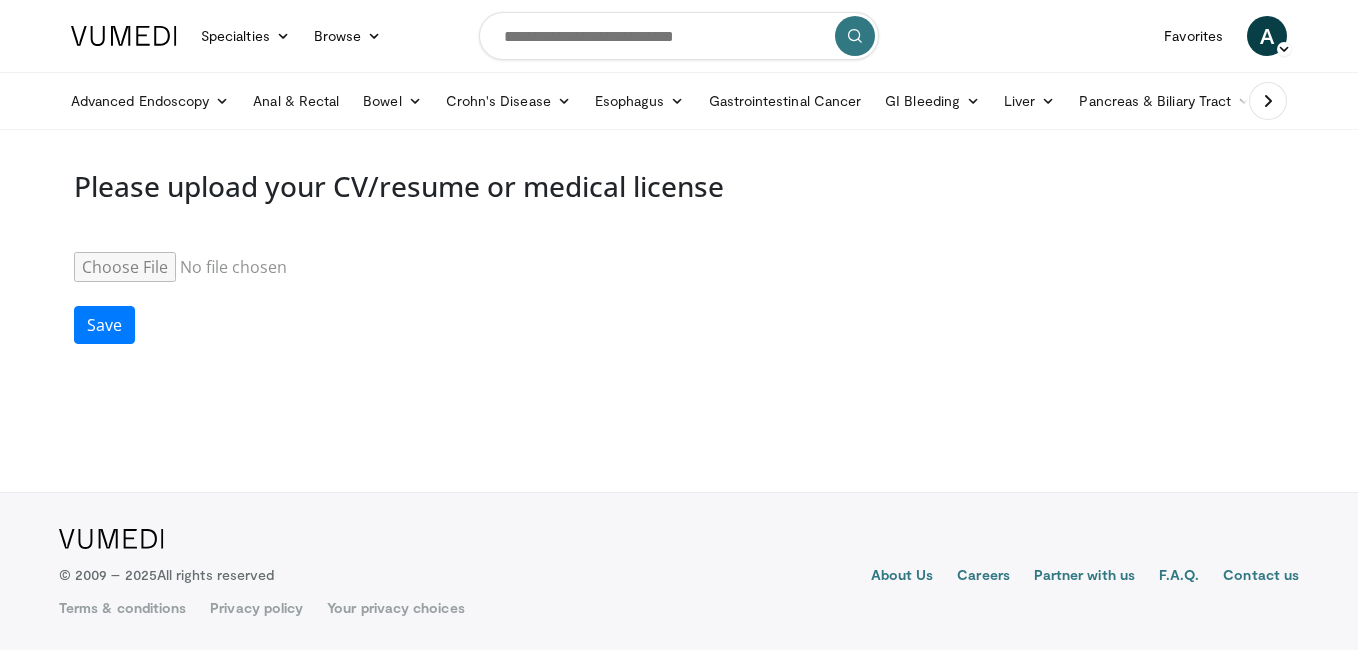 click on "Resume" at bounding box center [227, 267] 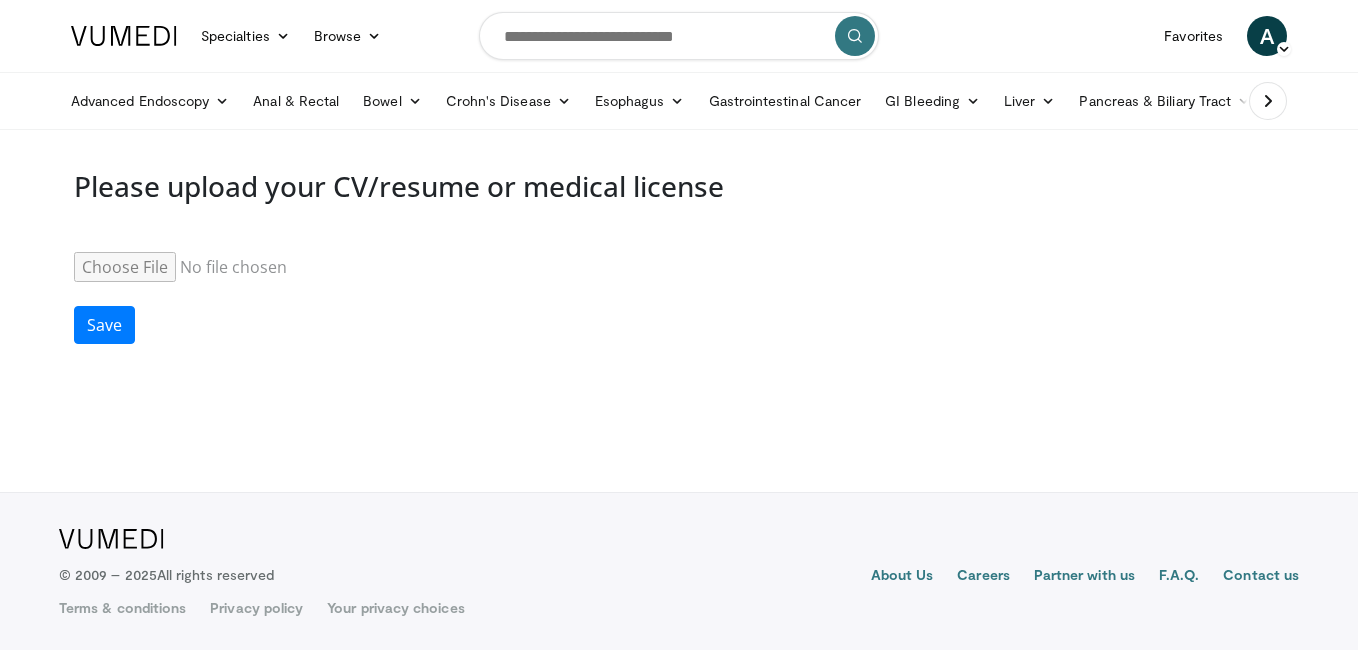click on "Resume" at bounding box center [227, 267] 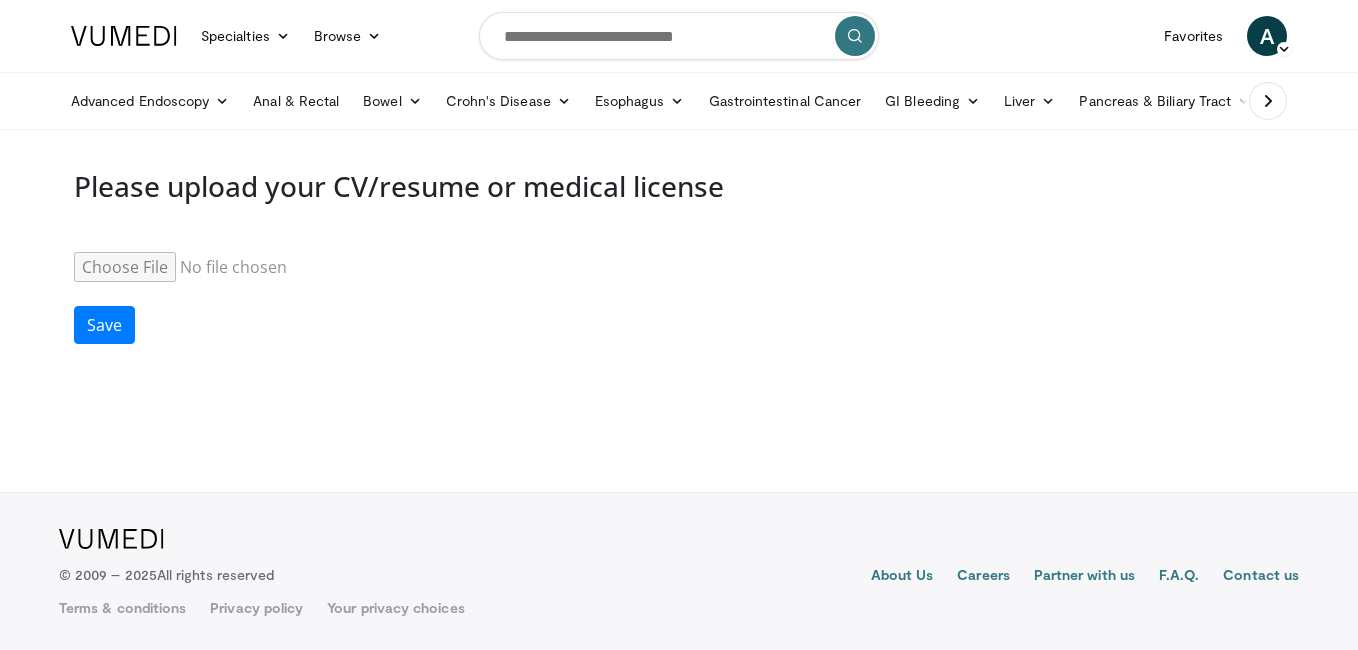 type on "**********" 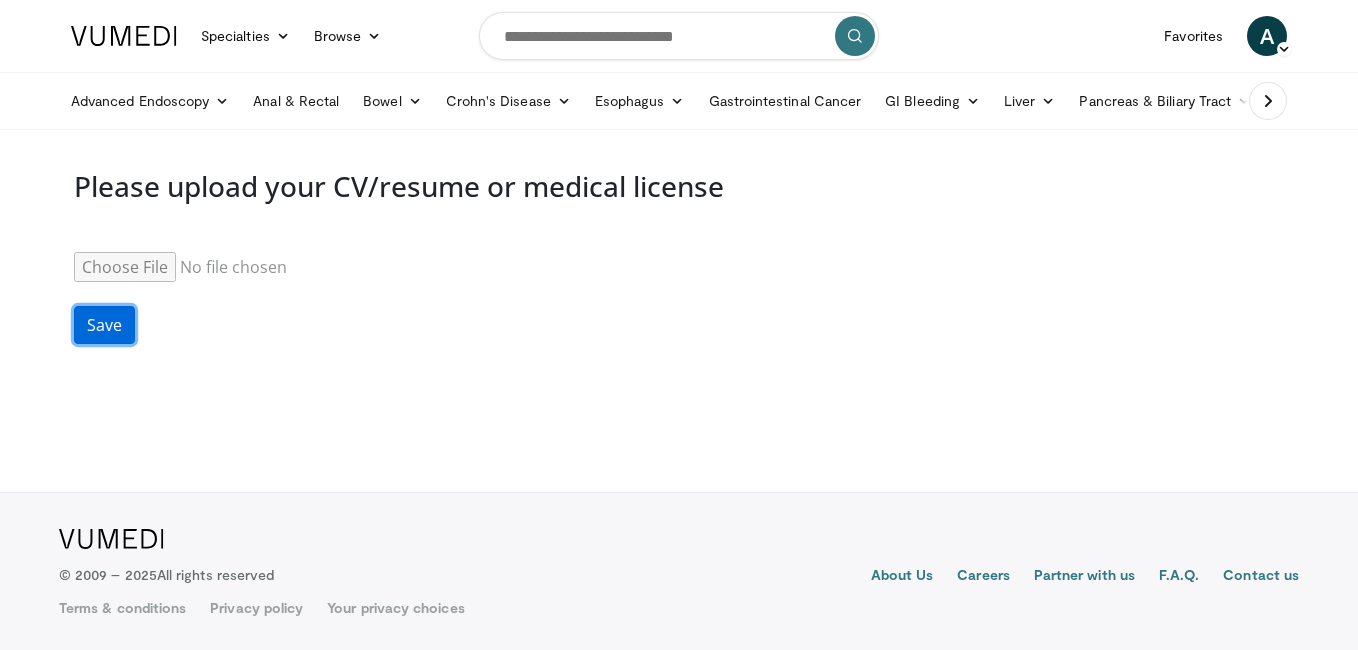 click on "Save" at bounding box center (104, 325) 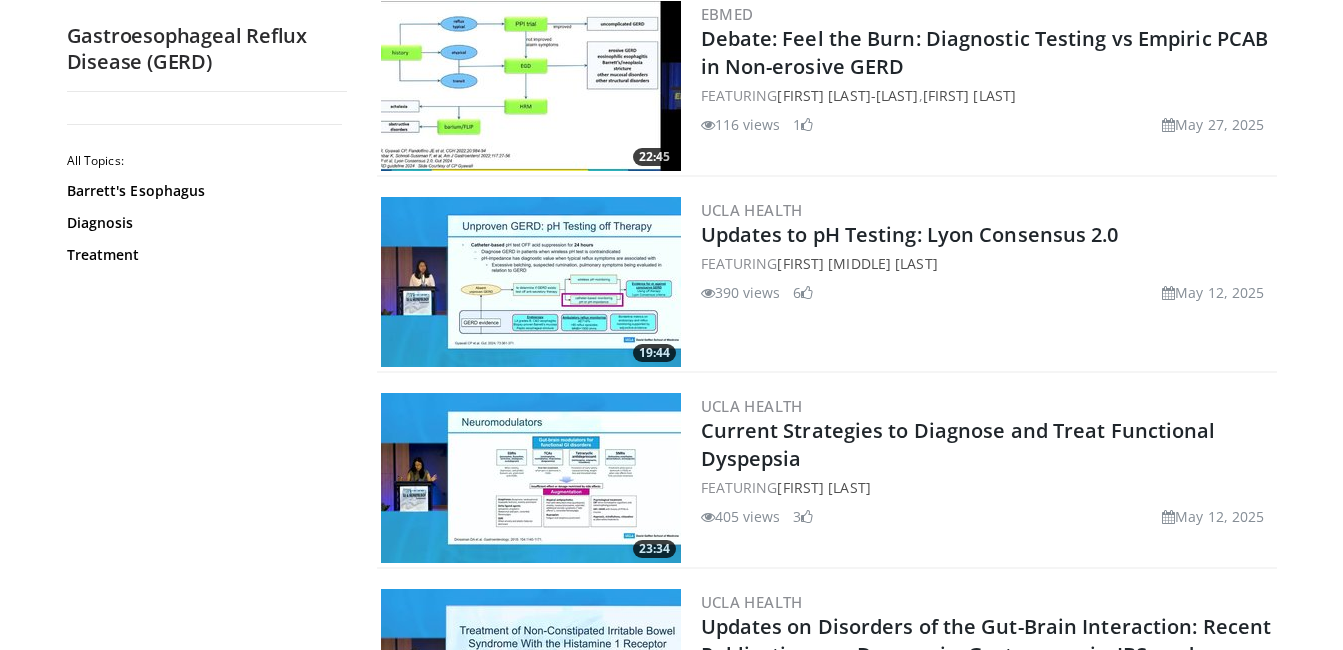 scroll, scrollTop: 700, scrollLeft: 0, axis: vertical 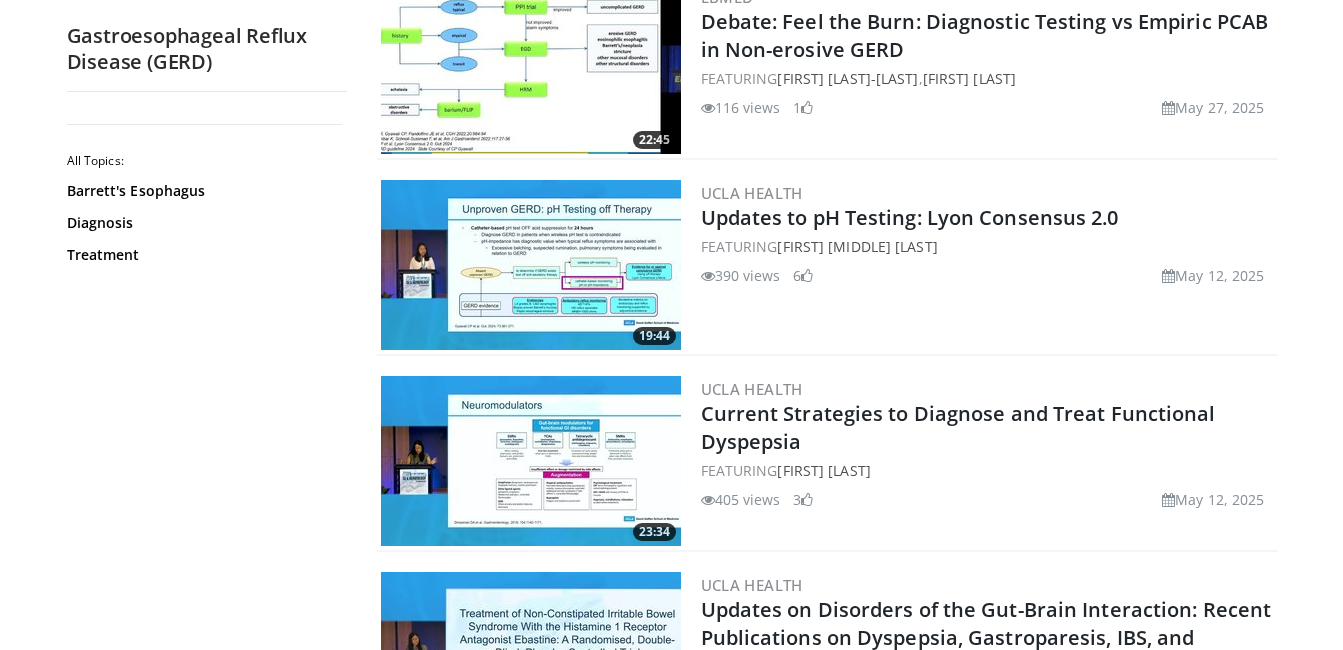 click at bounding box center (531, 265) 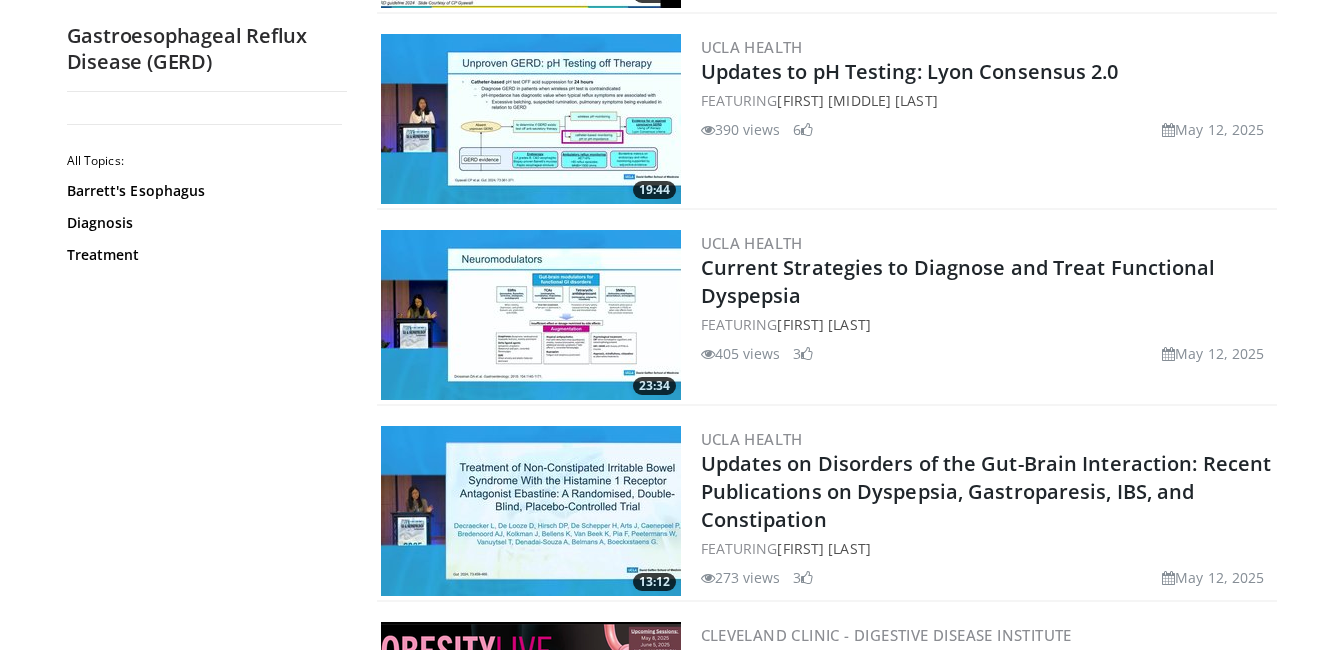 scroll, scrollTop: 800, scrollLeft: 0, axis: vertical 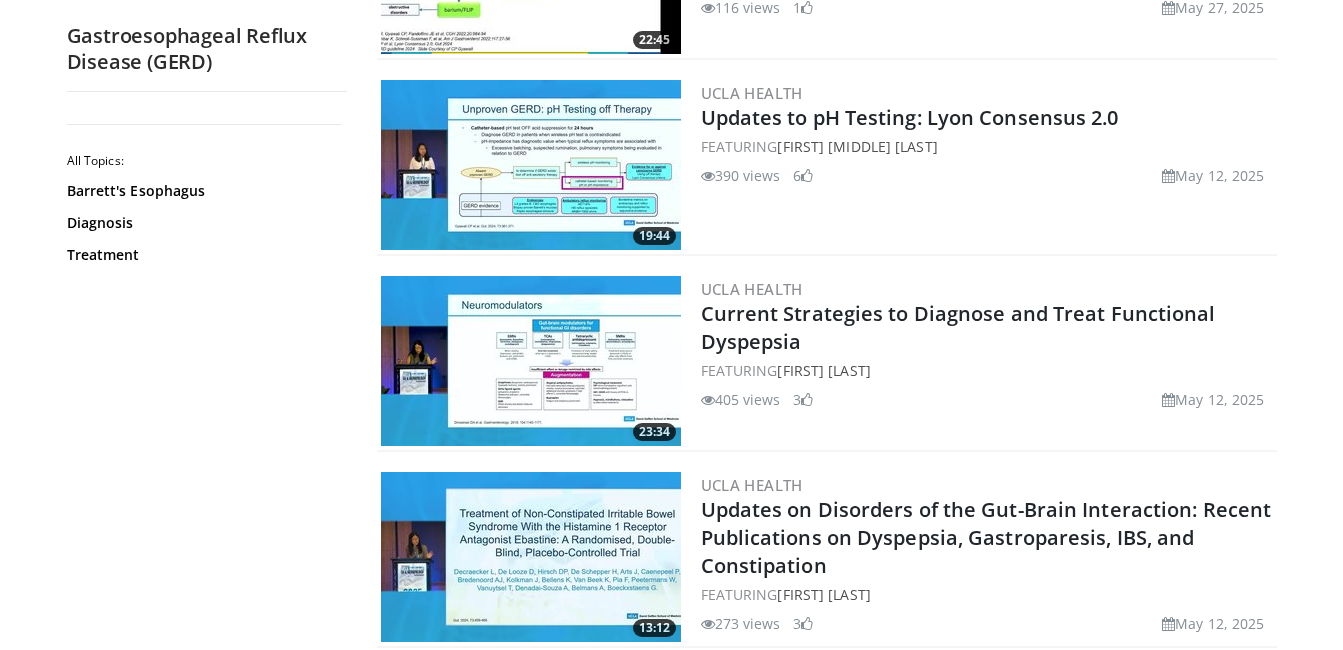 click at bounding box center [531, 165] 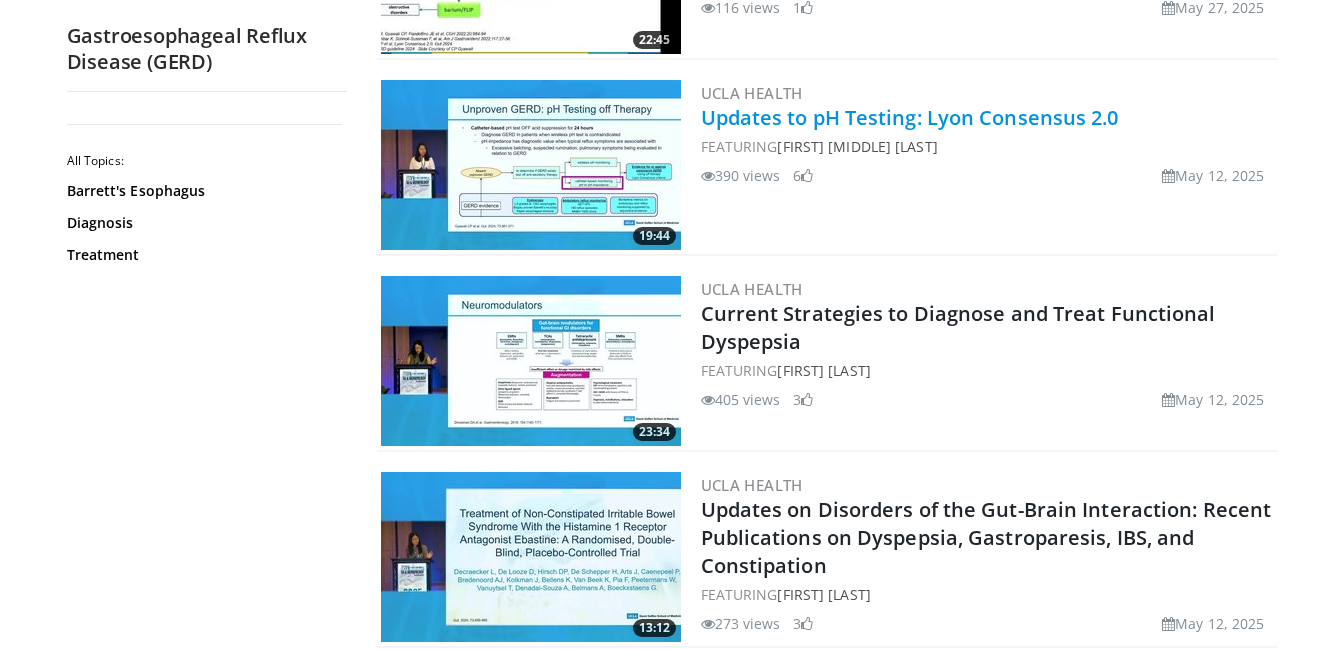 click on "Updates to pH Testing: Lyon Consensus 2.0" at bounding box center (910, 117) 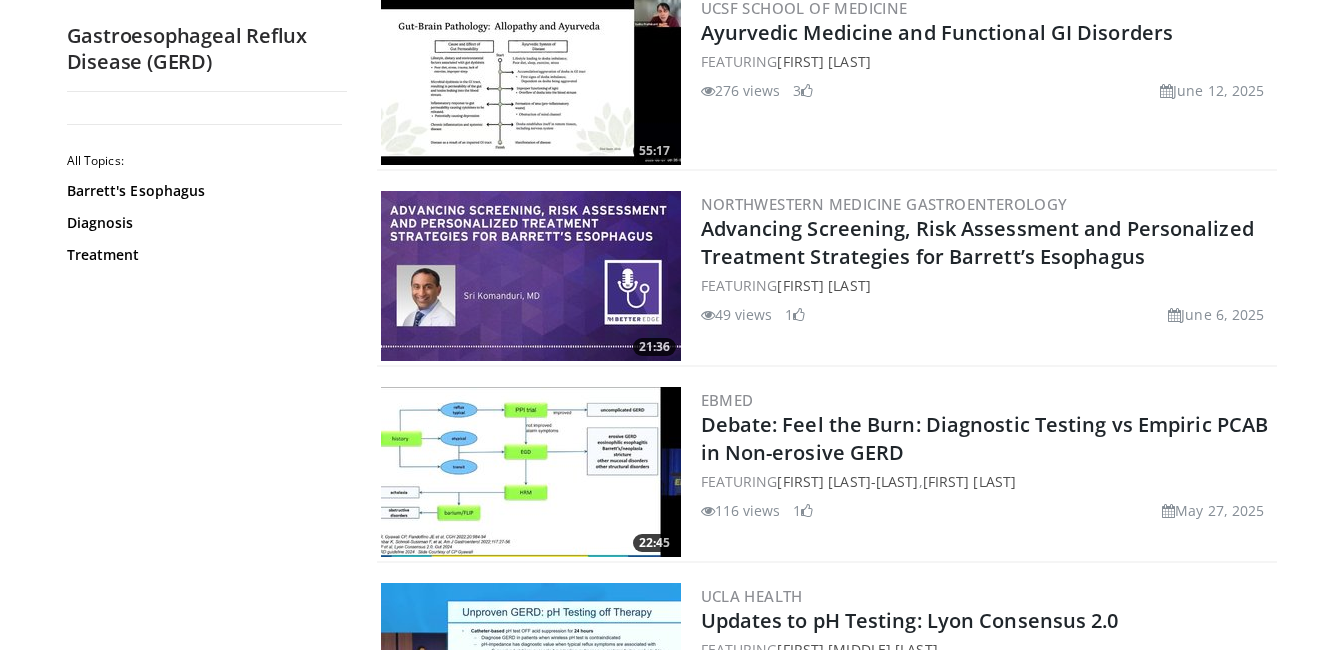 scroll, scrollTop: 300, scrollLeft: 0, axis: vertical 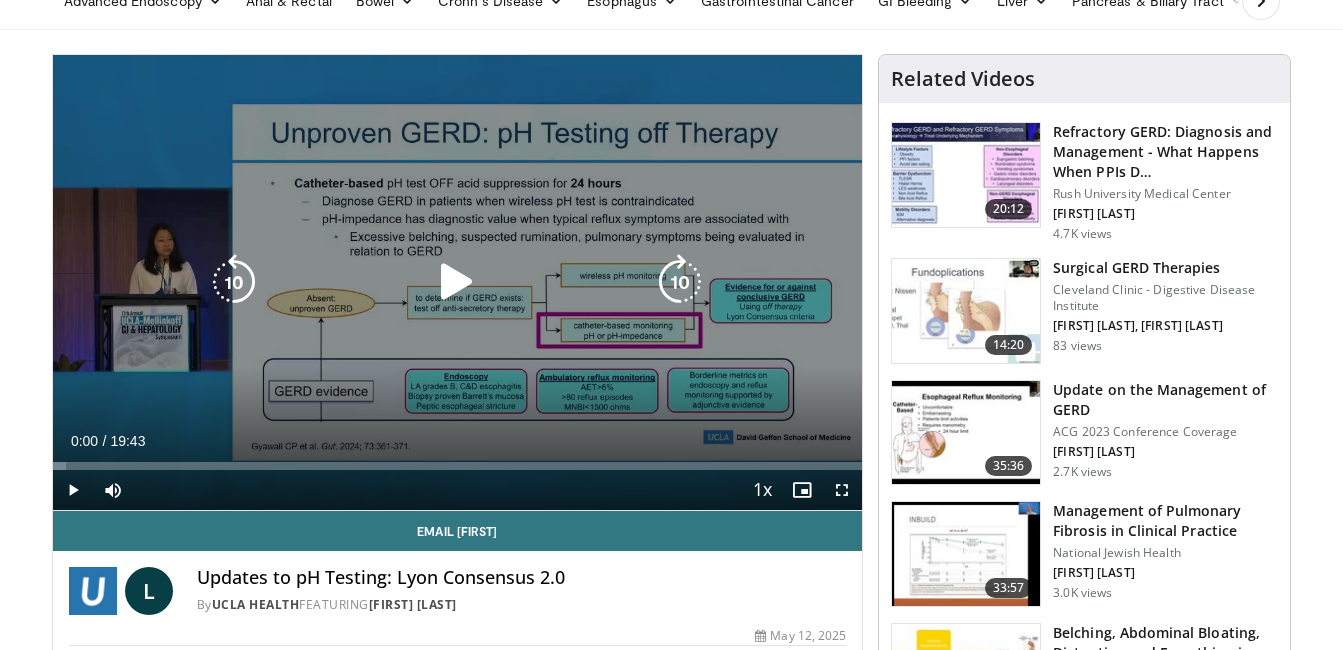 click at bounding box center [457, 282] 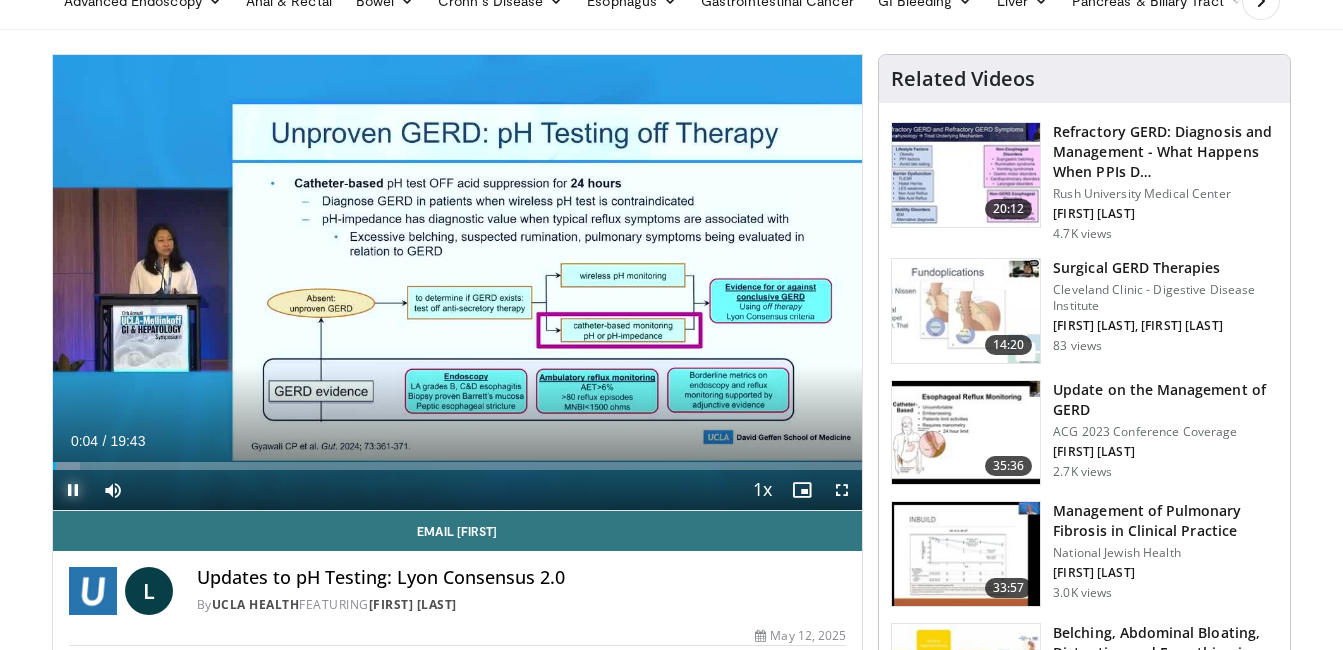 click at bounding box center (73, 490) 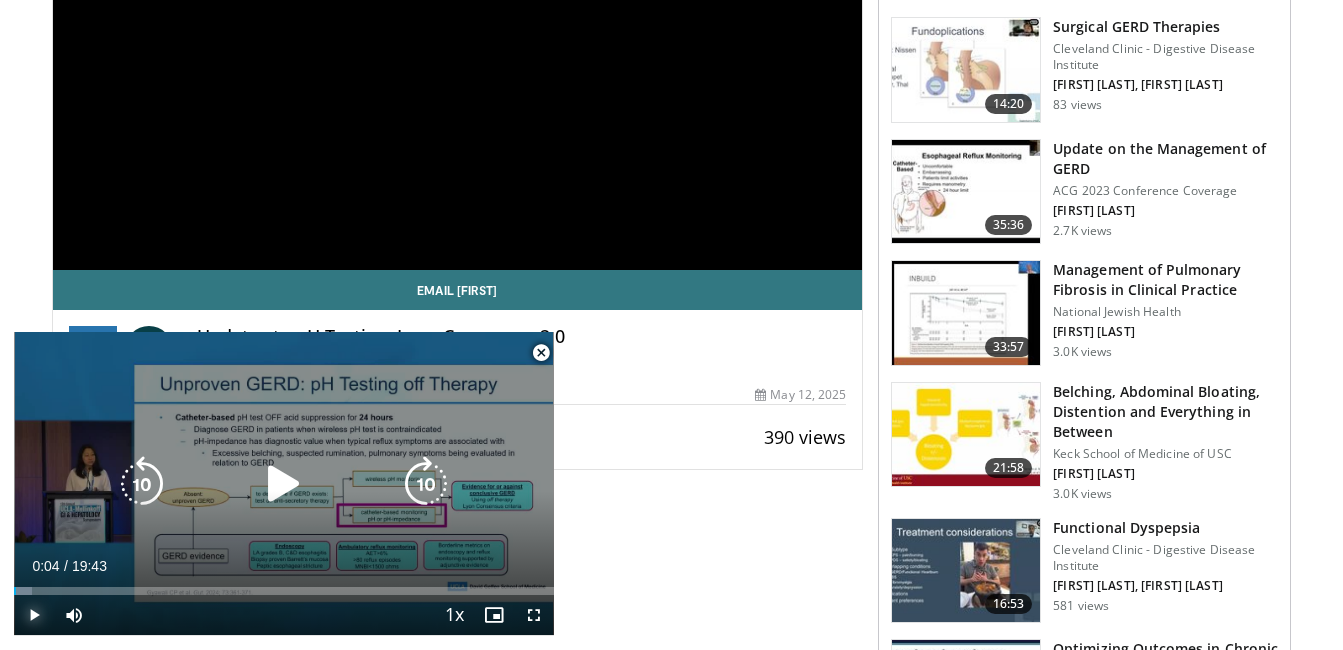 scroll, scrollTop: 400, scrollLeft: 0, axis: vertical 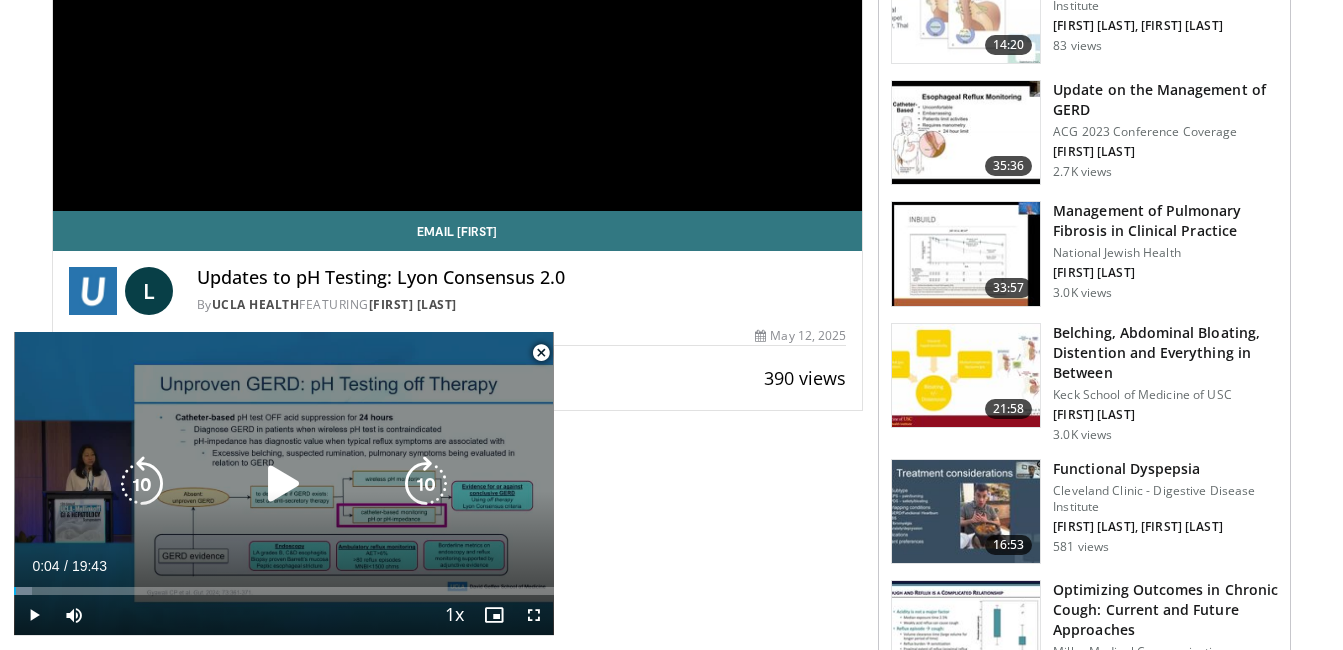 click on "10 seconds
Tap to unmute" at bounding box center [284, 483] 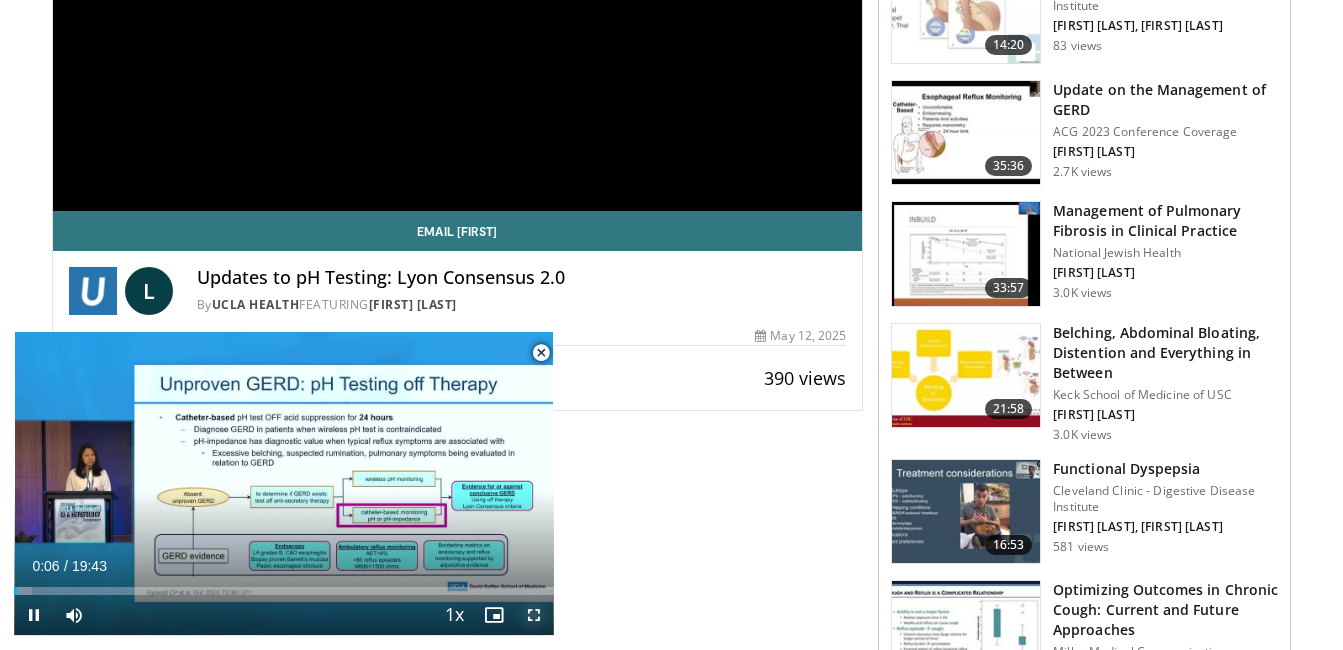 click at bounding box center (534, 615) 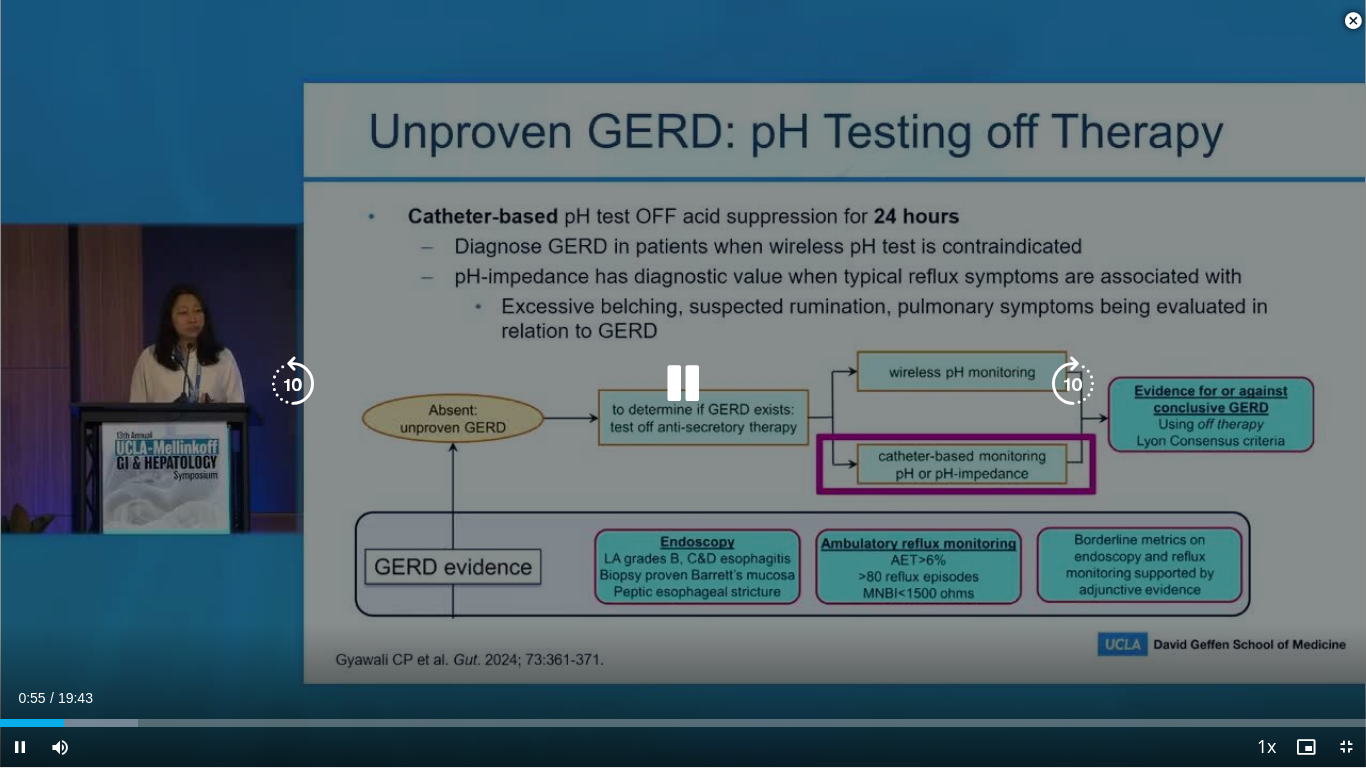 click at bounding box center [683, 384] 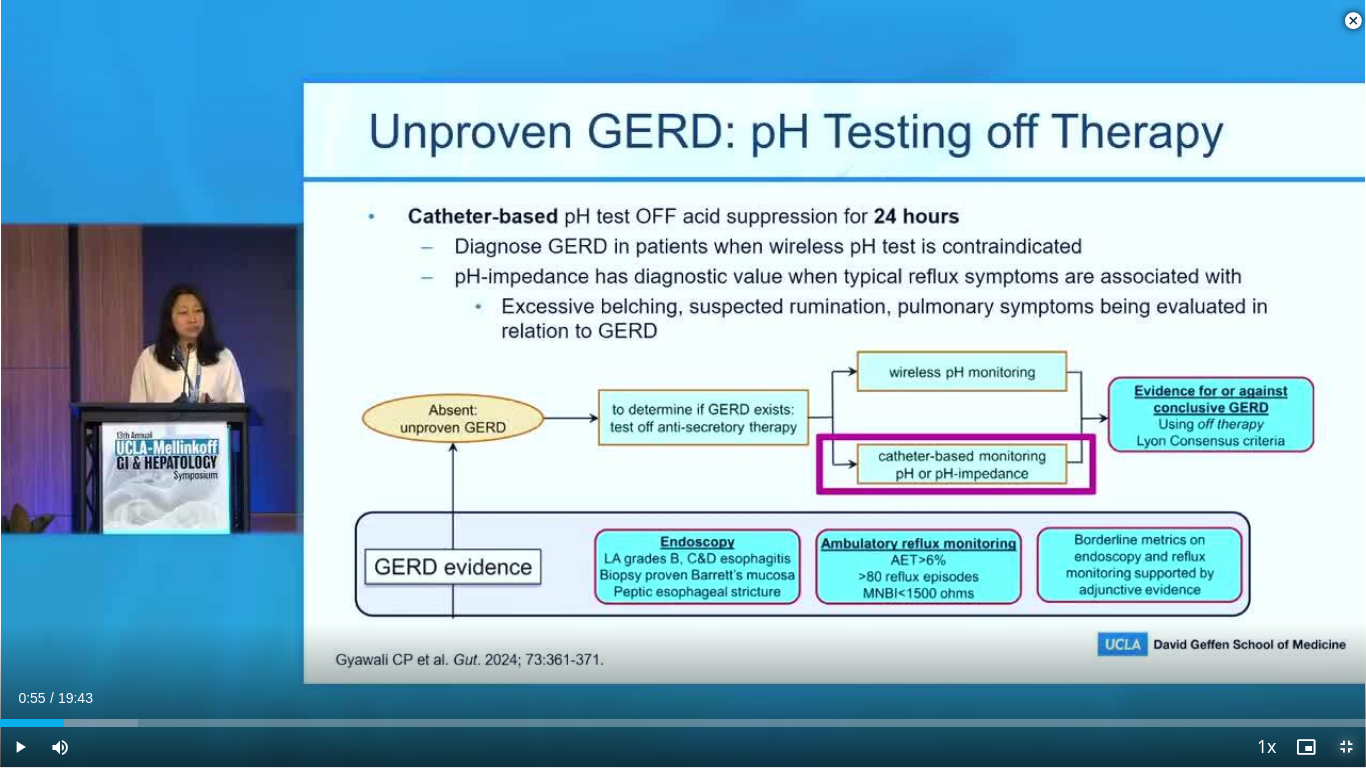 click at bounding box center (1346, 747) 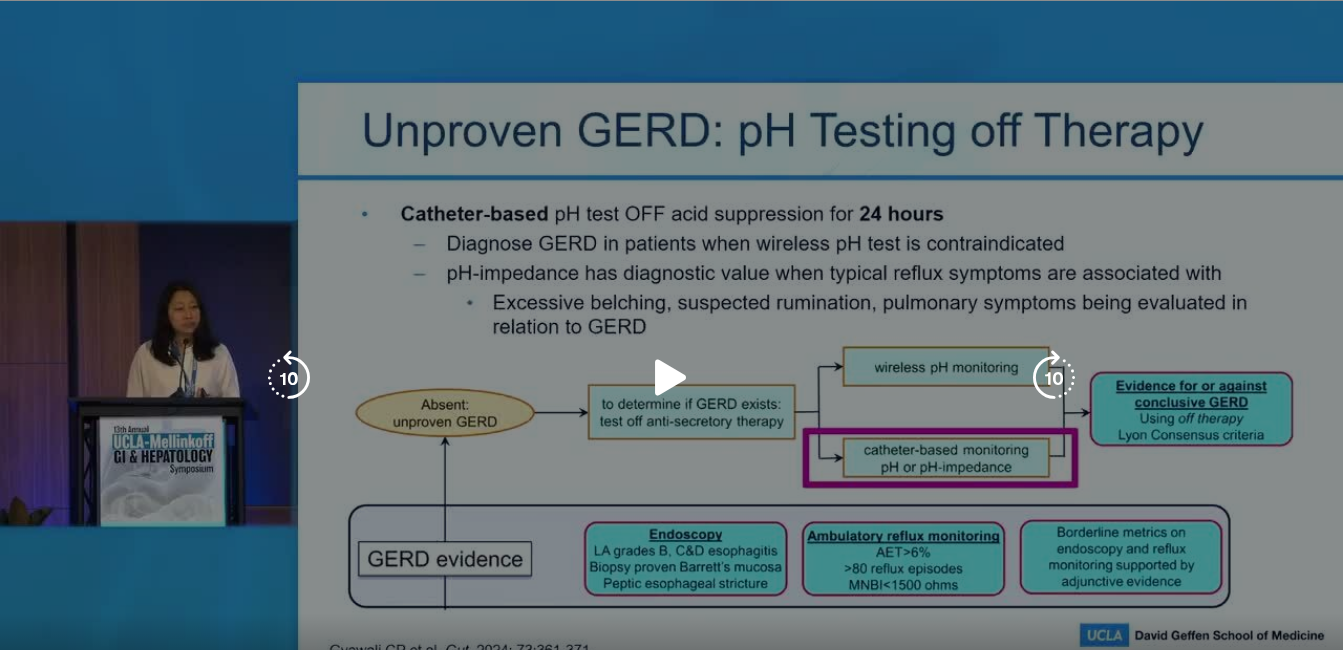 scroll, scrollTop: 0, scrollLeft: 0, axis: both 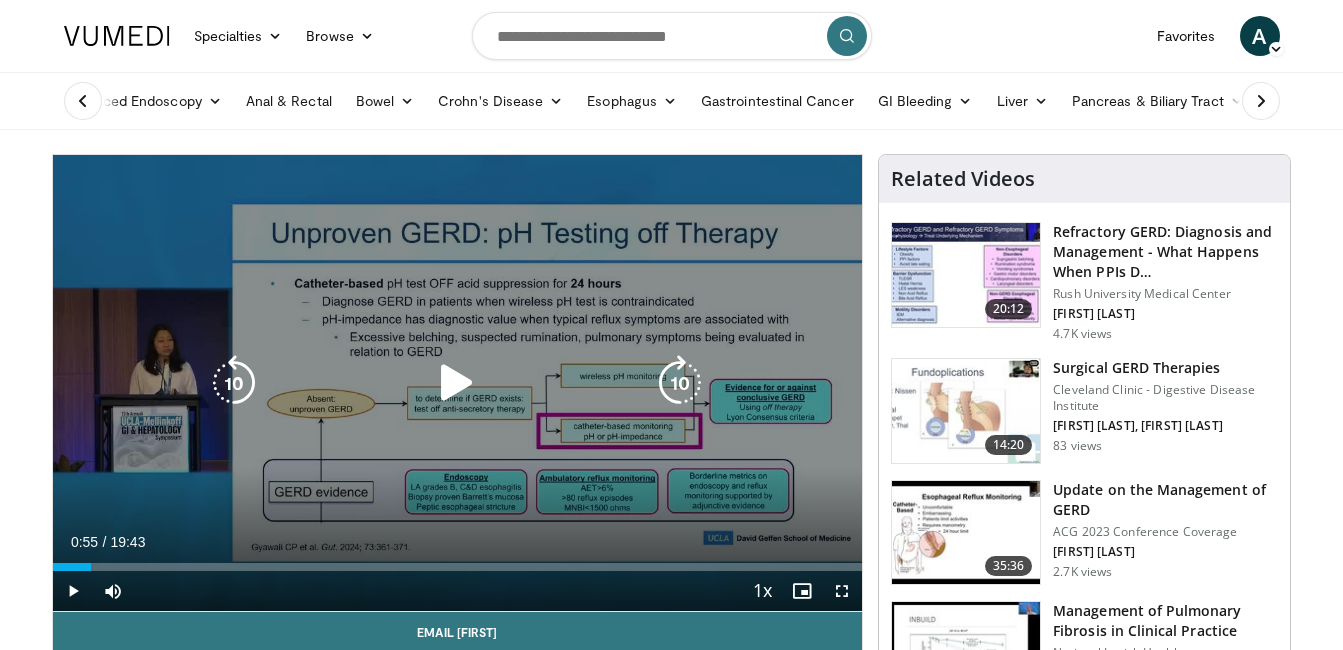 drag, startPoint x: 732, startPoint y: 182, endPoint x: 662, endPoint y: 192, distance: 70.71068 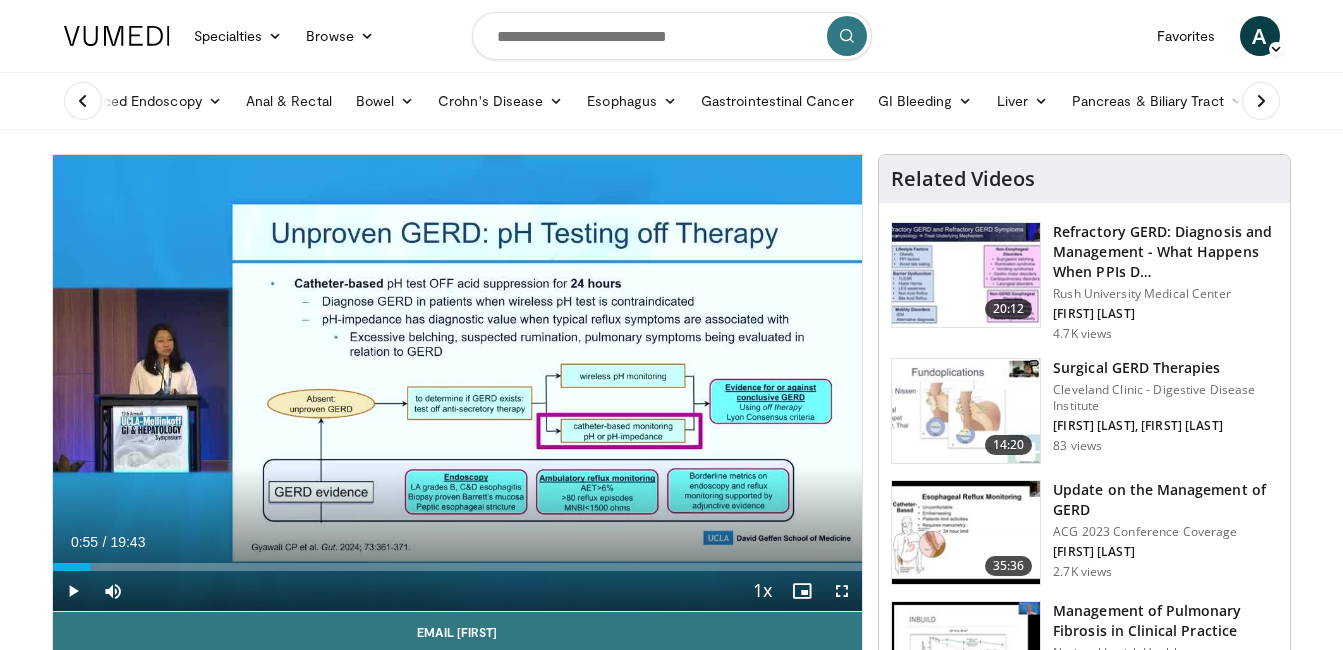 drag, startPoint x: 662, startPoint y: 192, endPoint x: 626, endPoint y: 145, distance: 59.20304 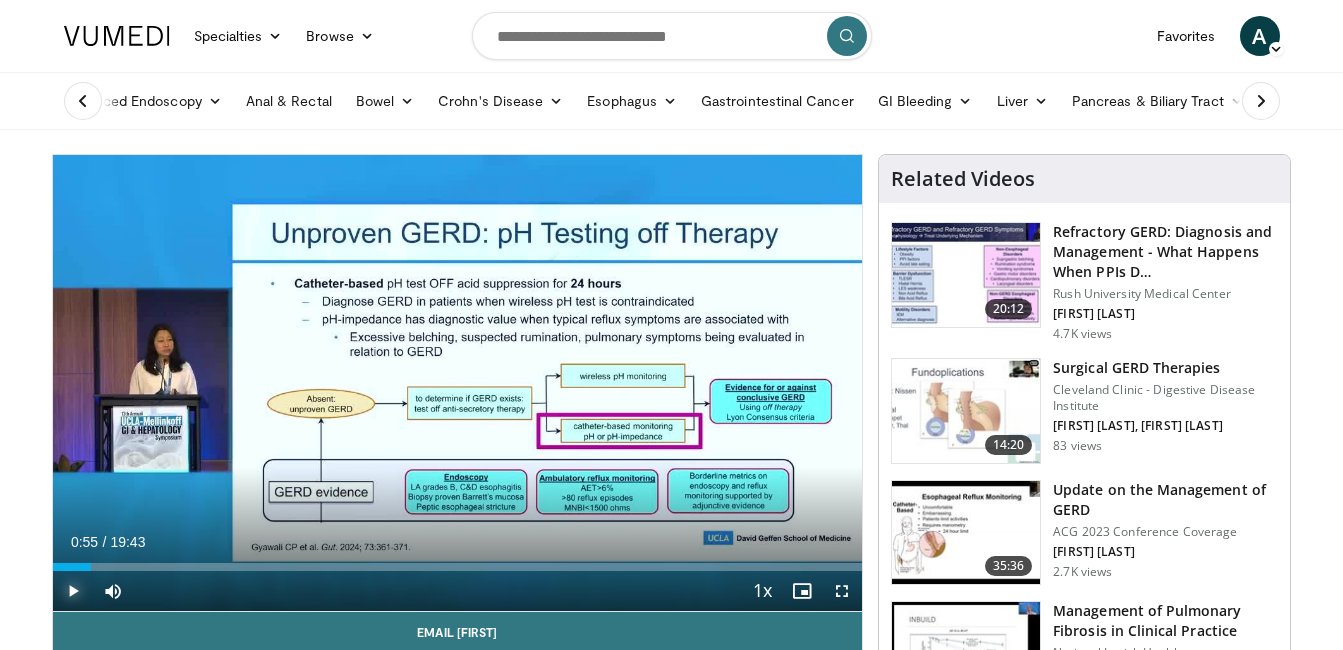 click at bounding box center [73, 591] 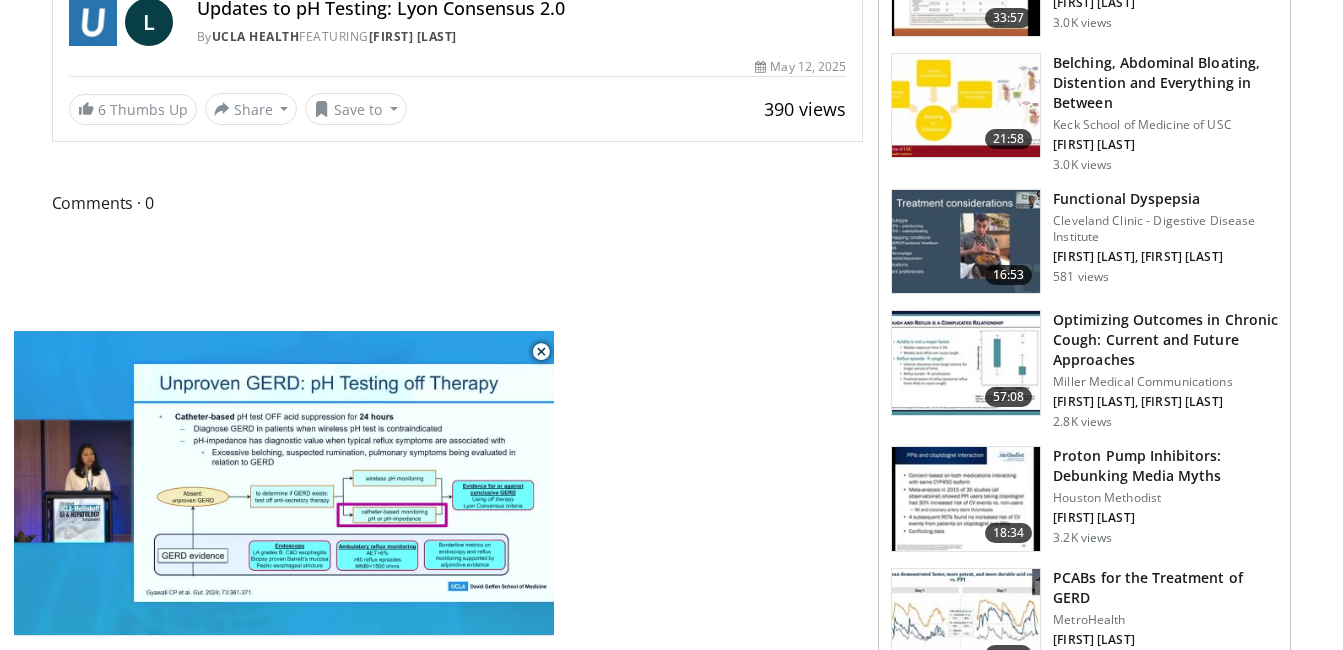 scroll, scrollTop: 700, scrollLeft: 0, axis: vertical 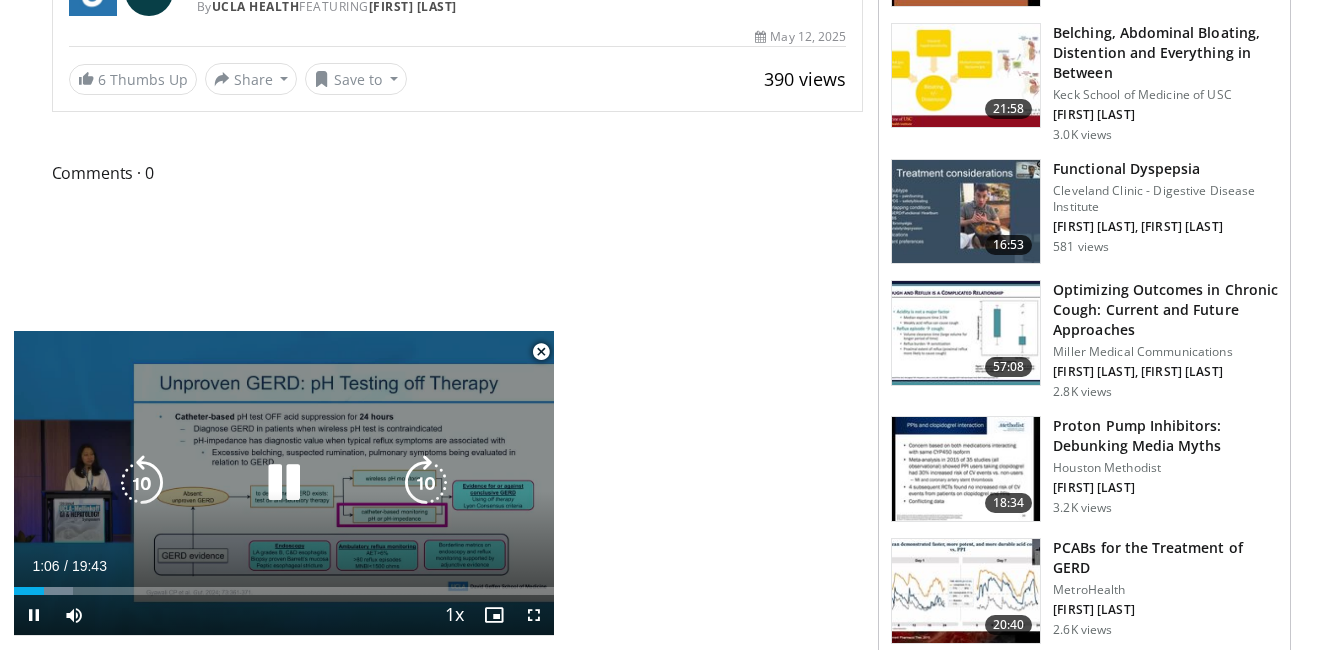 click on "10 seconds
Tap to unmute" at bounding box center [284, 483] 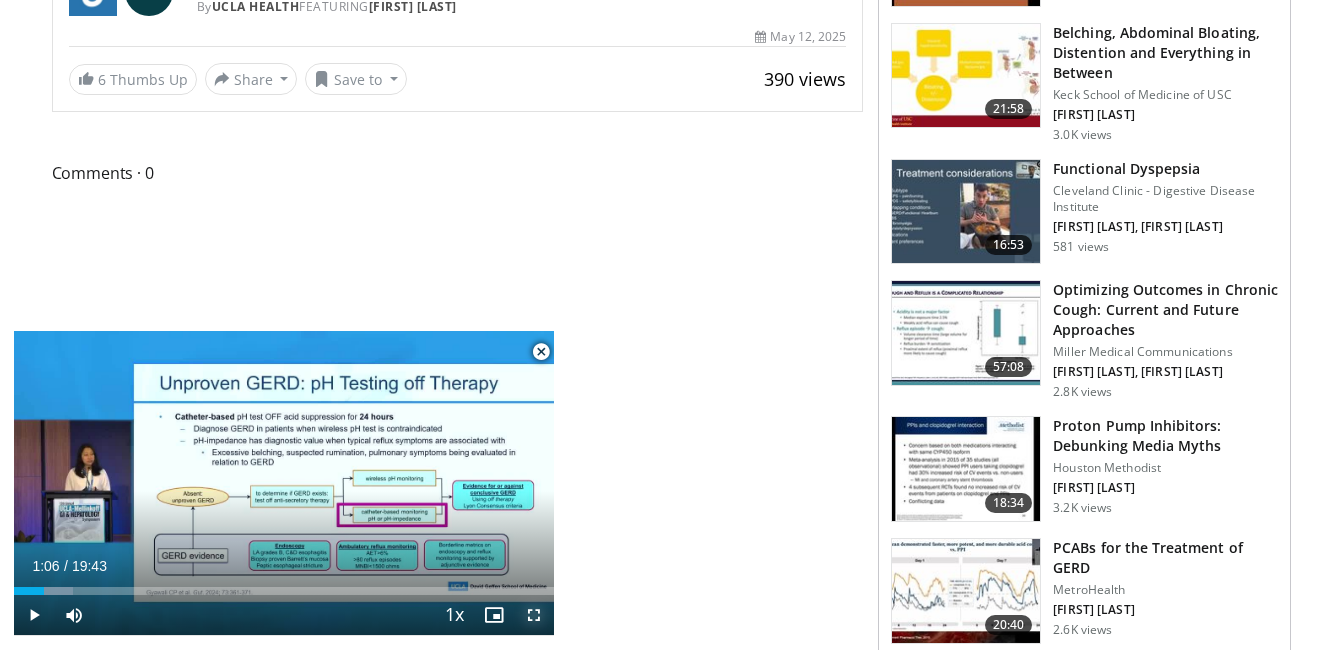 click at bounding box center [534, 615] 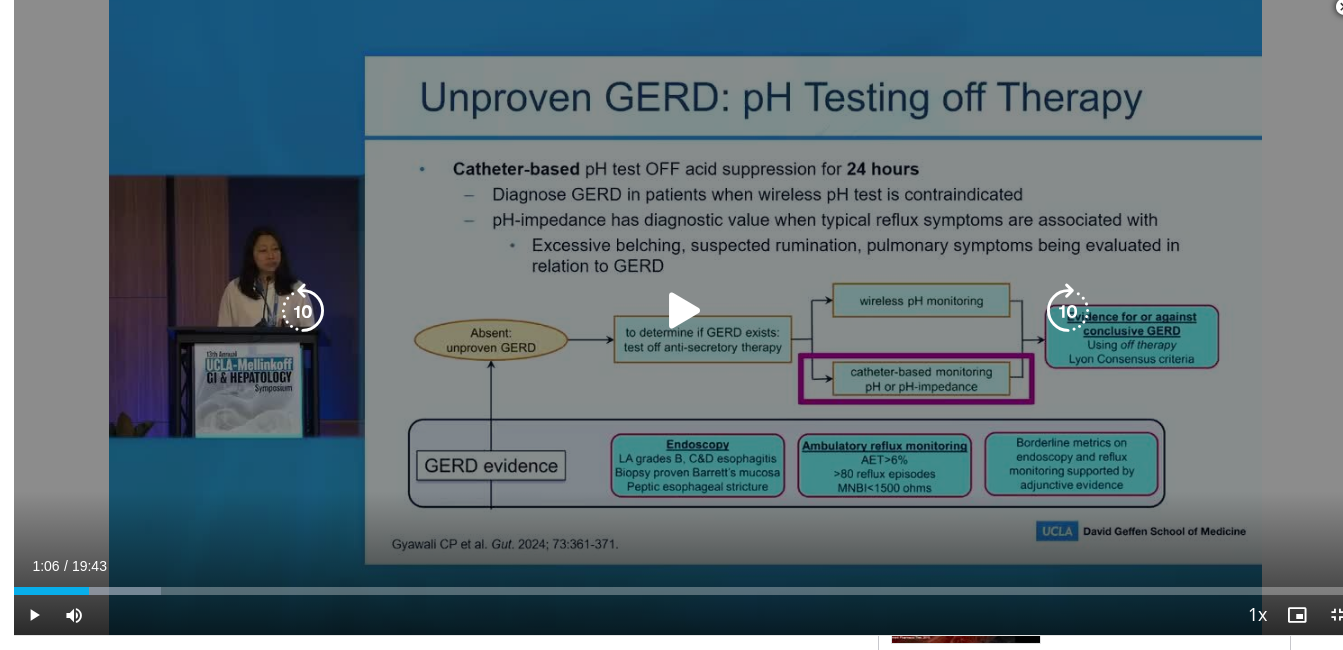 scroll, scrollTop: 243, scrollLeft: 0, axis: vertical 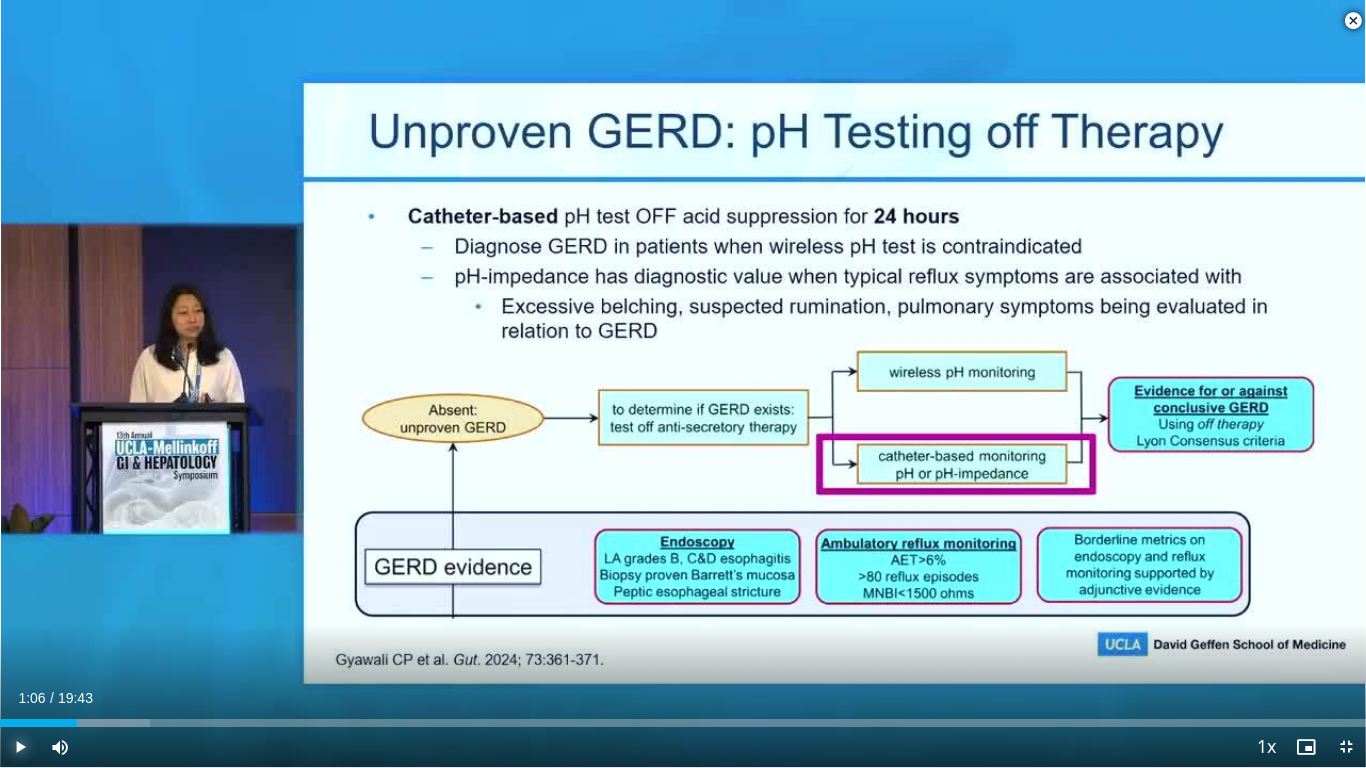 click at bounding box center (20, 747) 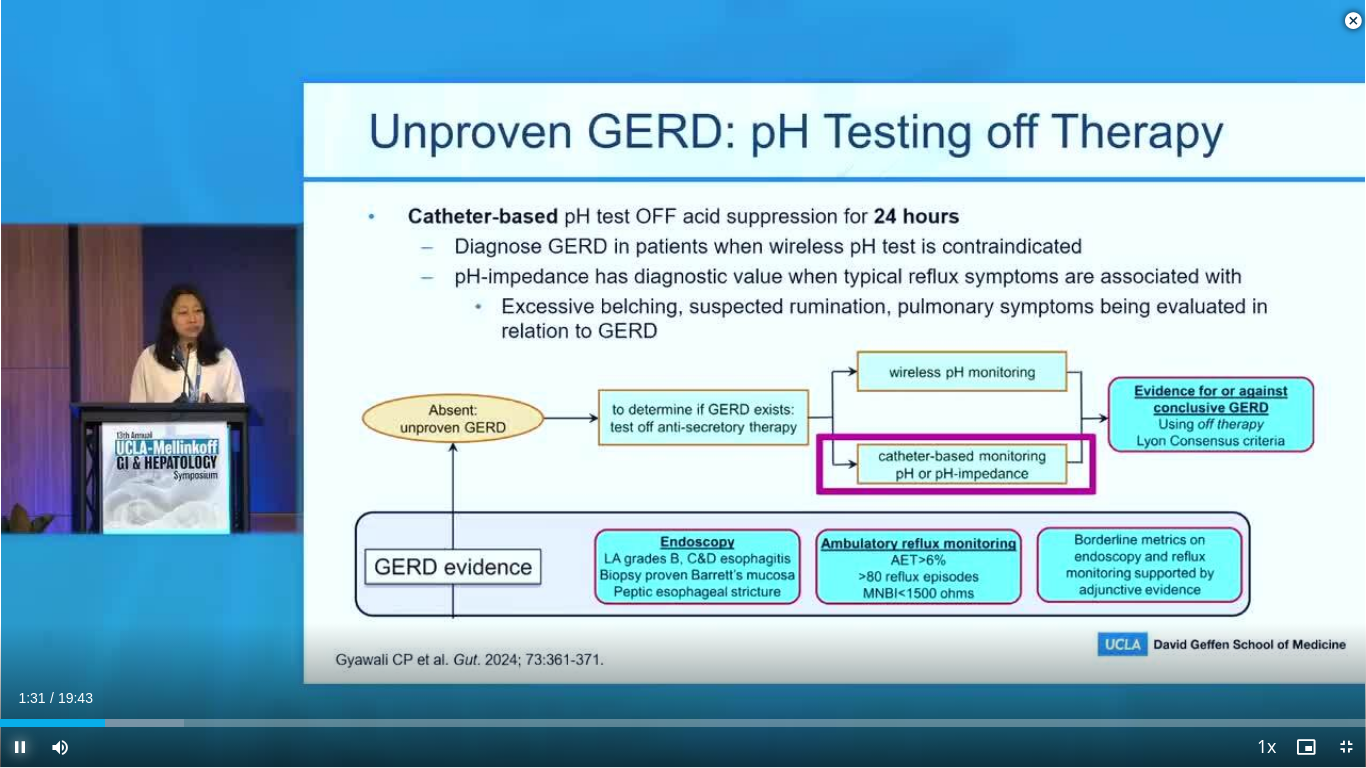 click at bounding box center (20, 747) 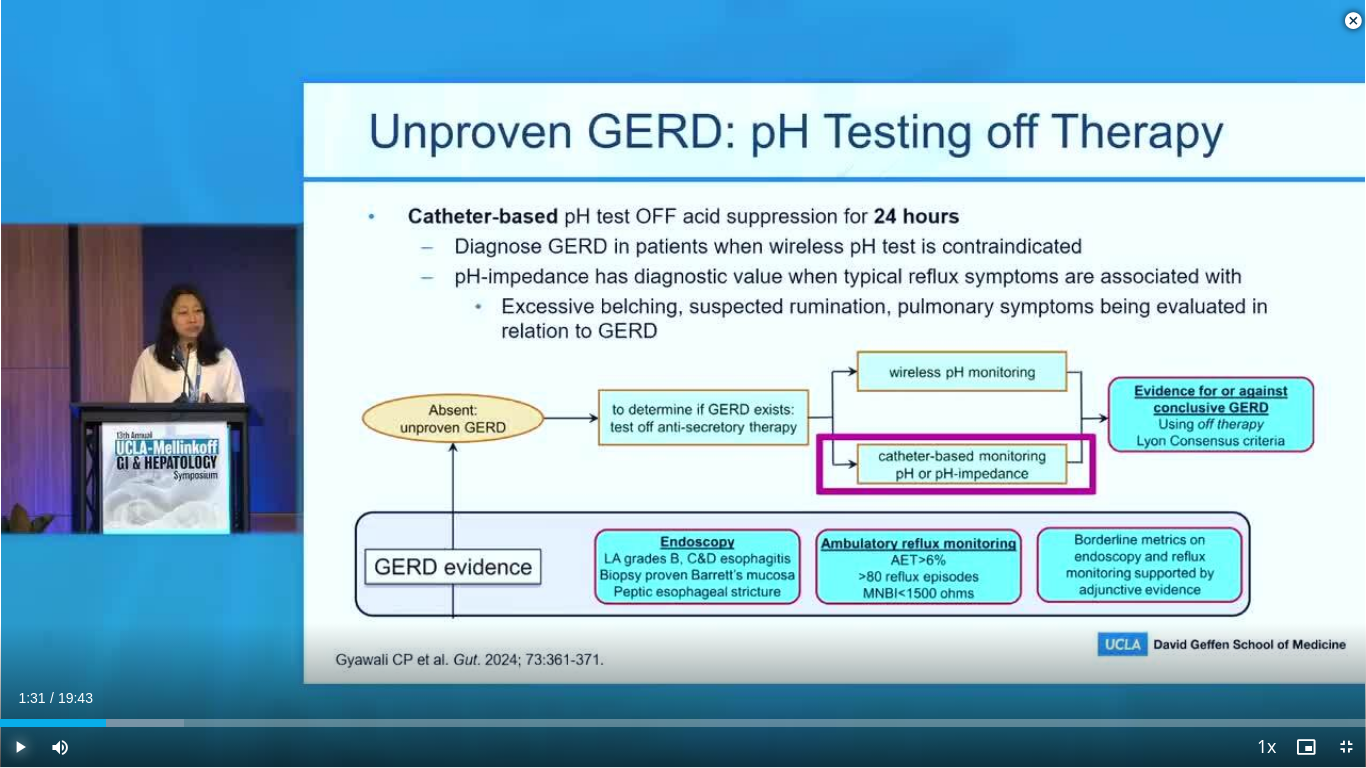 click at bounding box center [20, 747] 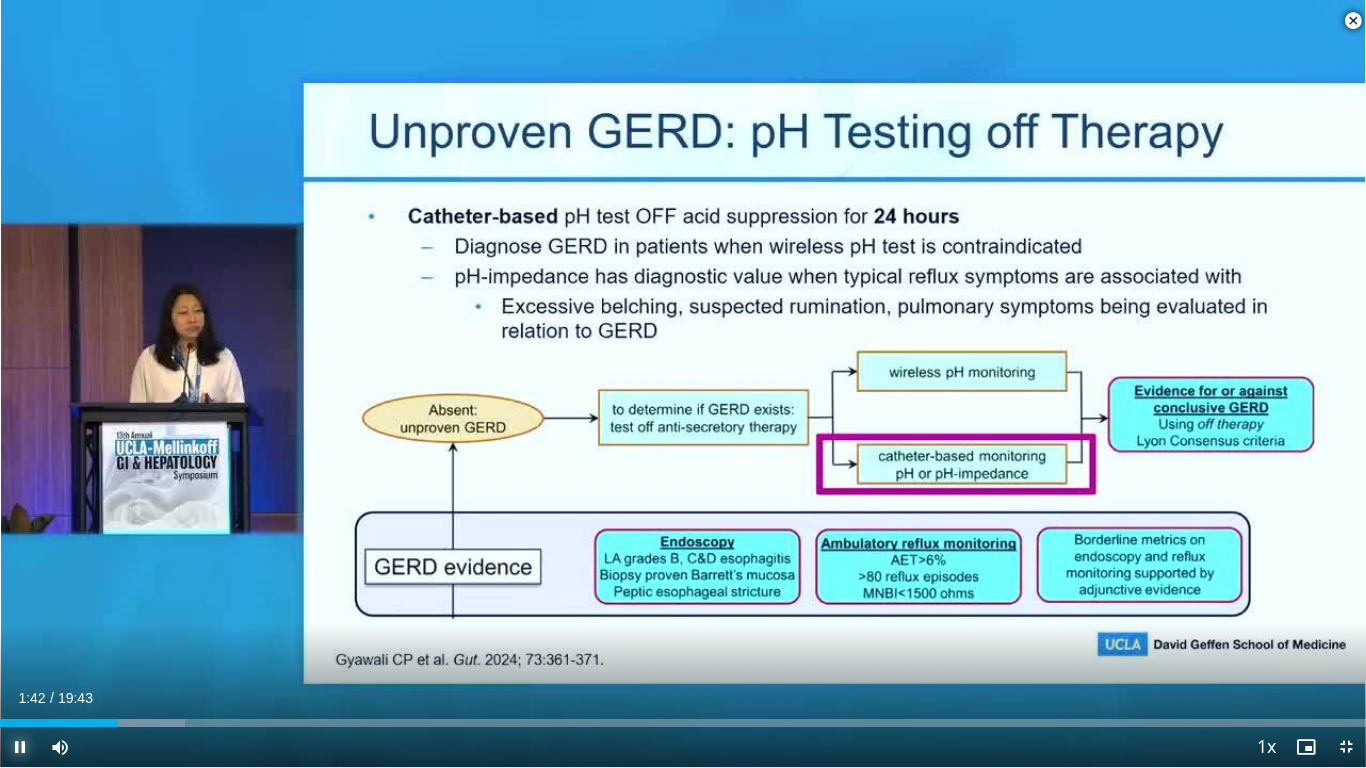 click at bounding box center (20, 747) 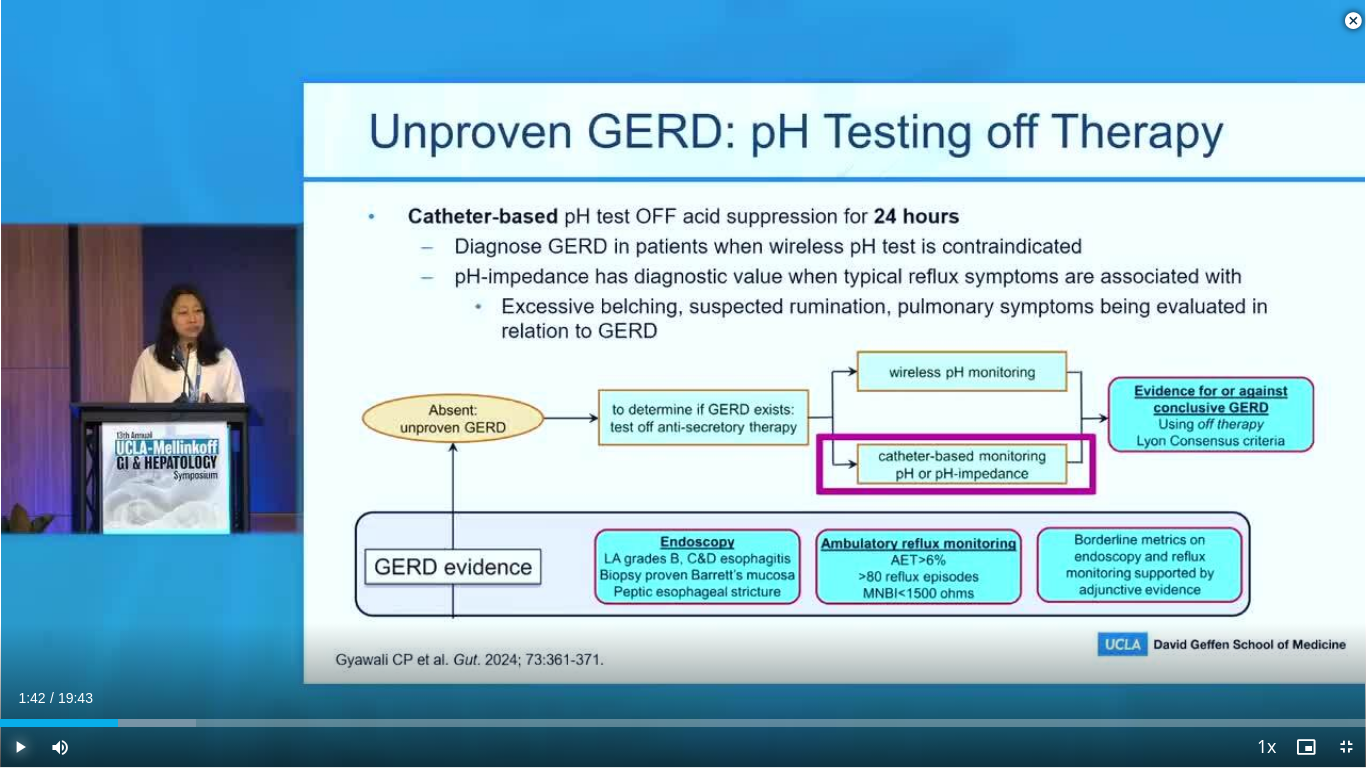 click at bounding box center (20, 747) 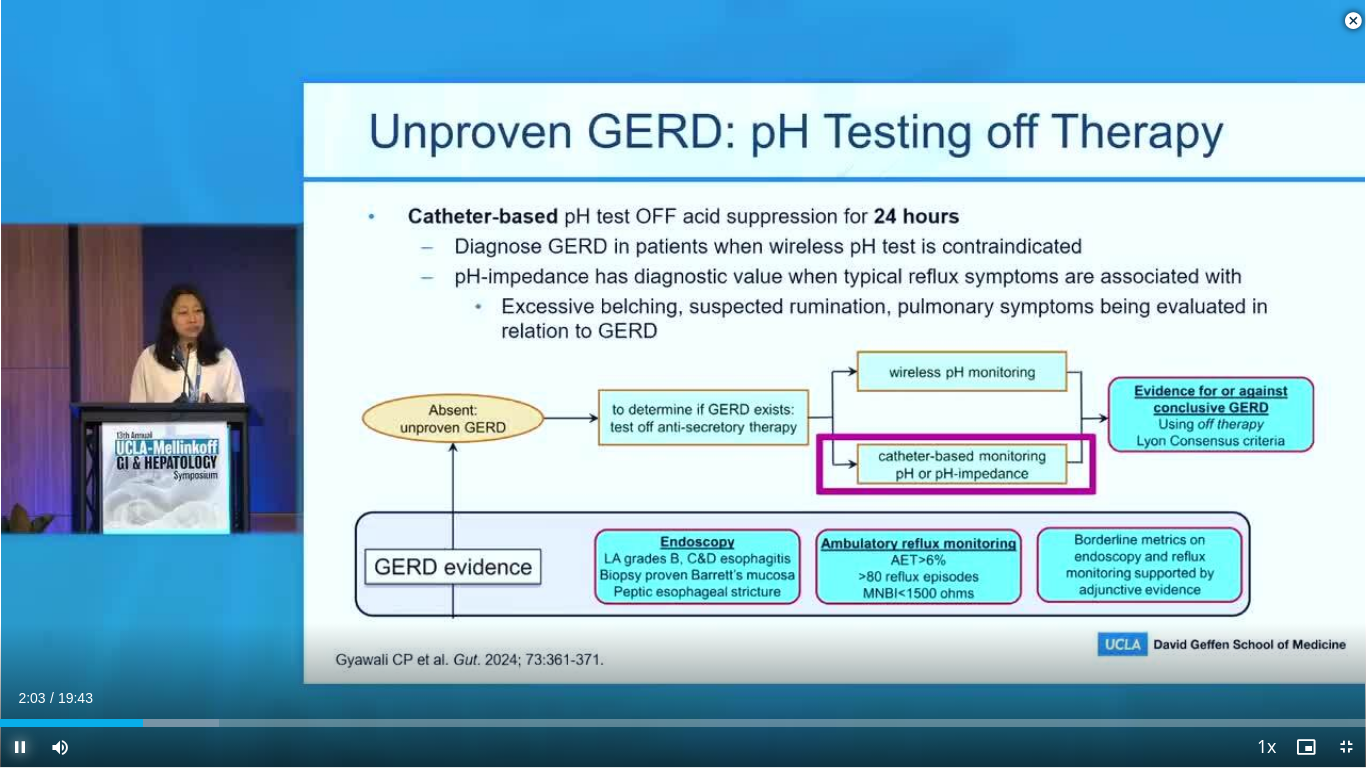 click at bounding box center [20, 747] 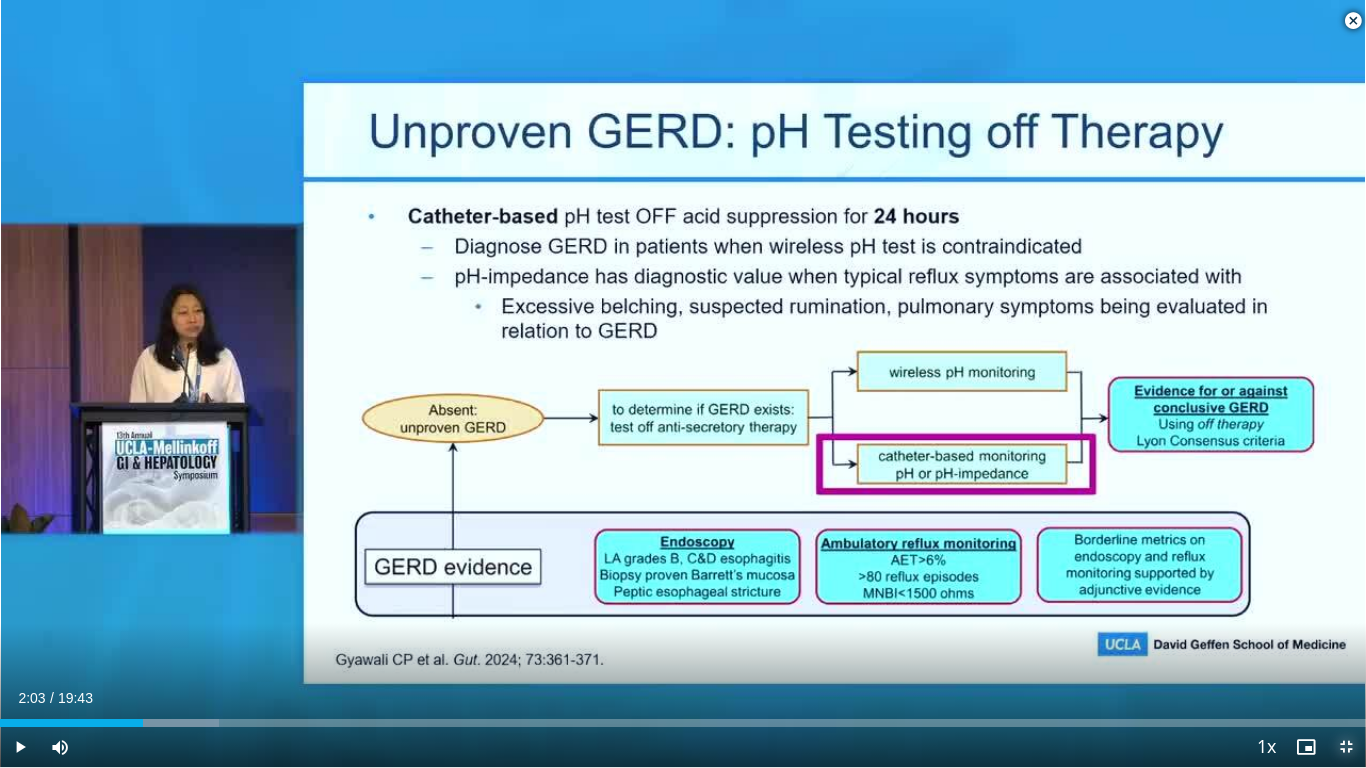 click at bounding box center (1346, 747) 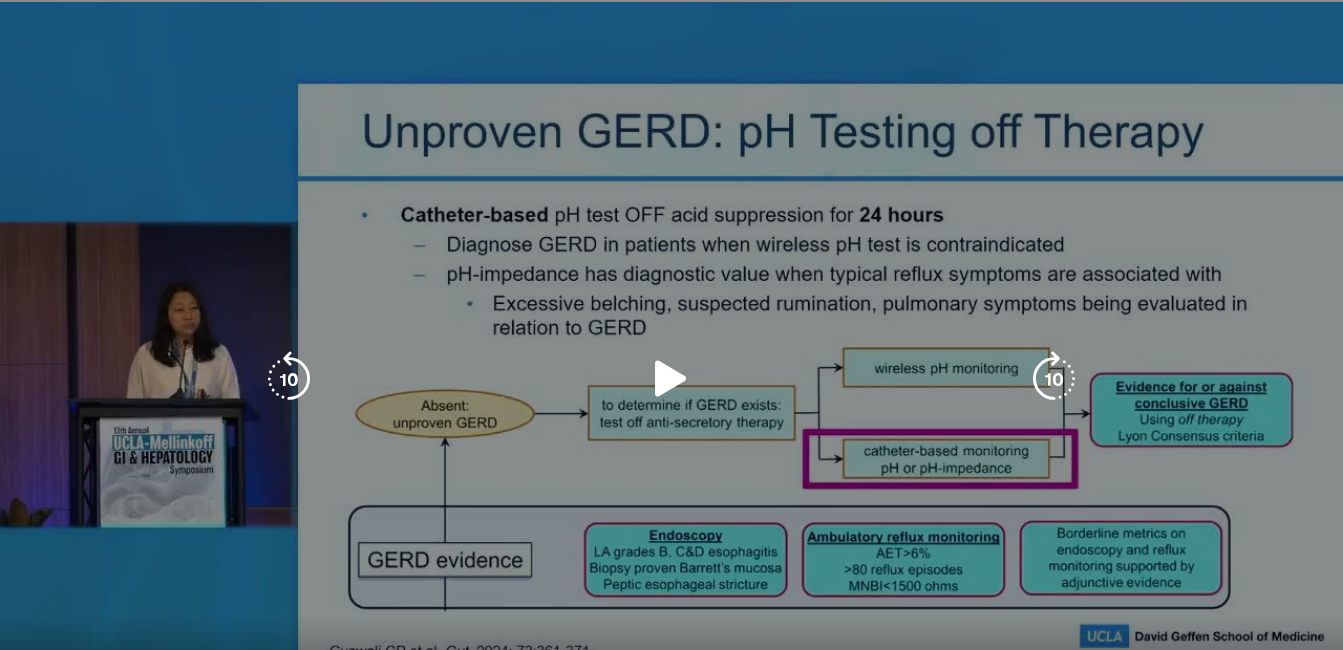 scroll, scrollTop: 0, scrollLeft: 0, axis: both 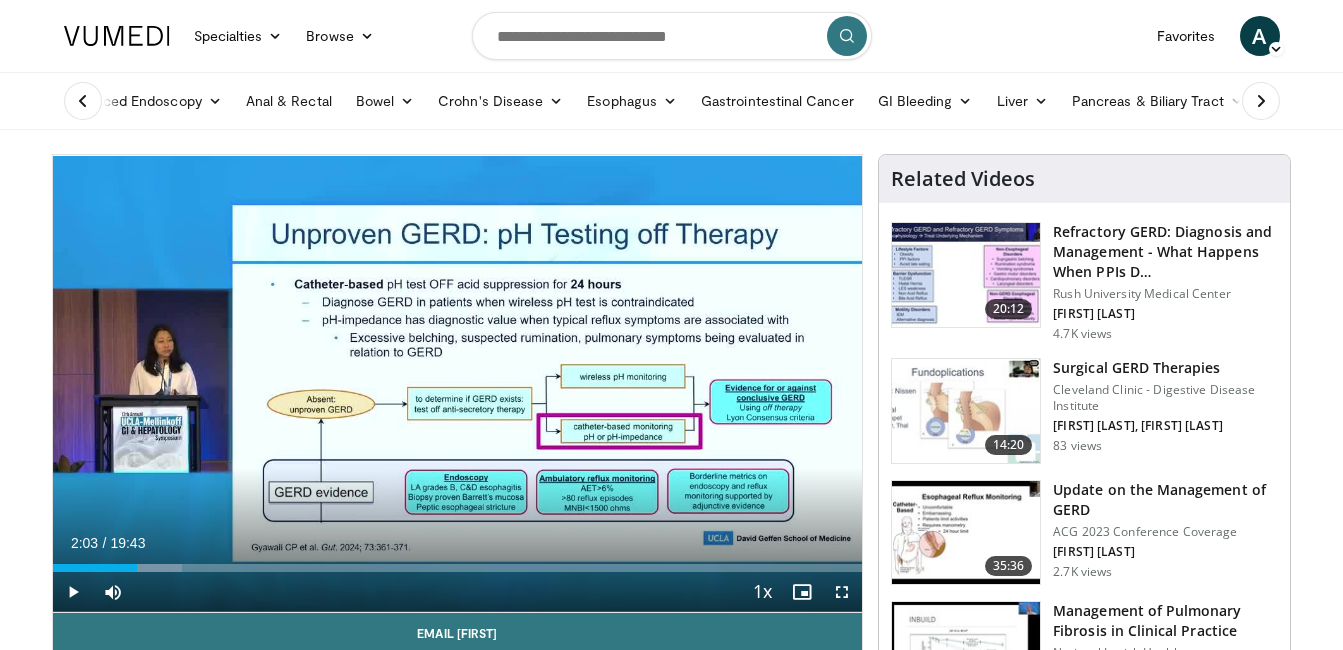click at bounding box center (83, 101) 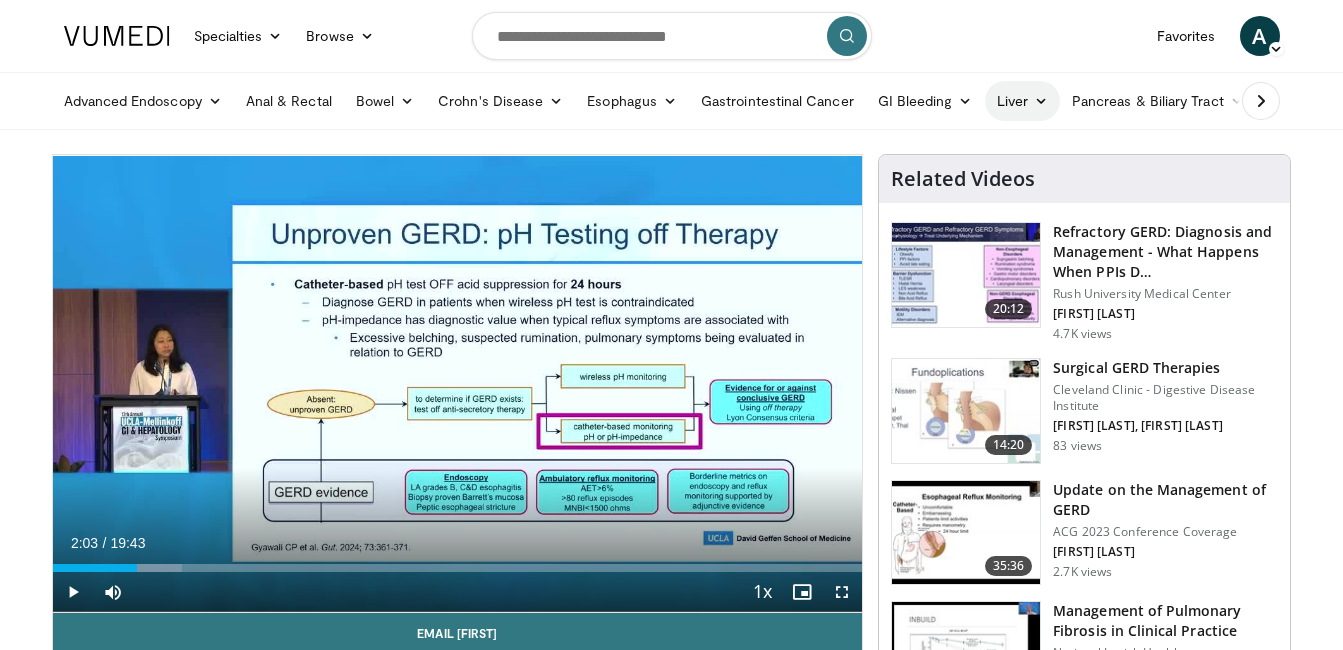 click at bounding box center [1041, 101] 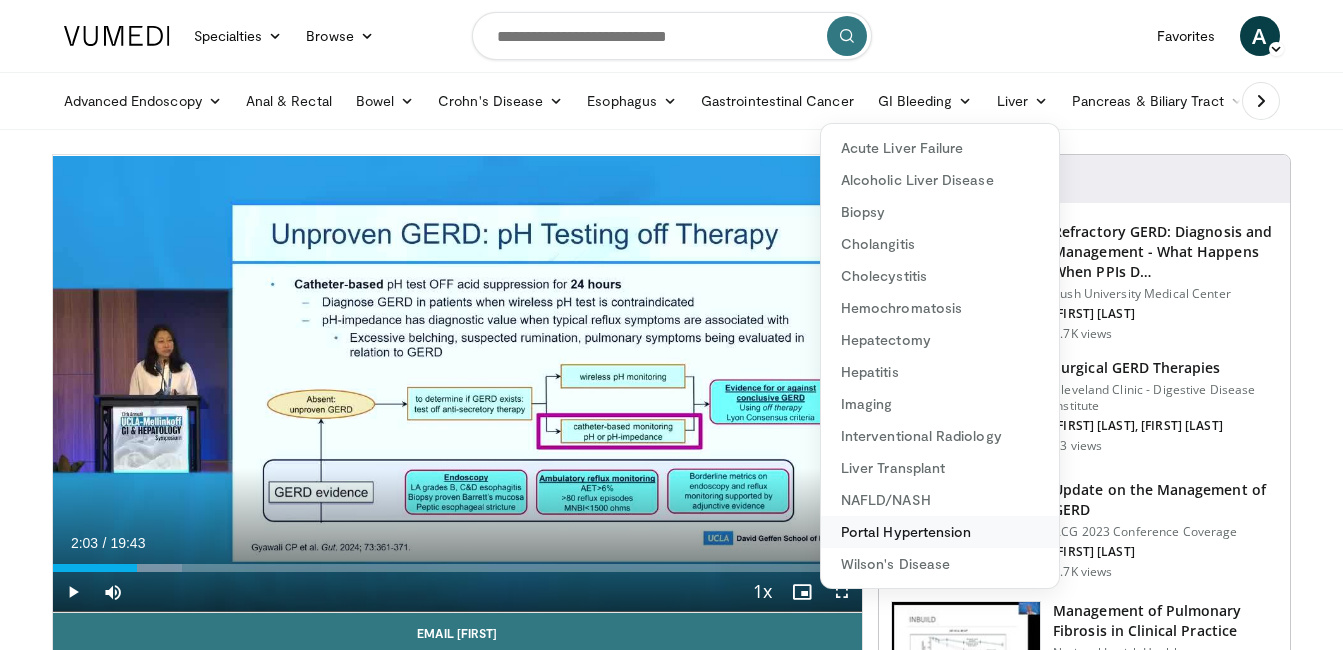 click on "Portal Hypertension" at bounding box center (940, 532) 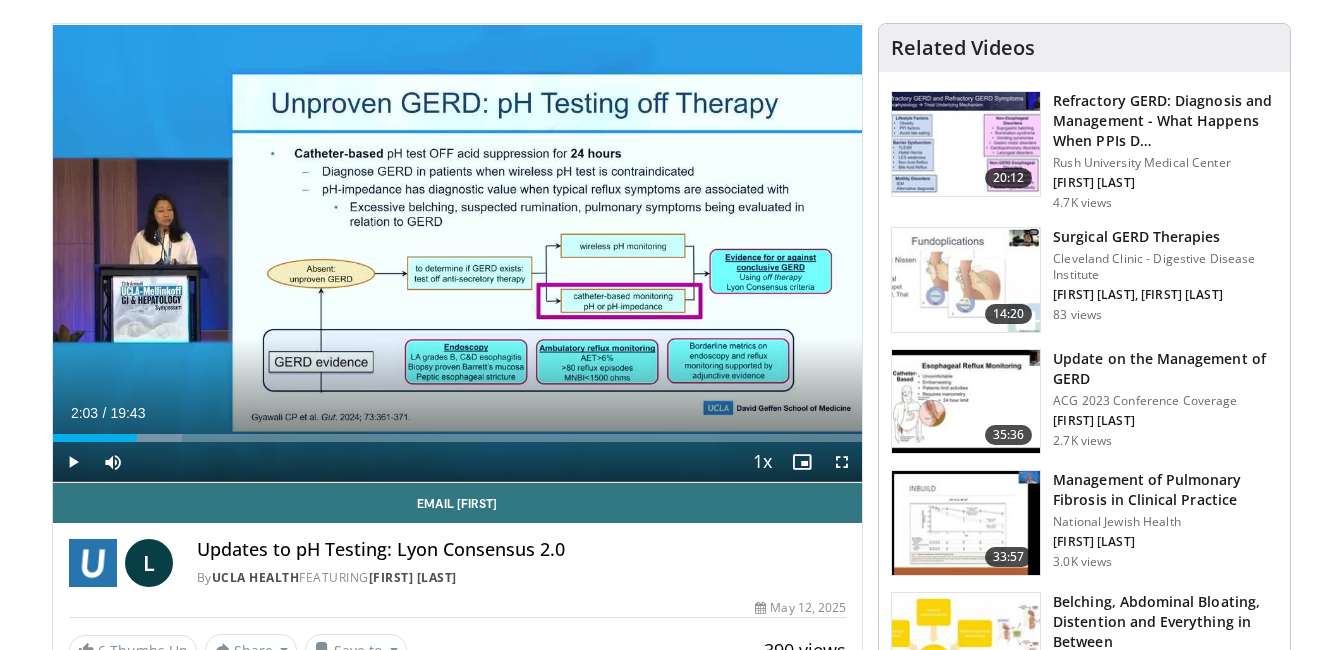 scroll, scrollTop: 0, scrollLeft: 0, axis: both 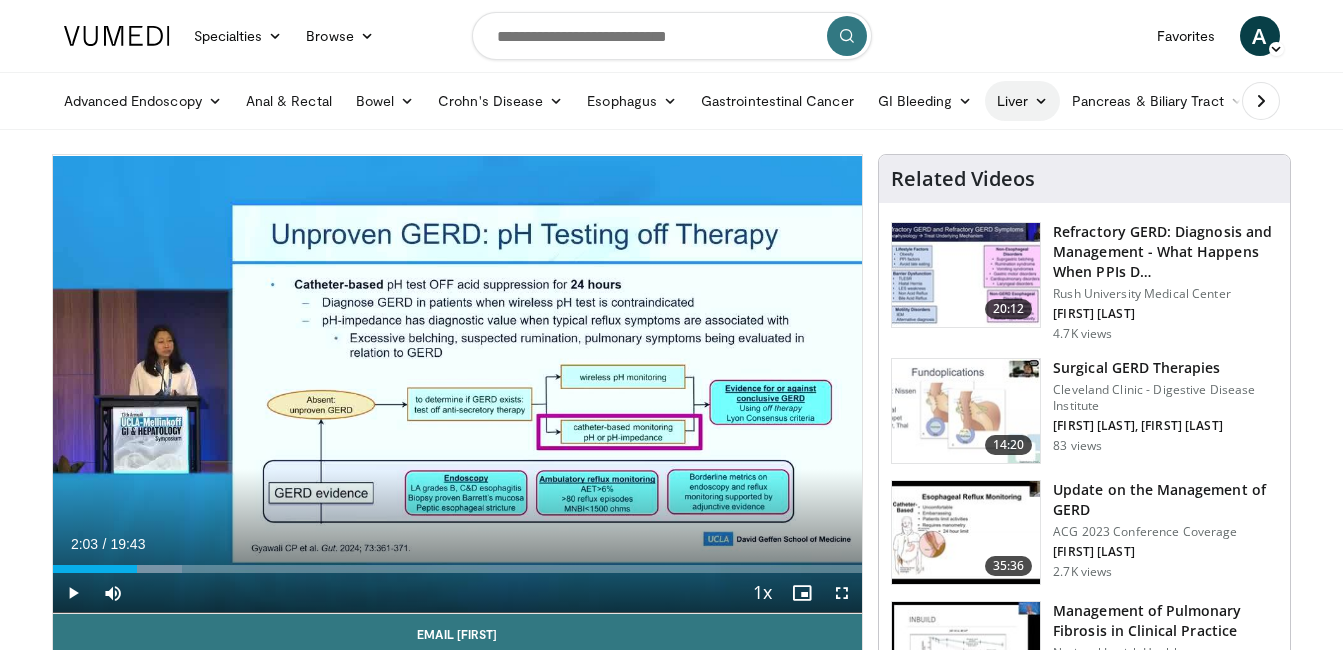 click on "Liver" at bounding box center [1022, 101] 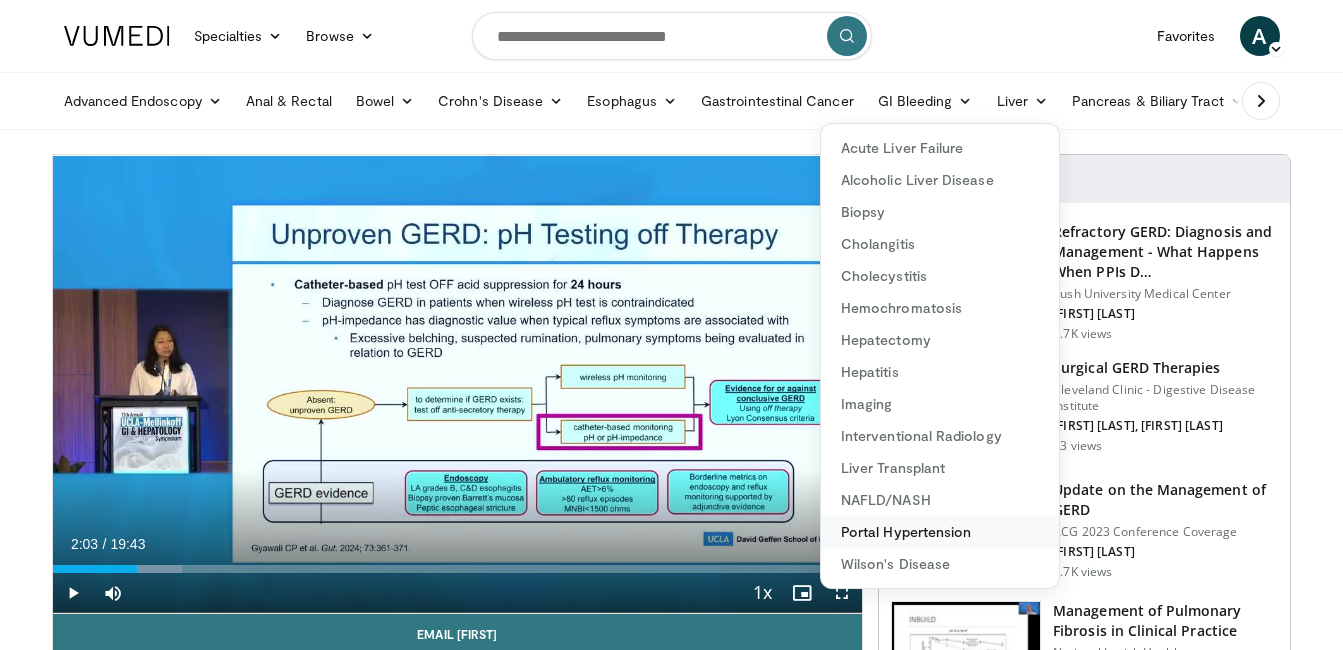 click on "Portal Hypertension" at bounding box center [940, 532] 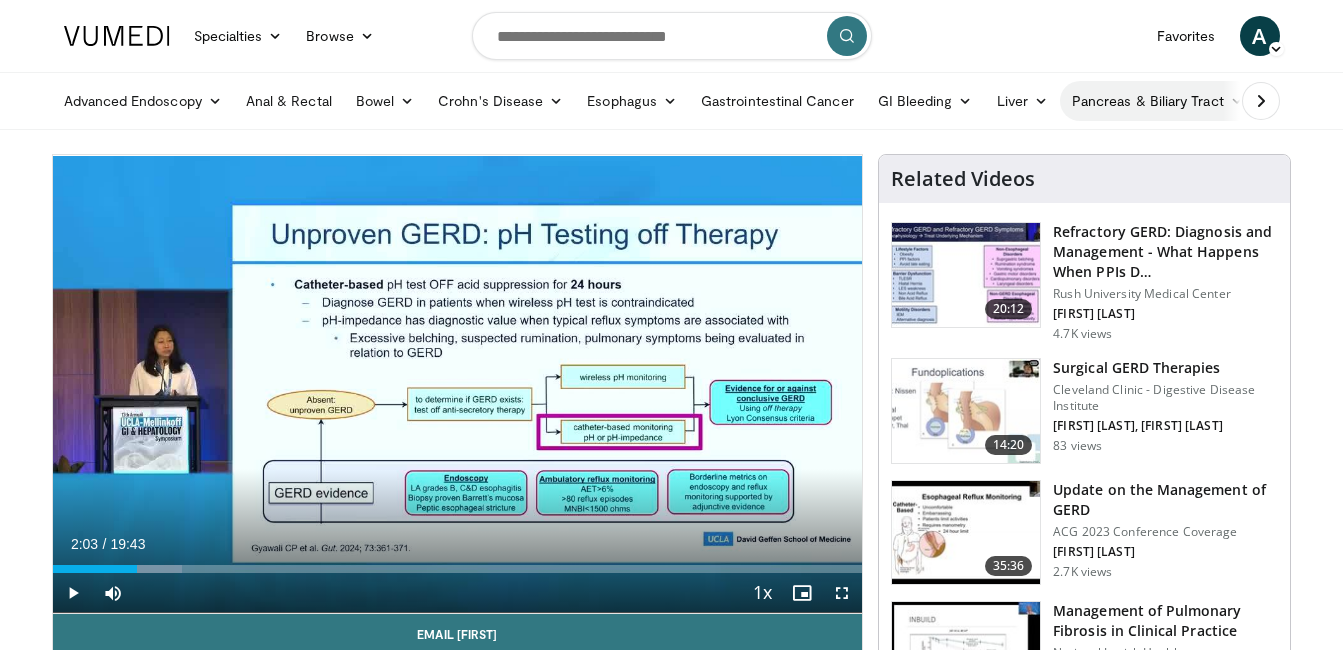 click on "Pancreas & Biliary Tract" at bounding box center [1158, 101] 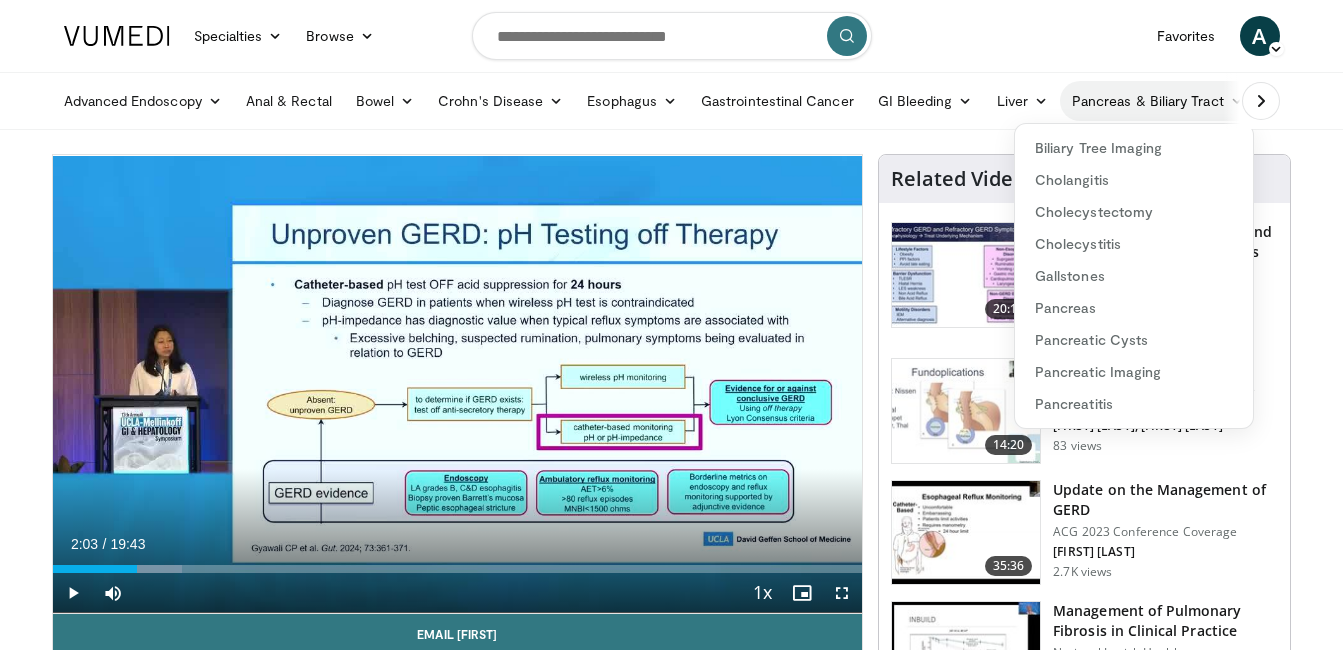 click on "Pancreas & Biliary Tract" at bounding box center [1158, 101] 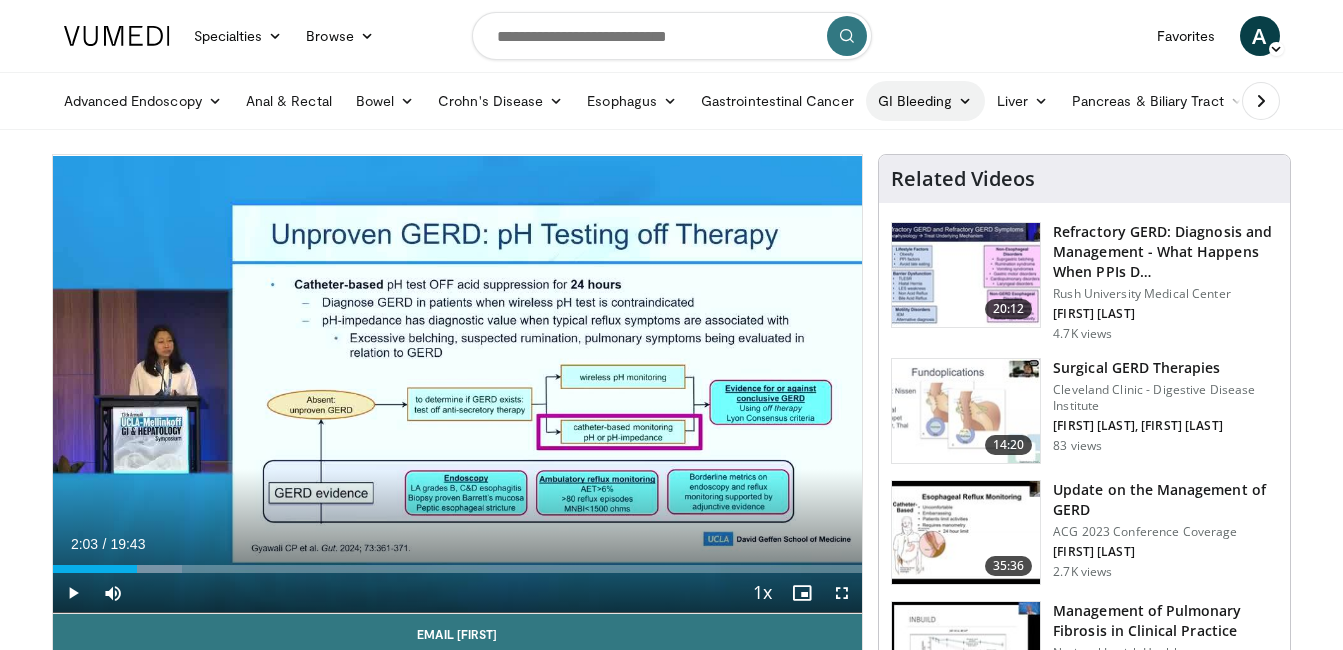 click at bounding box center (965, 101) 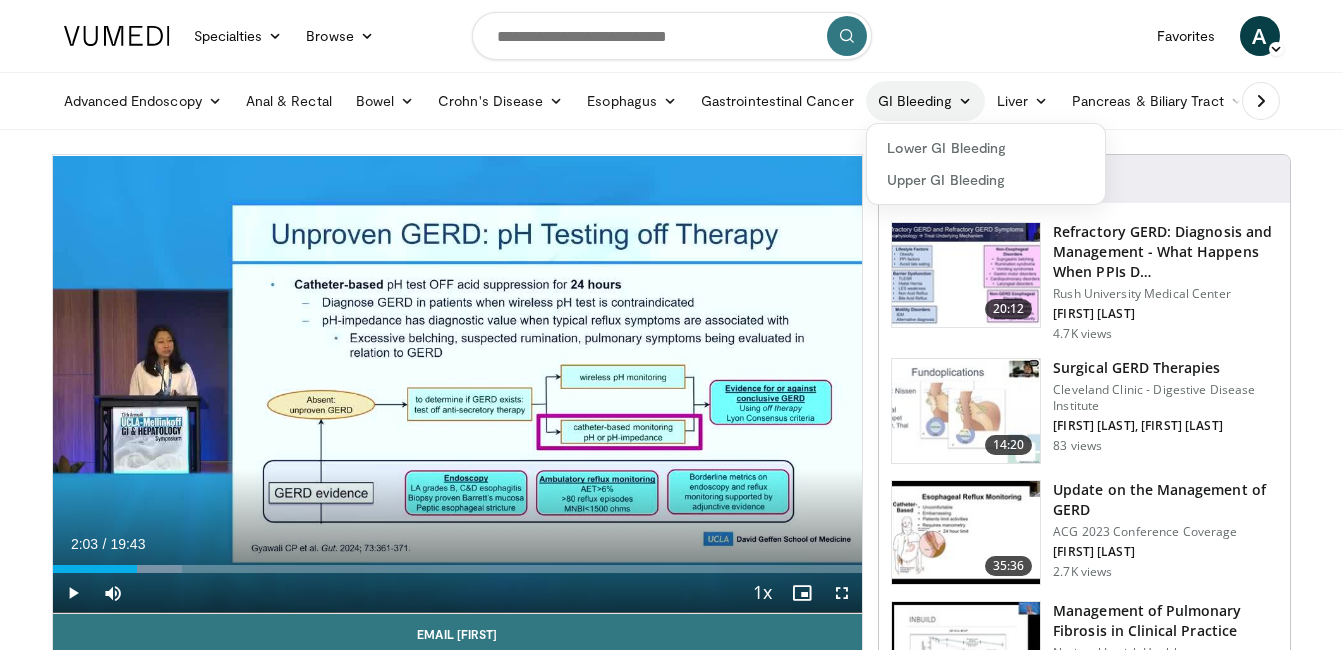 click at bounding box center (965, 101) 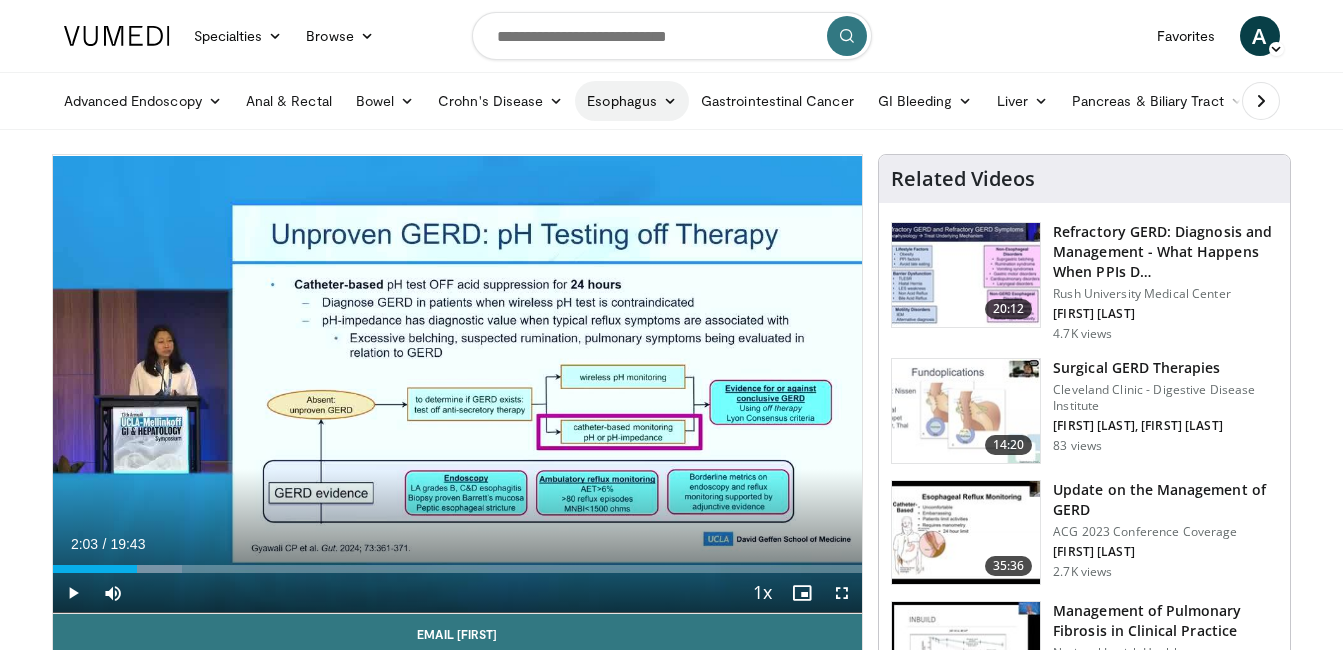 click on "Esophagus" at bounding box center [632, 101] 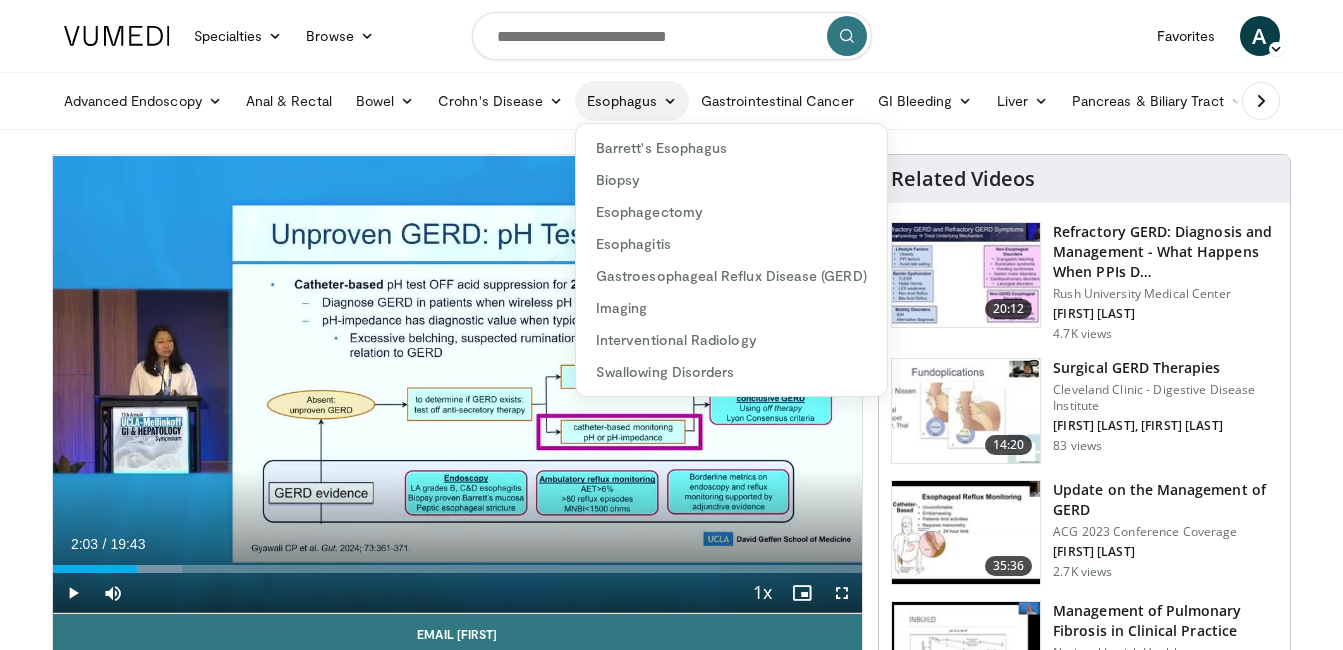 click on "Esophagus" at bounding box center [632, 101] 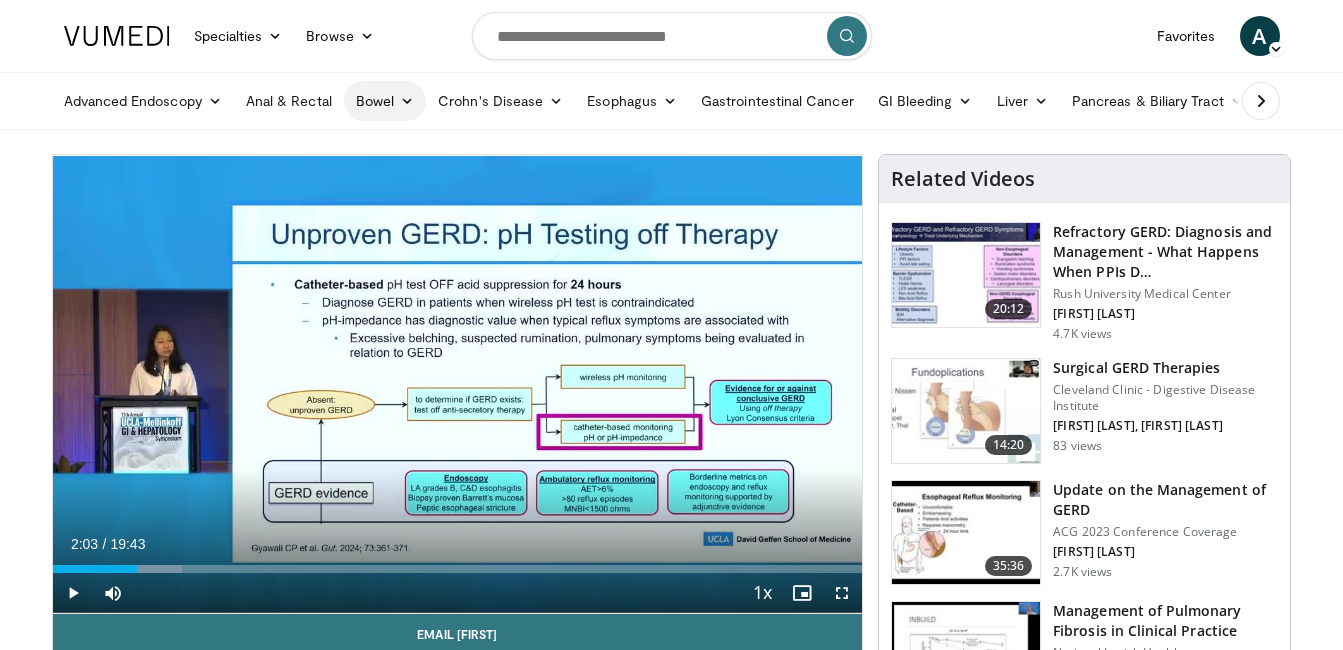 click at bounding box center (407, 101) 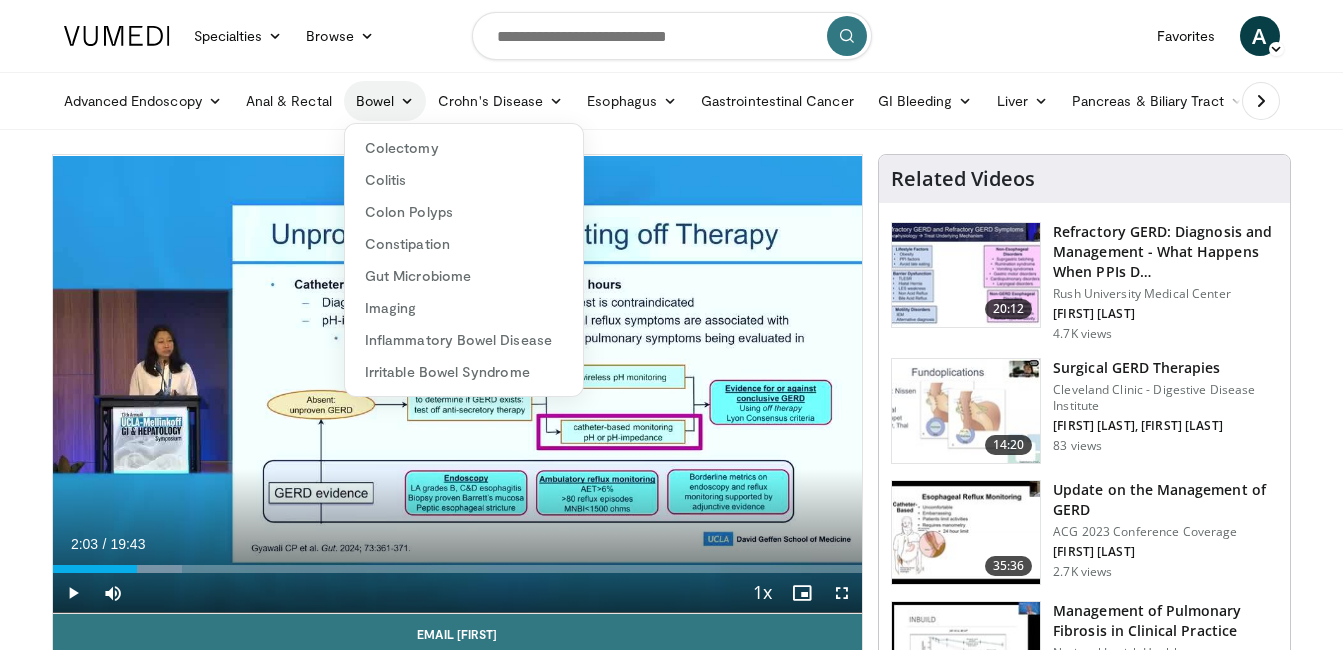 click at bounding box center (407, 101) 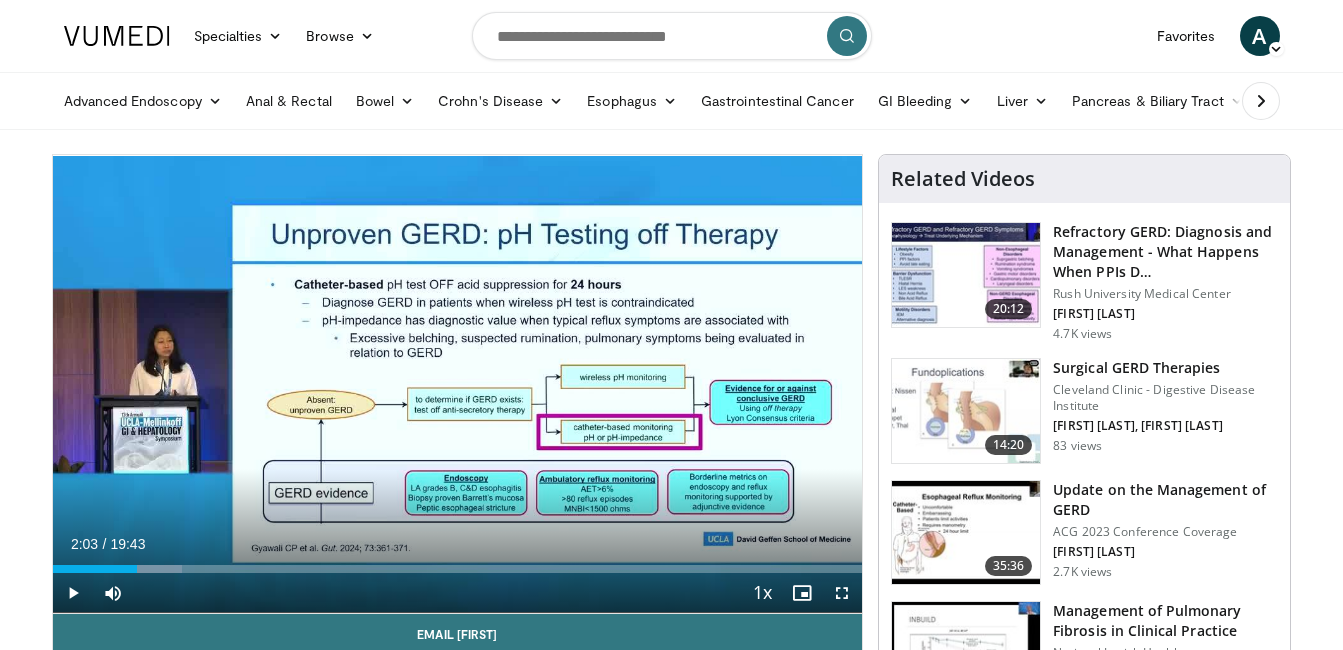click at bounding box center (1261, 101) 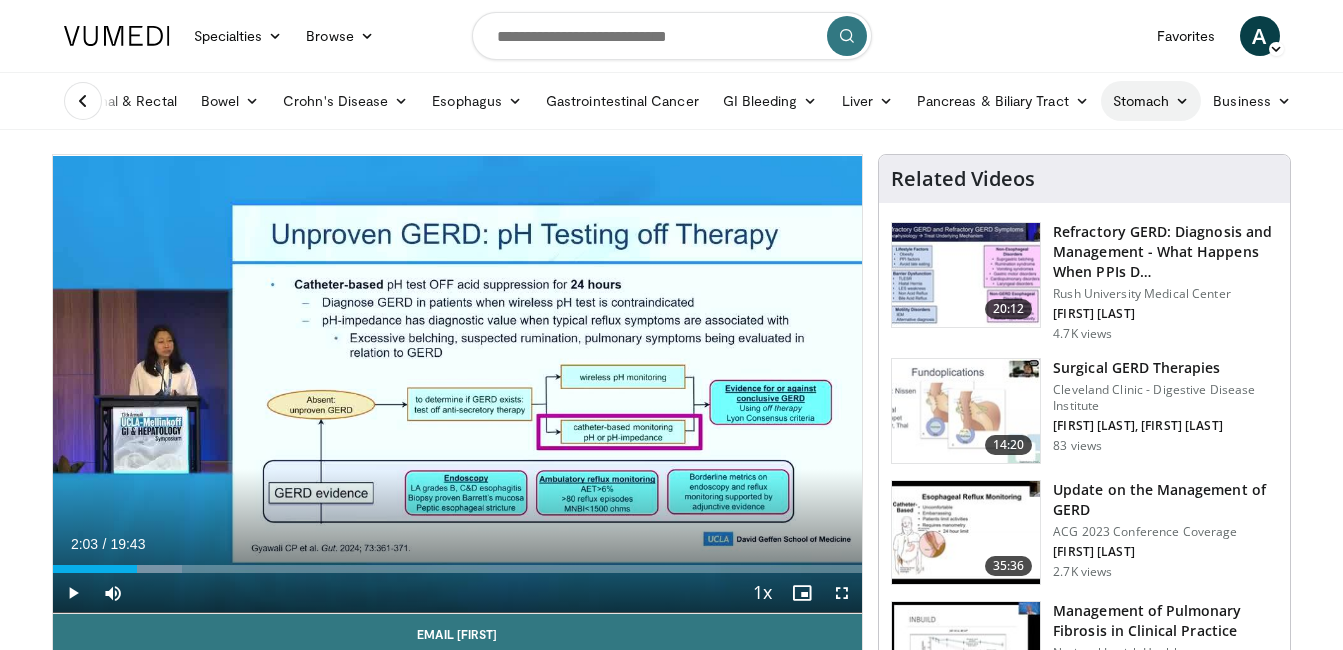 click at bounding box center [1182, 101] 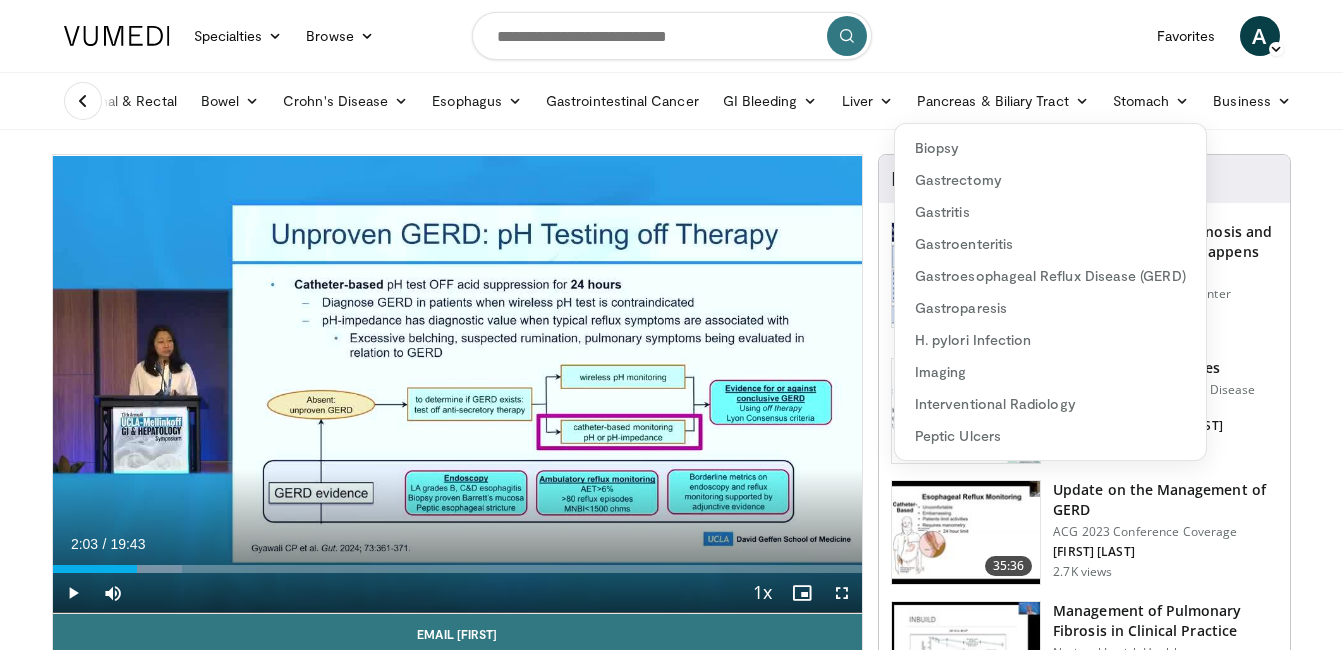 click on "Specialties
Adult & Family Medicine
Allergy, Asthma, Immunology
Anesthesiology
Cardiology
Dental
Dermatology
Endocrinology
Gastroenterology & Hepatology
General Surgery
Hematology & Oncology
Infectious Disease
Nephrology
Neurology
Neurosurgery
Obstetrics & Gynecology
Ophthalmology
Oral Maxillofacial
Orthopaedics
Otolaryngology
Pediatrics
Plastic Surgery
Podiatry
Psychiatry
Pulmonology
Radiation Oncology
Radiology
Rheumatology
Urology
Browse
A" at bounding box center (672, 36) 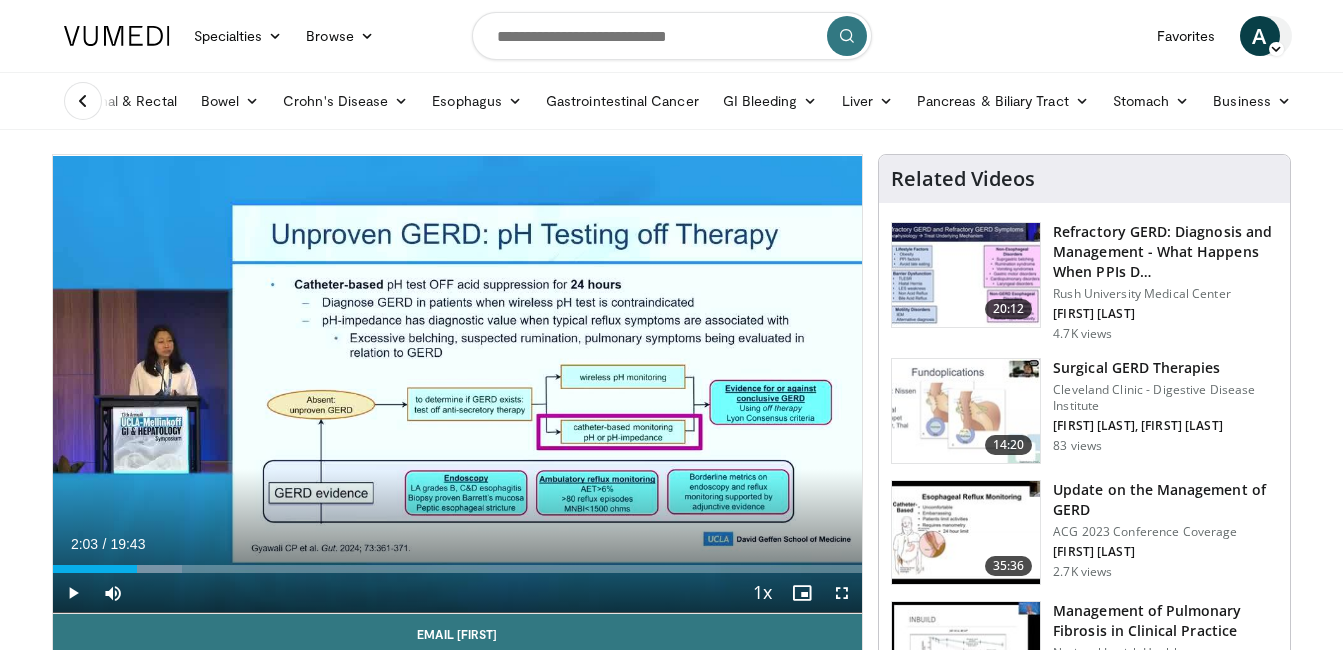 click on "A" at bounding box center (1260, 36) 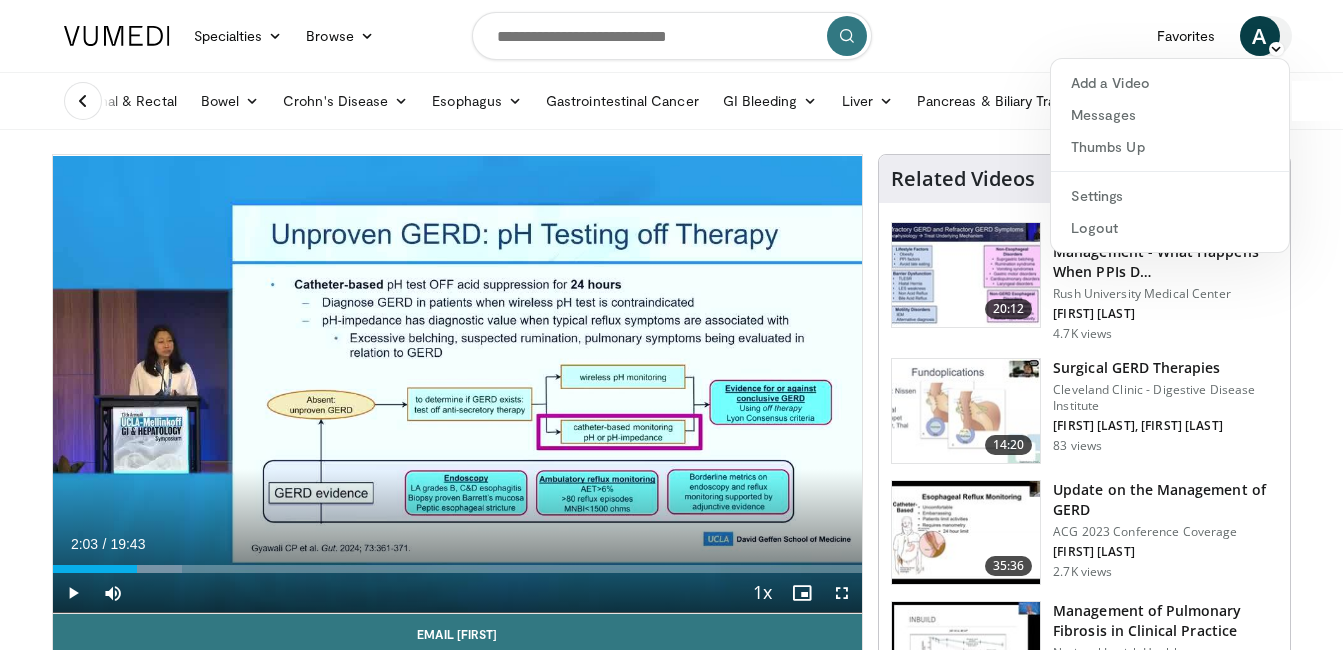 click on "A" at bounding box center (1260, 36) 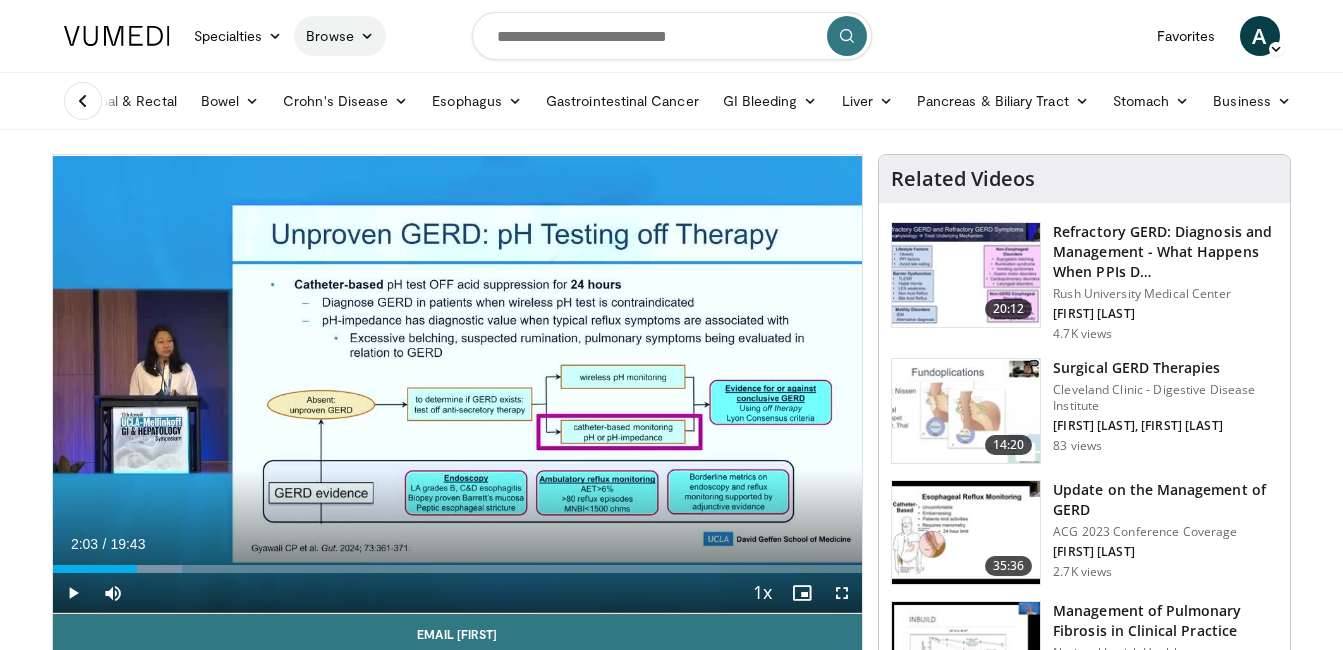 click on "Browse" at bounding box center (340, 36) 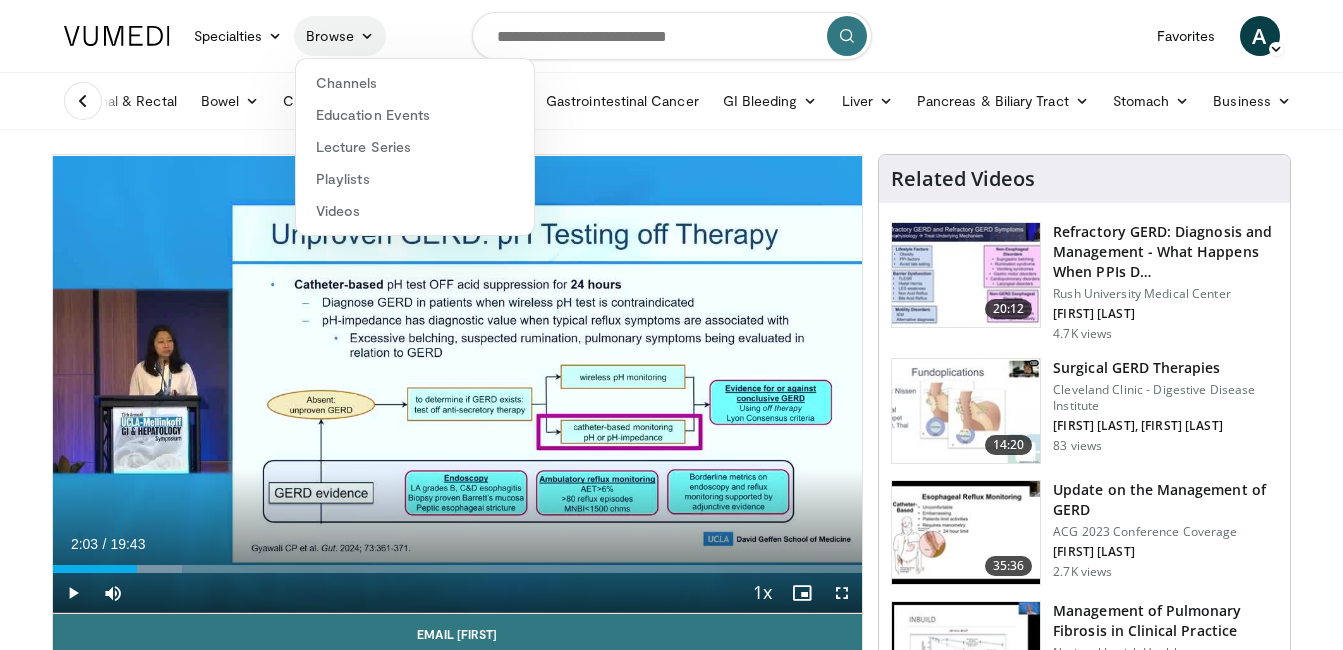 click on "Browse" at bounding box center (340, 36) 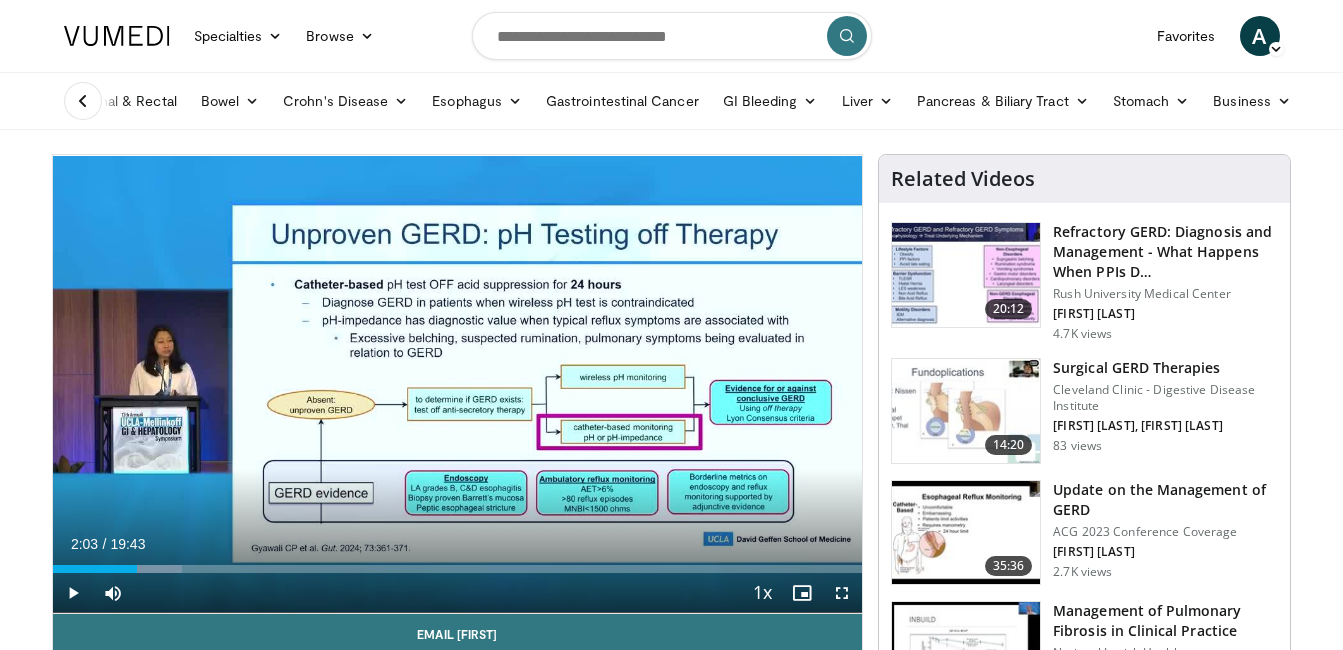 click at bounding box center [83, 101] 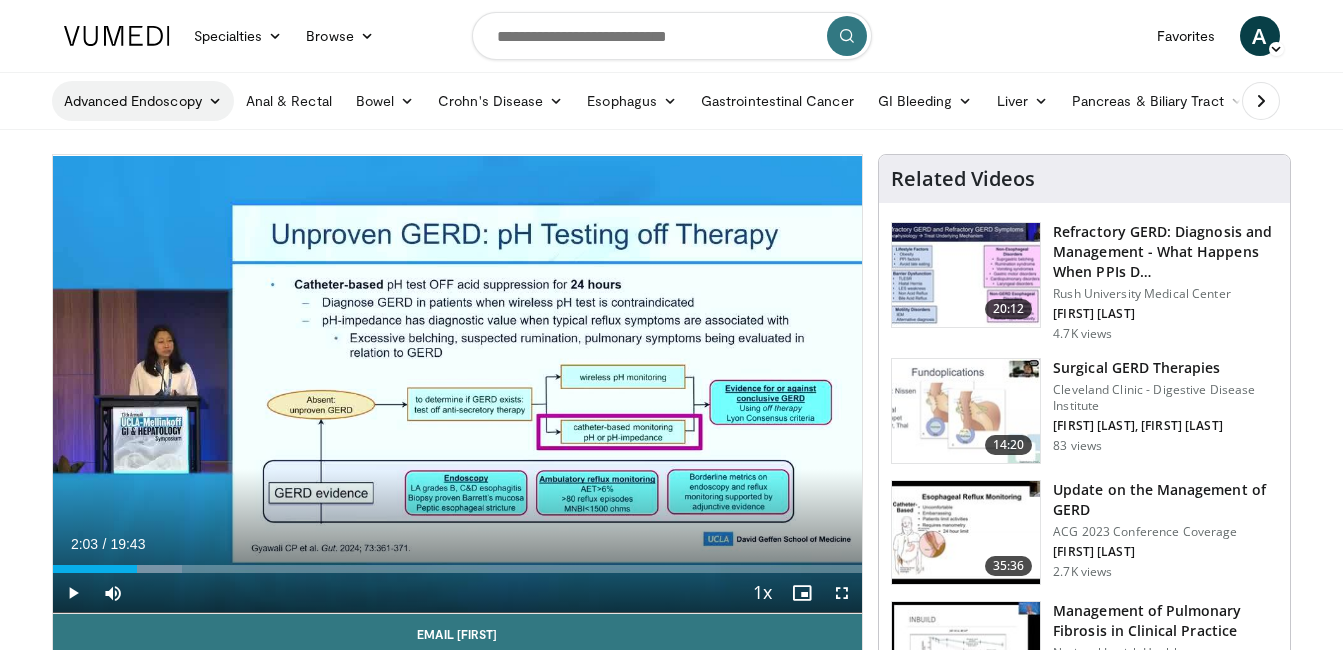 click on "Advanced Endoscopy" at bounding box center (143, 101) 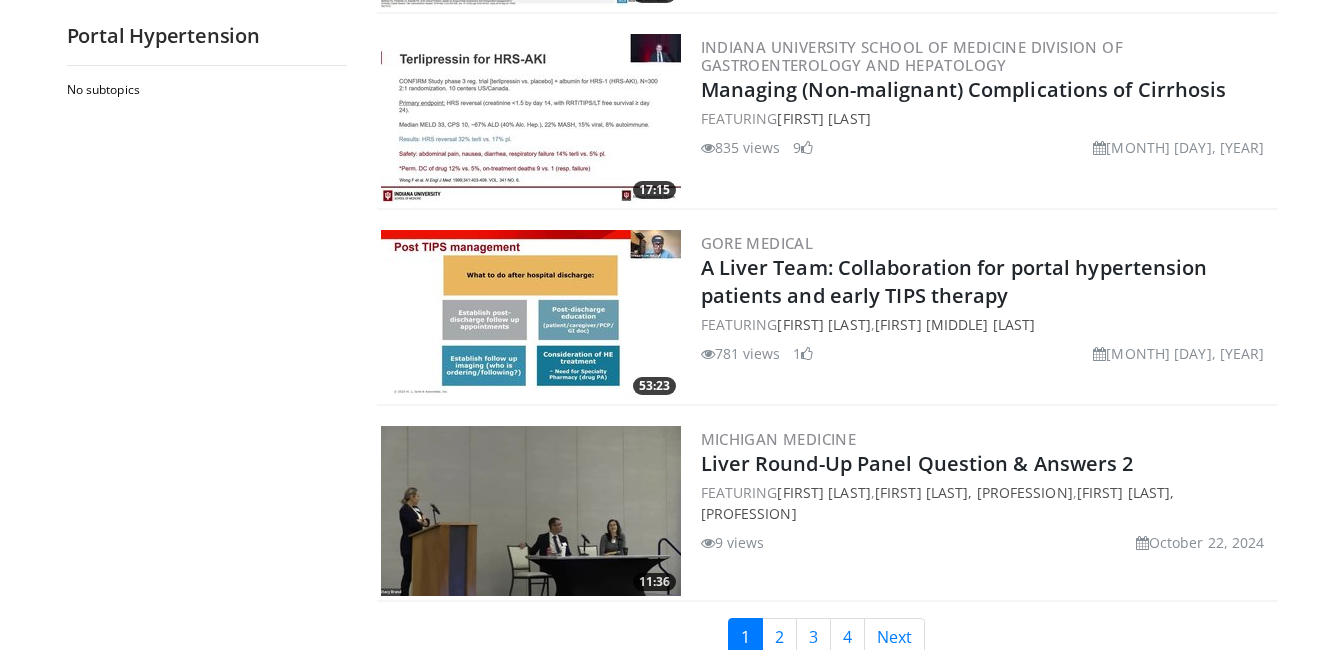 scroll, scrollTop: 4920, scrollLeft: 0, axis: vertical 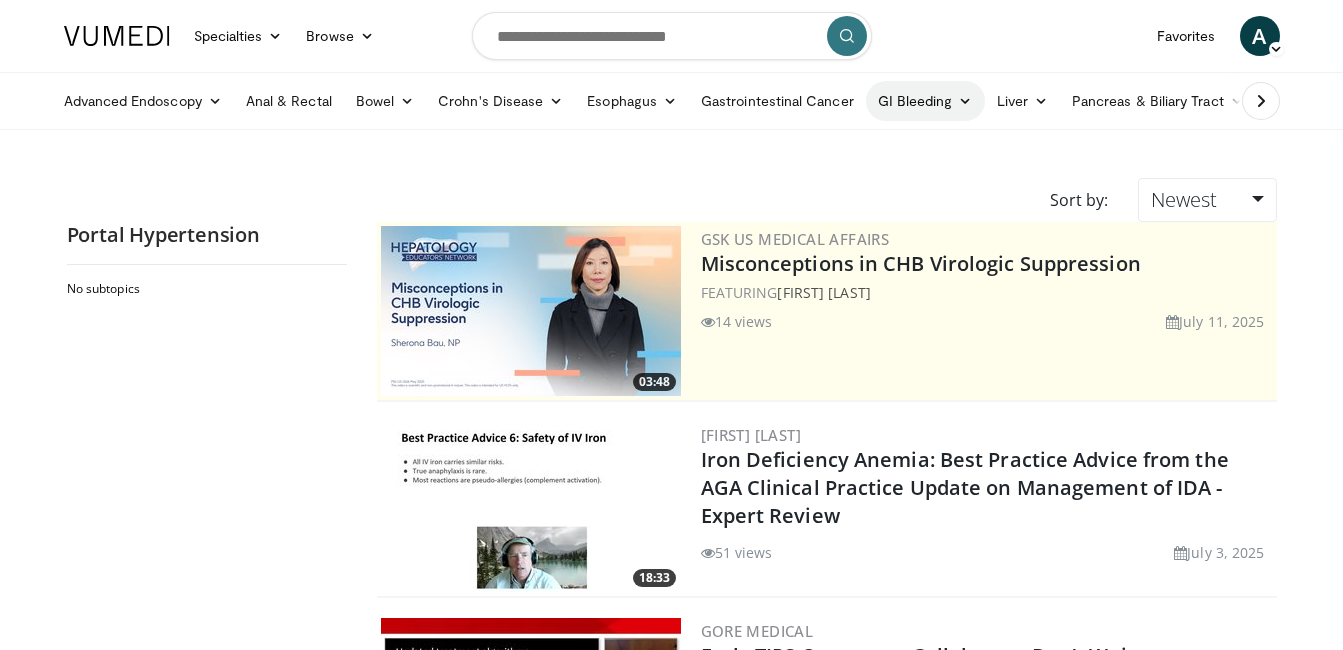 click on "GI Bleeding" at bounding box center [925, 101] 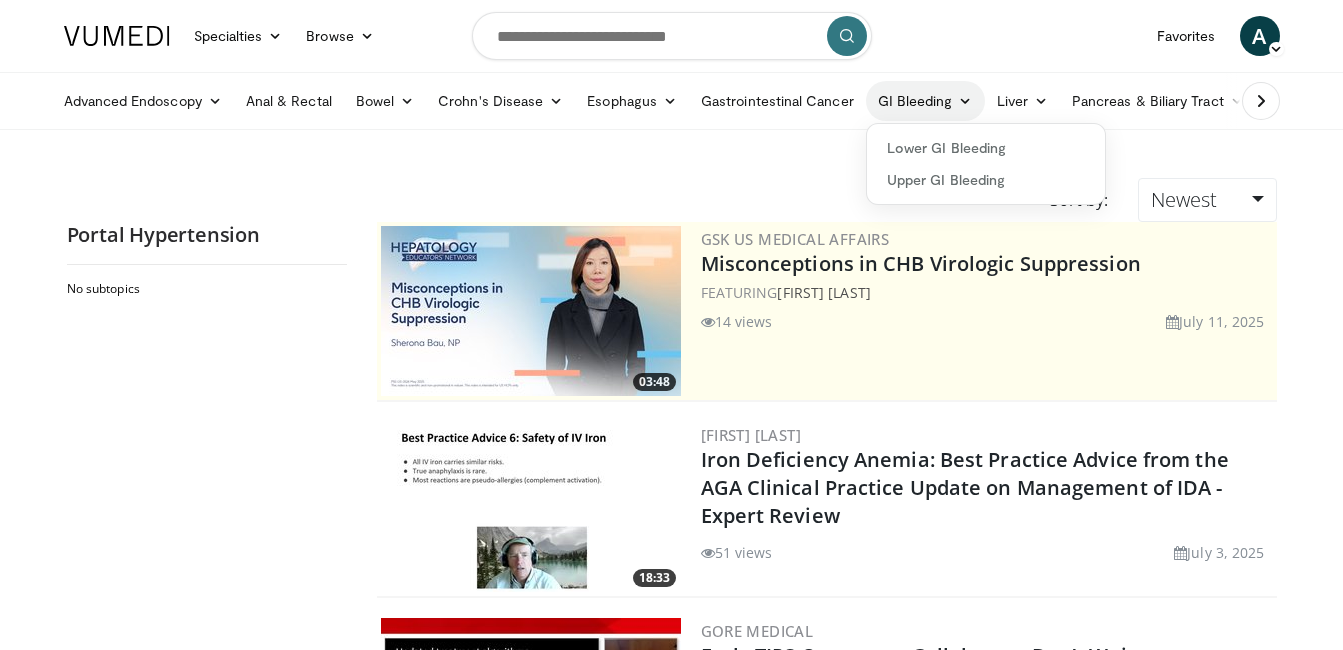 click on "GI Bleeding" at bounding box center [925, 101] 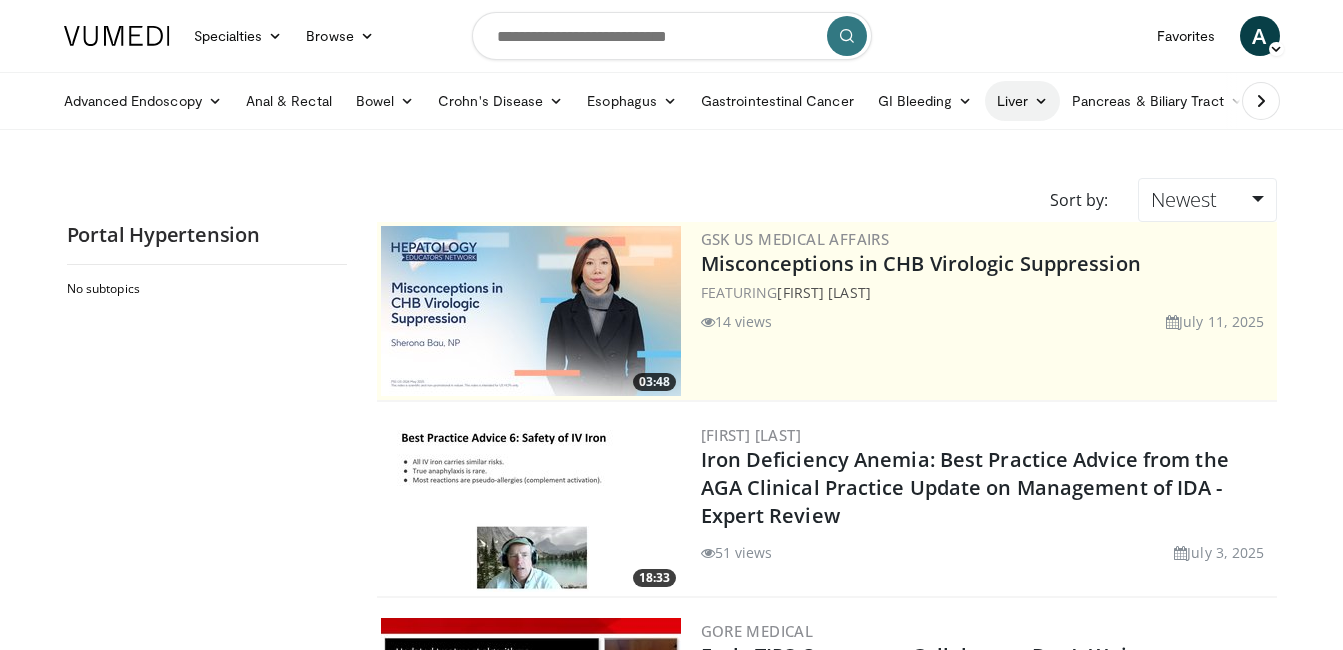 click at bounding box center [1041, 101] 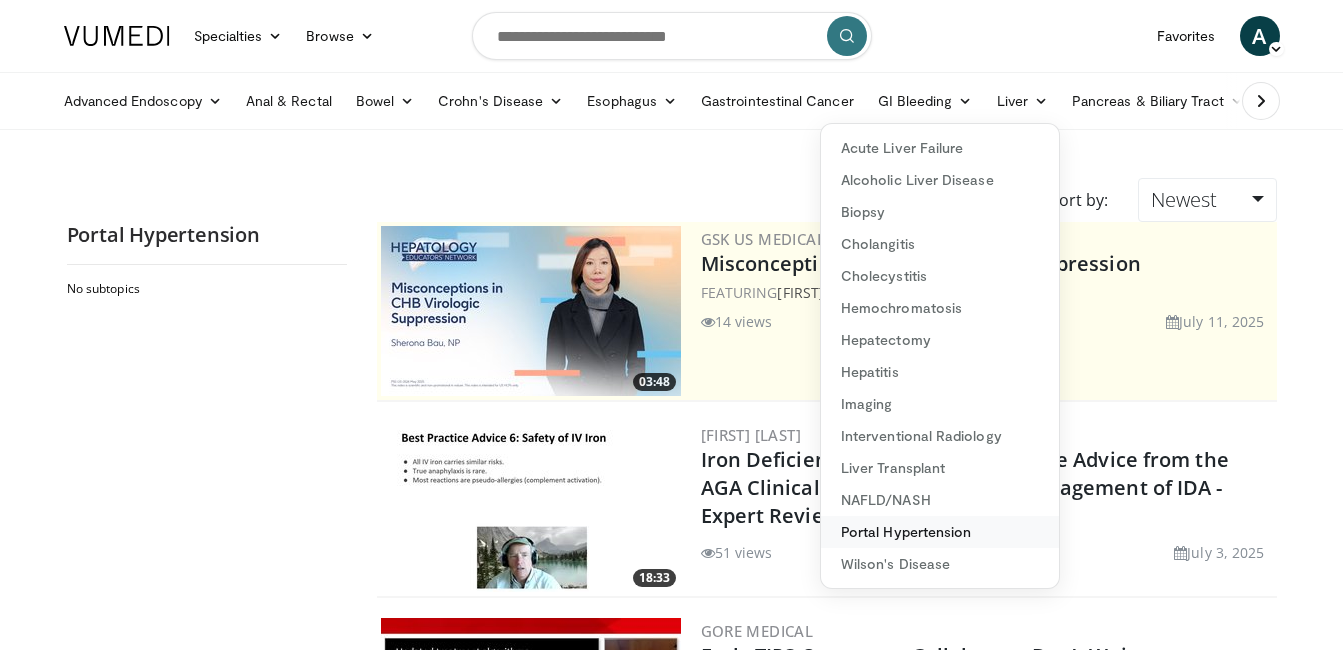 click on "Portal Hypertension" at bounding box center [940, 532] 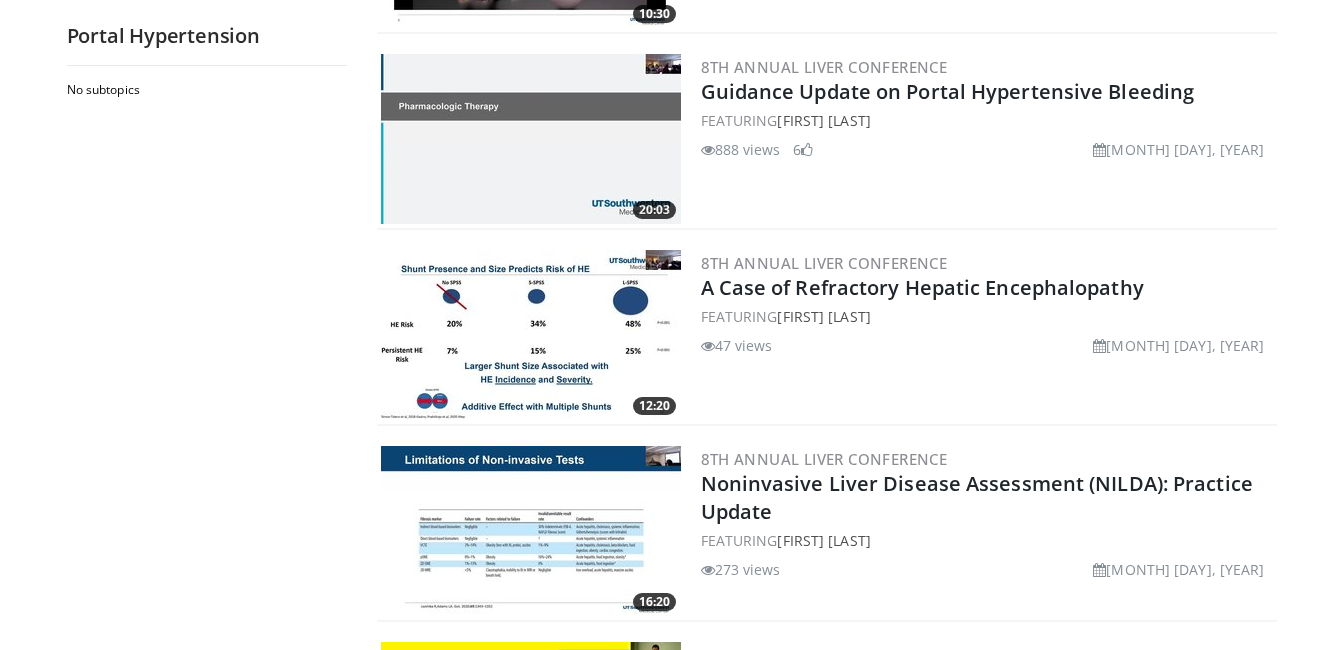 scroll, scrollTop: 3800, scrollLeft: 0, axis: vertical 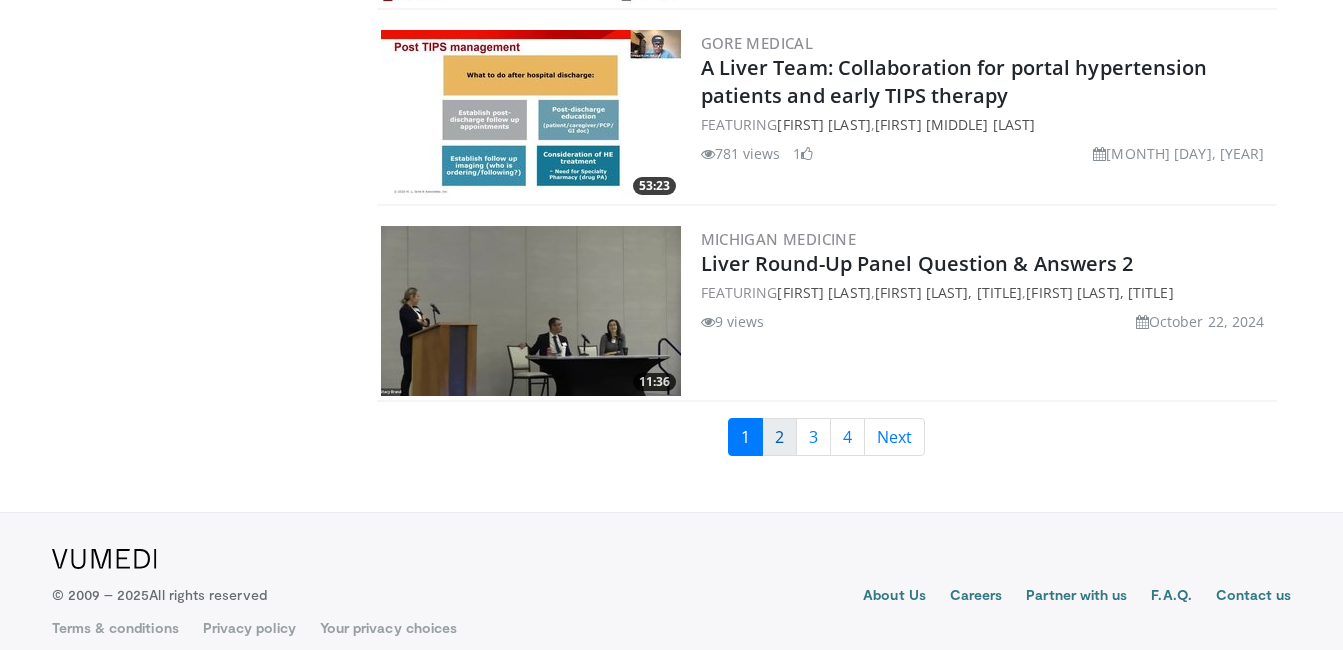 click on "2" at bounding box center [779, 437] 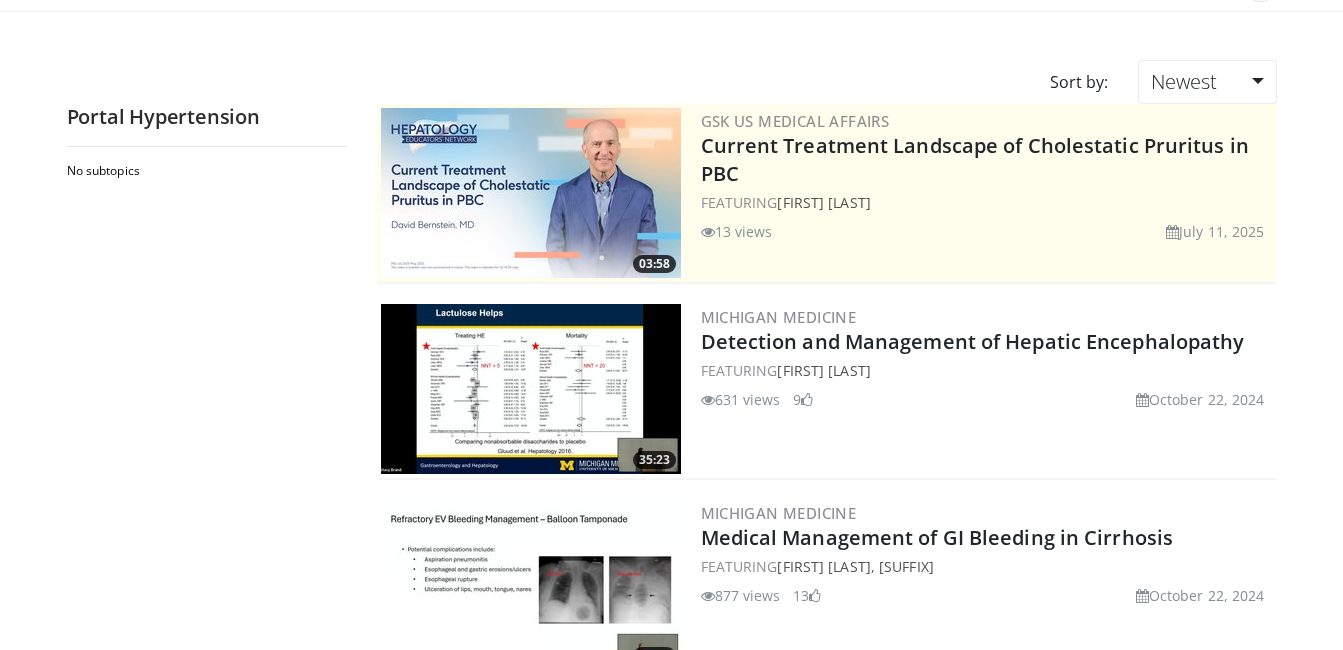 scroll, scrollTop: 0, scrollLeft: 0, axis: both 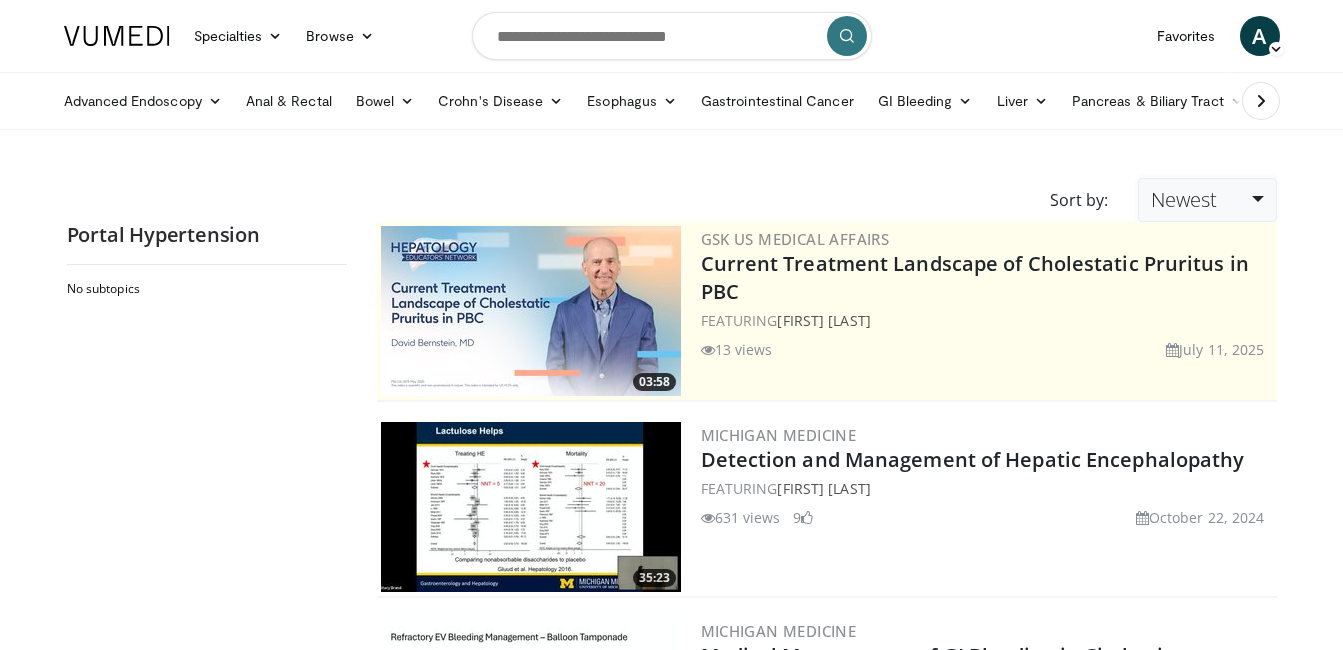 click on "Newest" at bounding box center (1207, 200) 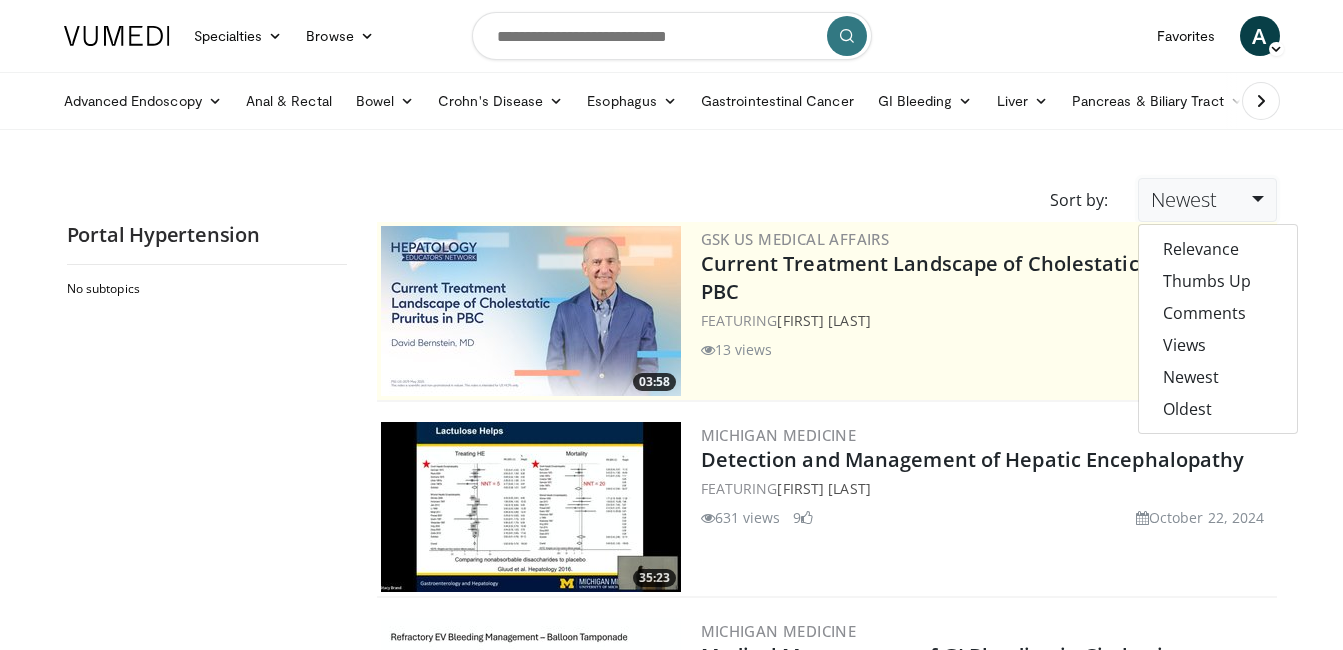 click on "Newest" at bounding box center (1207, 200) 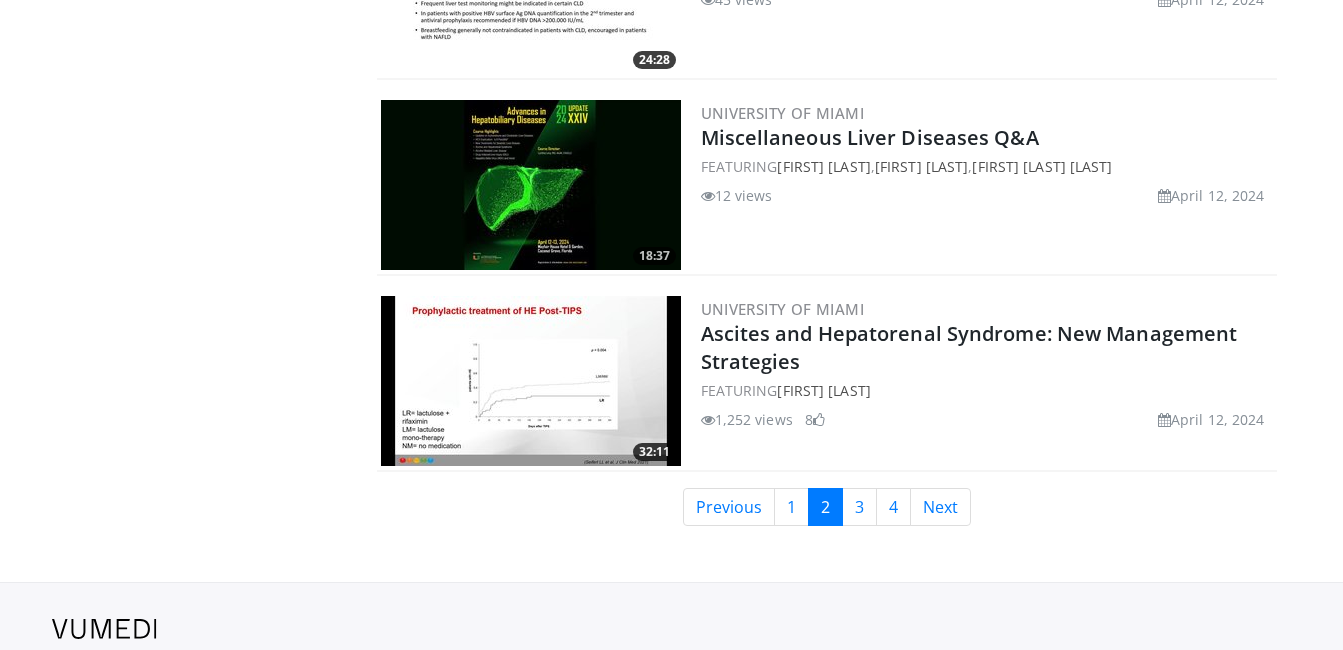 scroll, scrollTop: 4900, scrollLeft: 0, axis: vertical 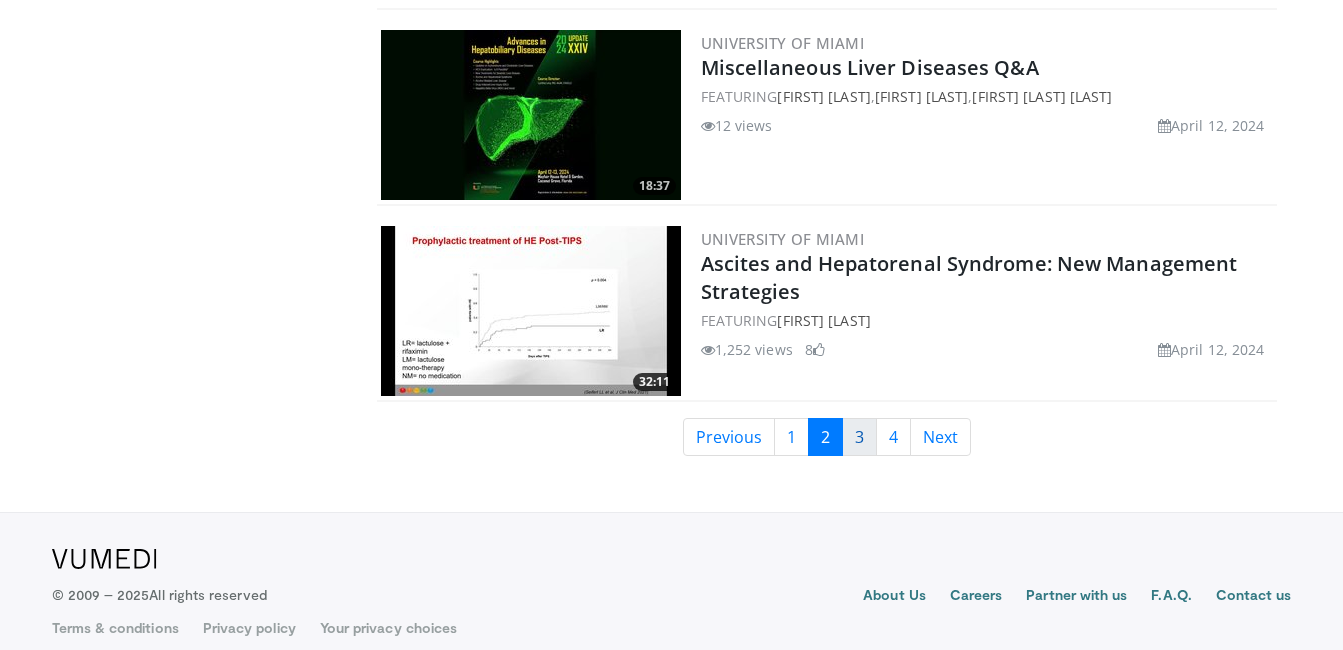 click on "3" at bounding box center (859, 437) 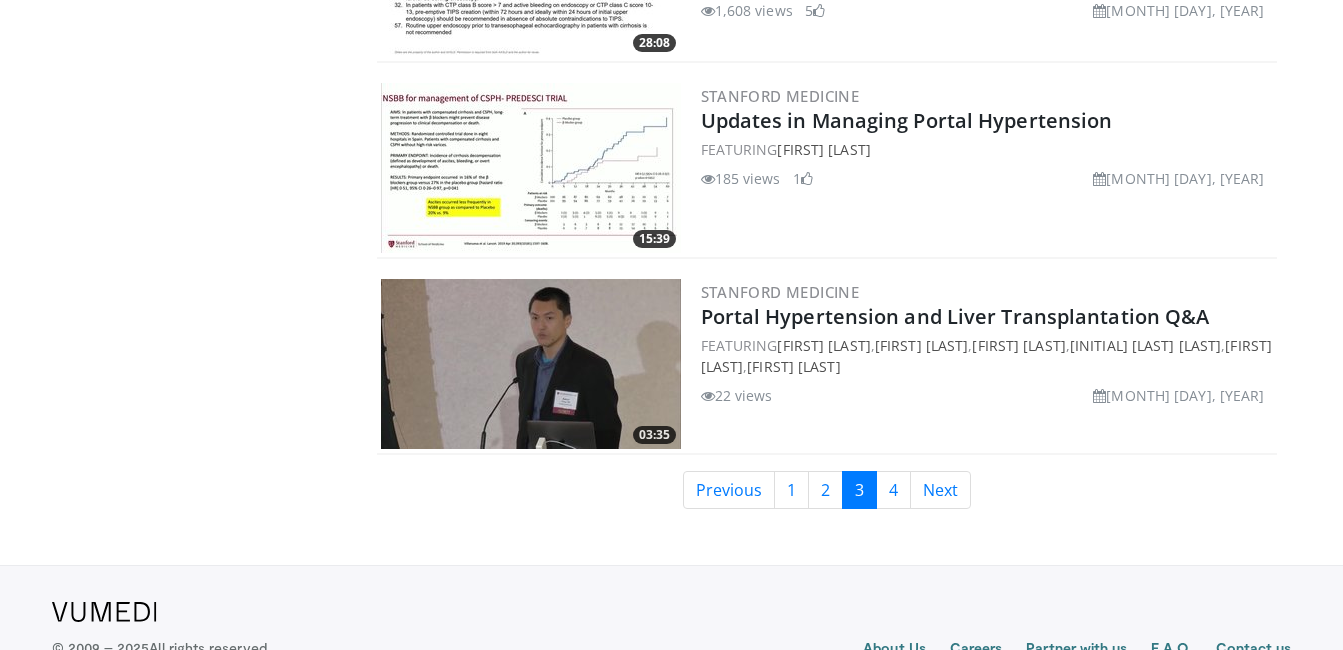 scroll, scrollTop: 4900, scrollLeft: 0, axis: vertical 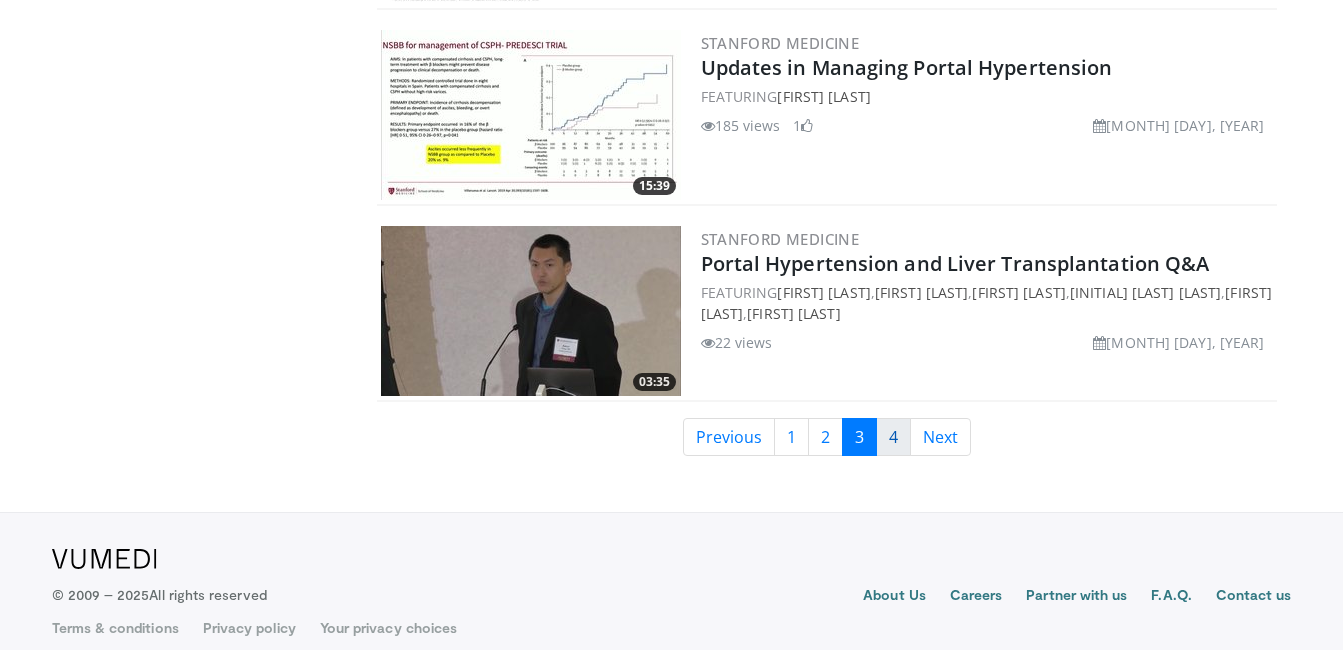 click on "4" at bounding box center [893, 437] 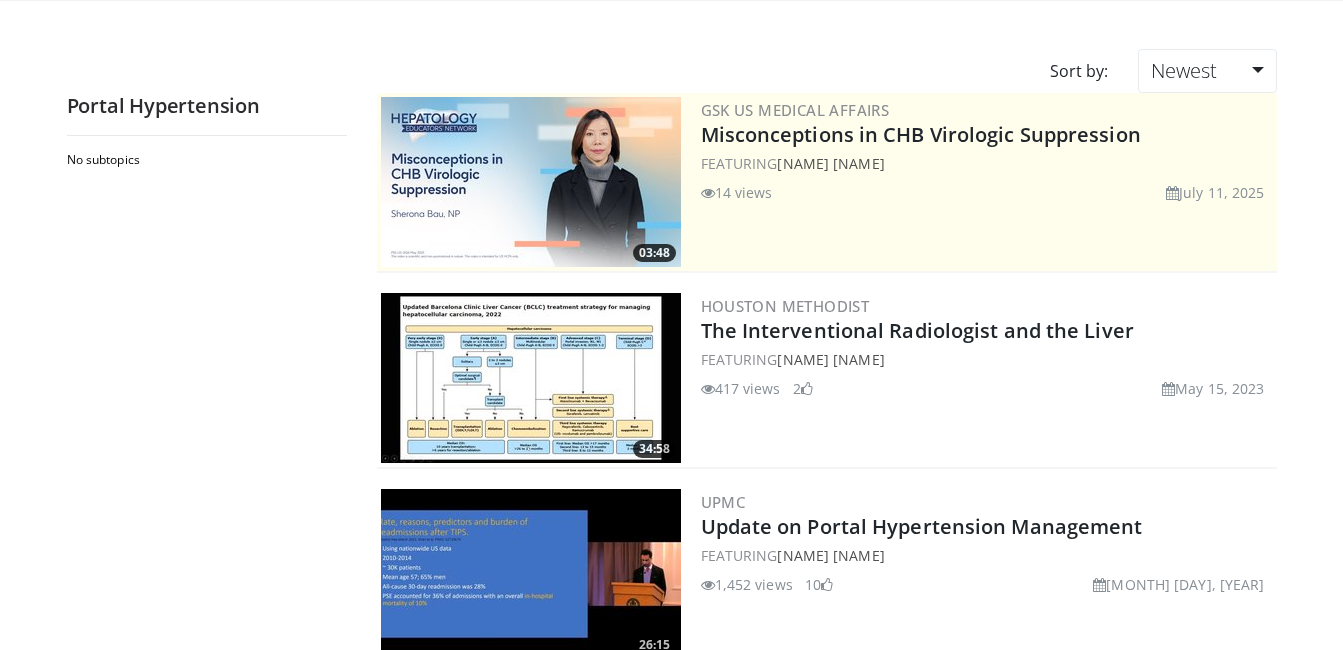 scroll, scrollTop: 0, scrollLeft: 0, axis: both 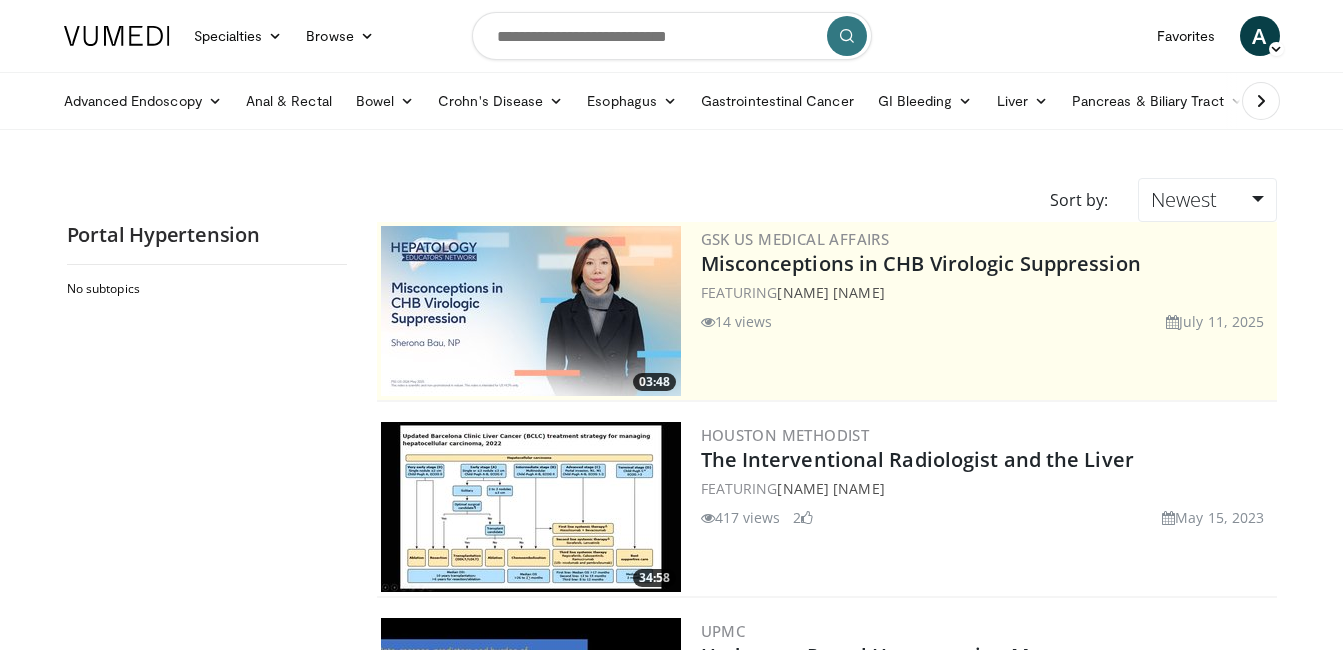 click at bounding box center (672, 36) 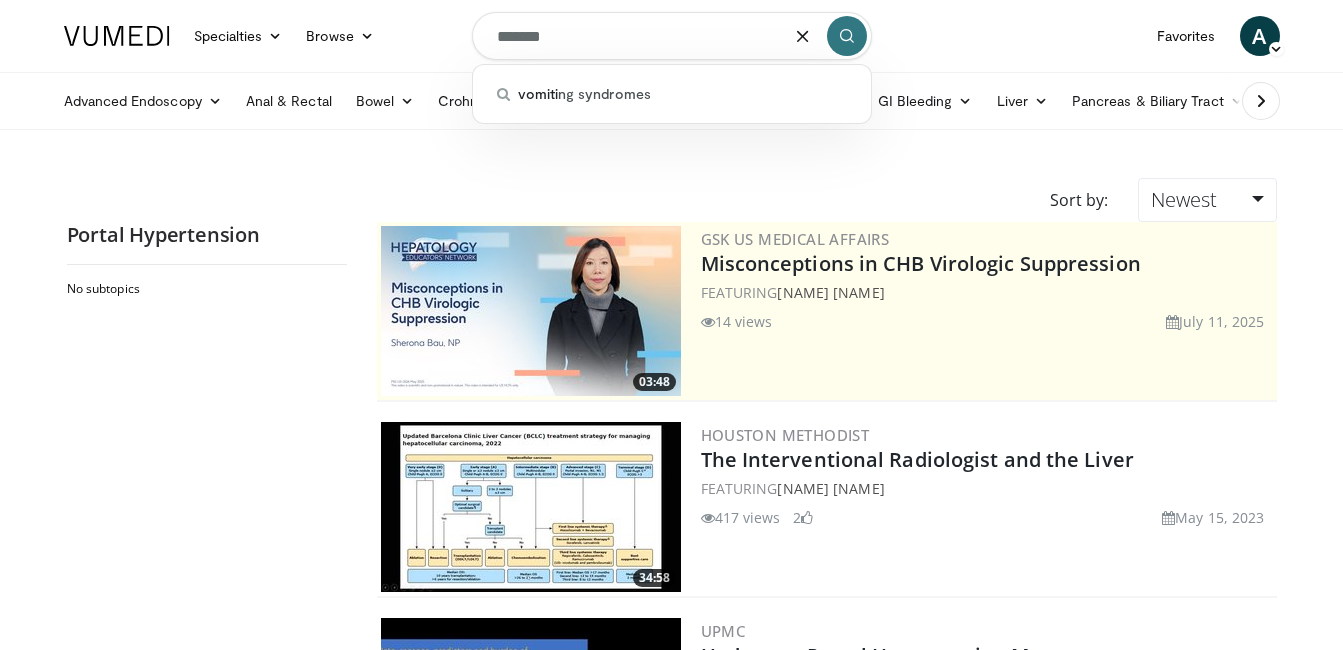 type on "********" 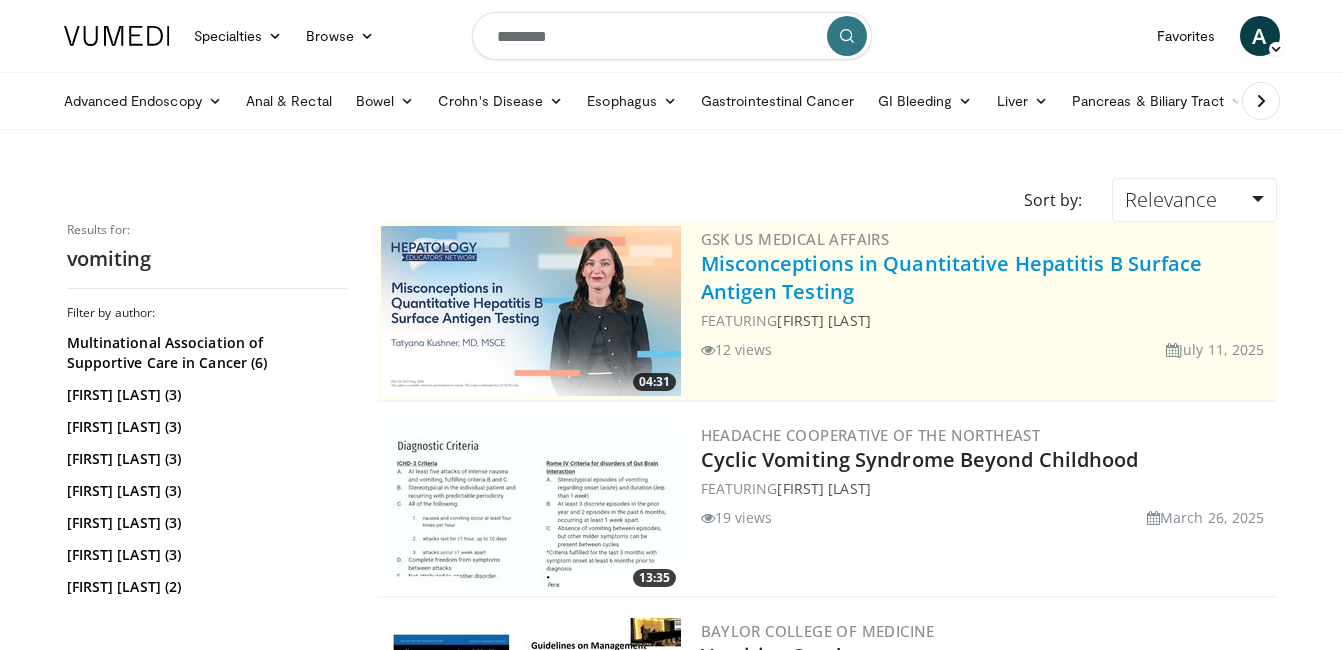 scroll, scrollTop: 0, scrollLeft: 0, axis: both 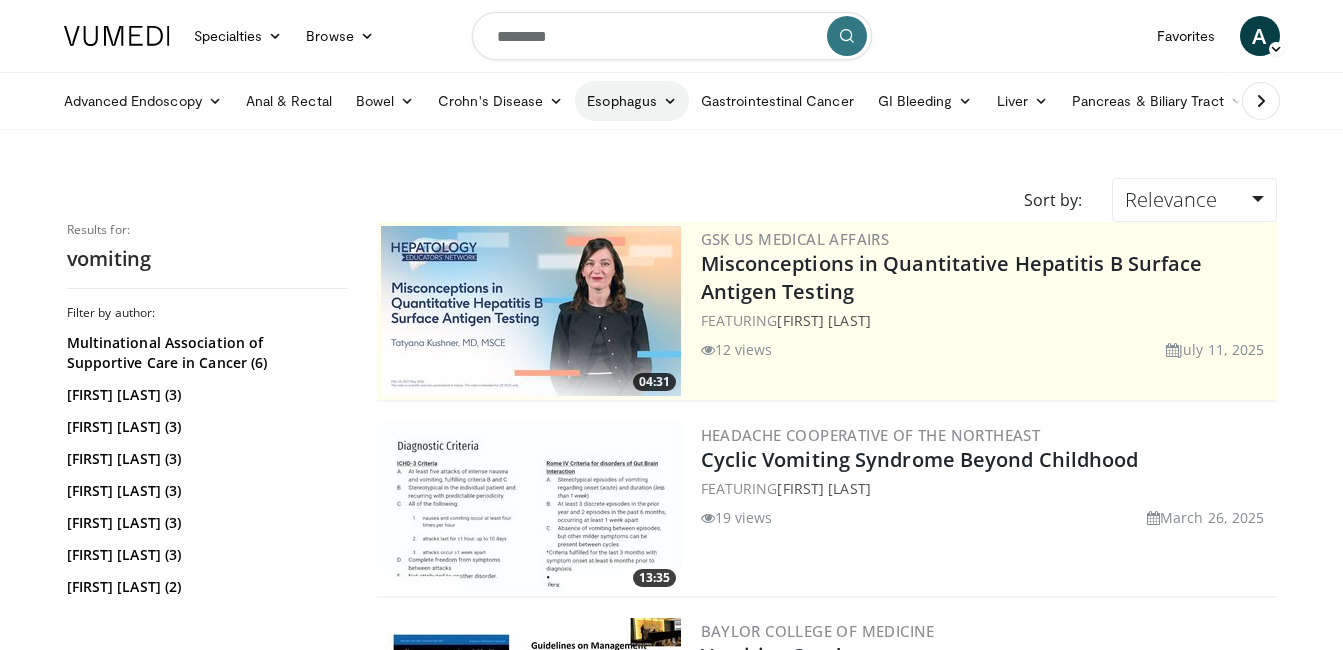 click on "Esophagus" at bounding box center [632, 101] 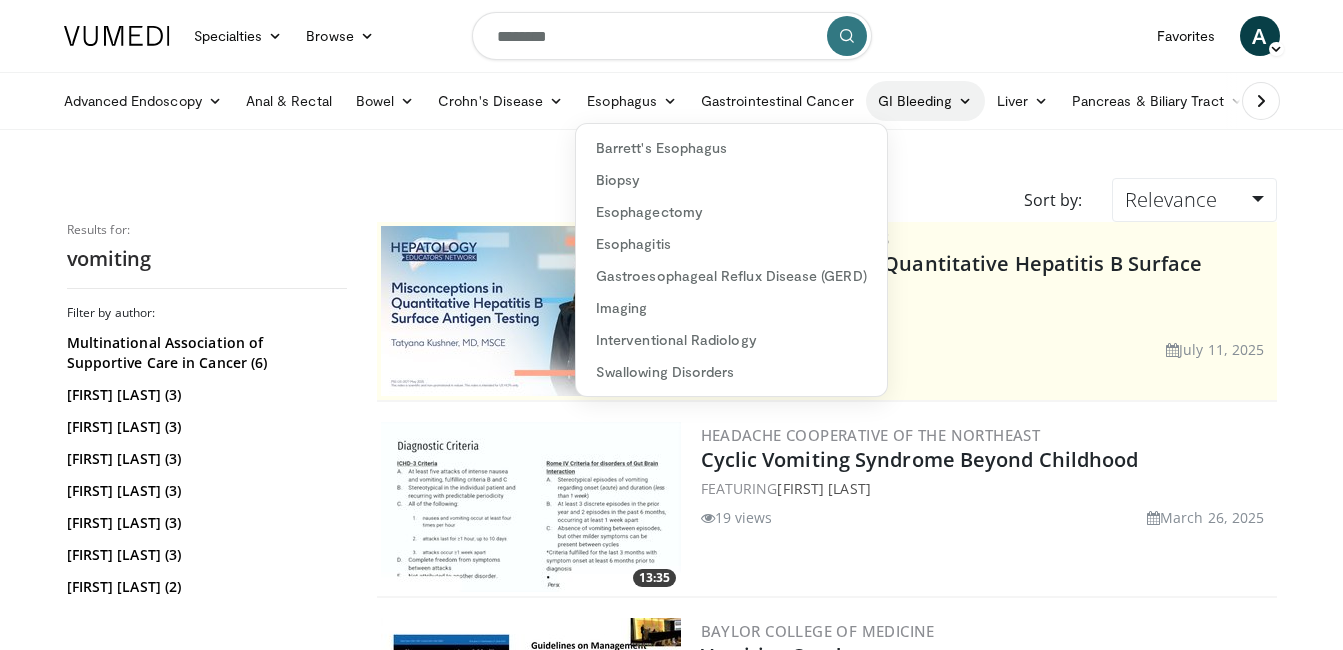 click at bounding box center (965, 101) 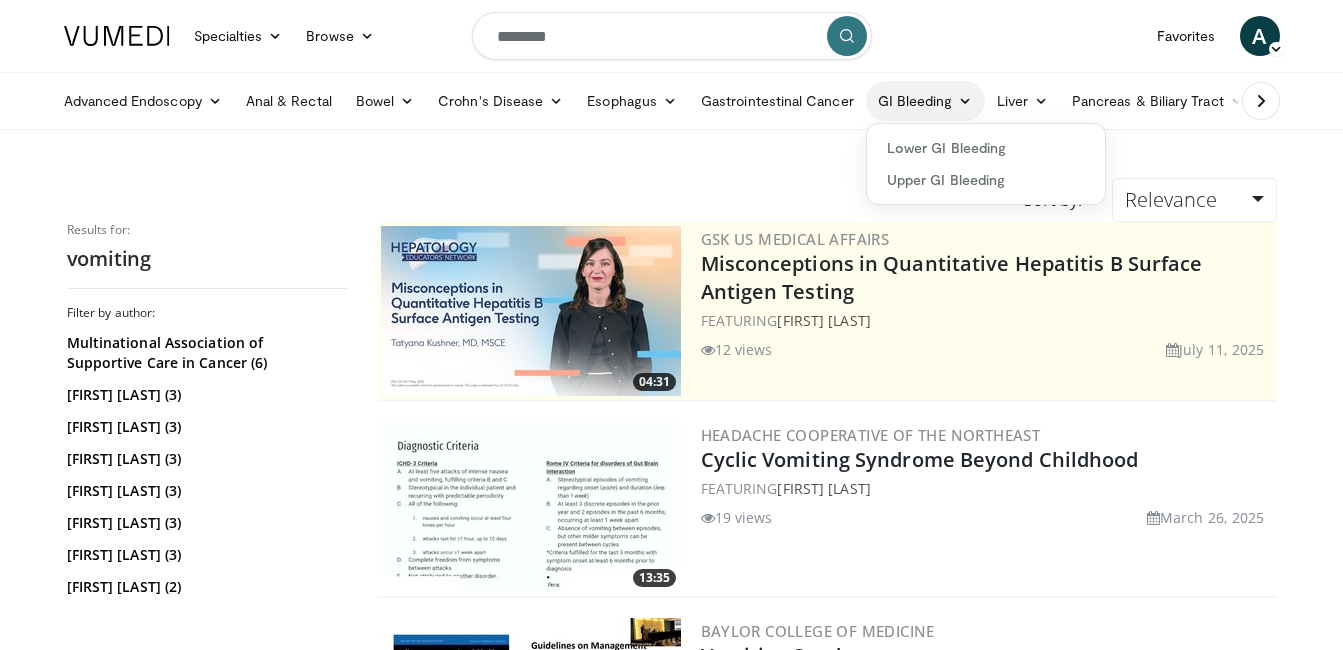 click at bounding box center [965, 101] 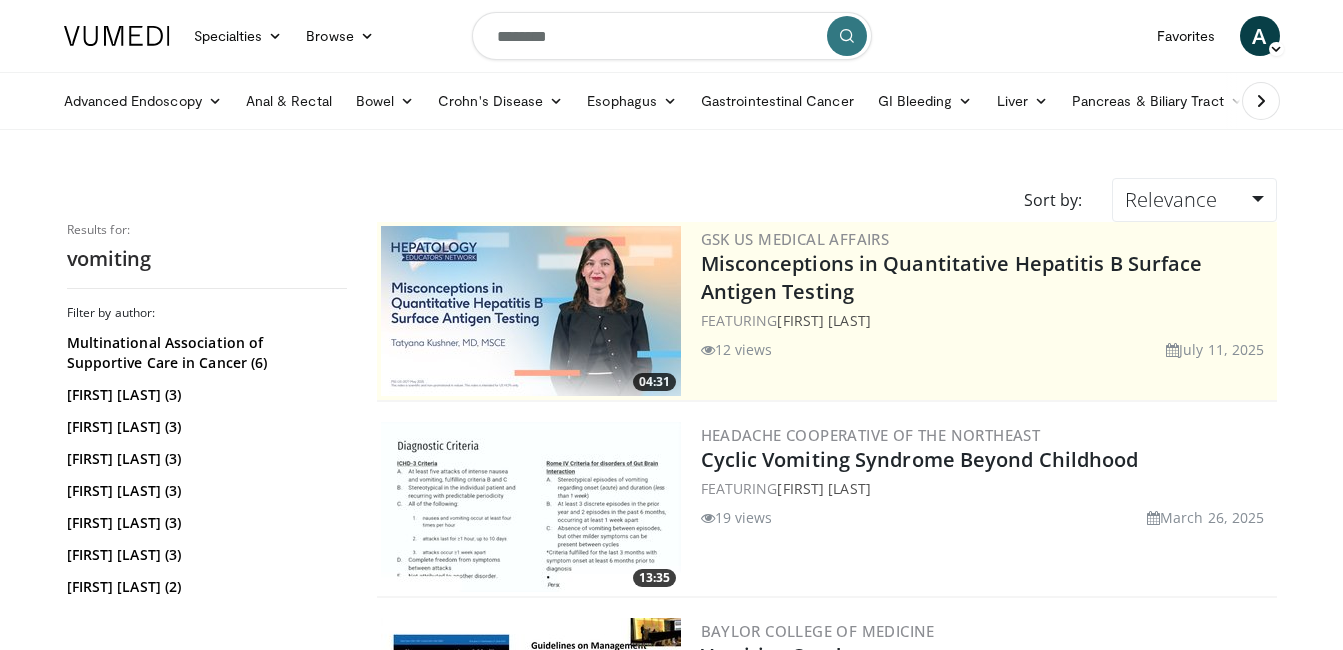 click at bounding box center (1261, 101) 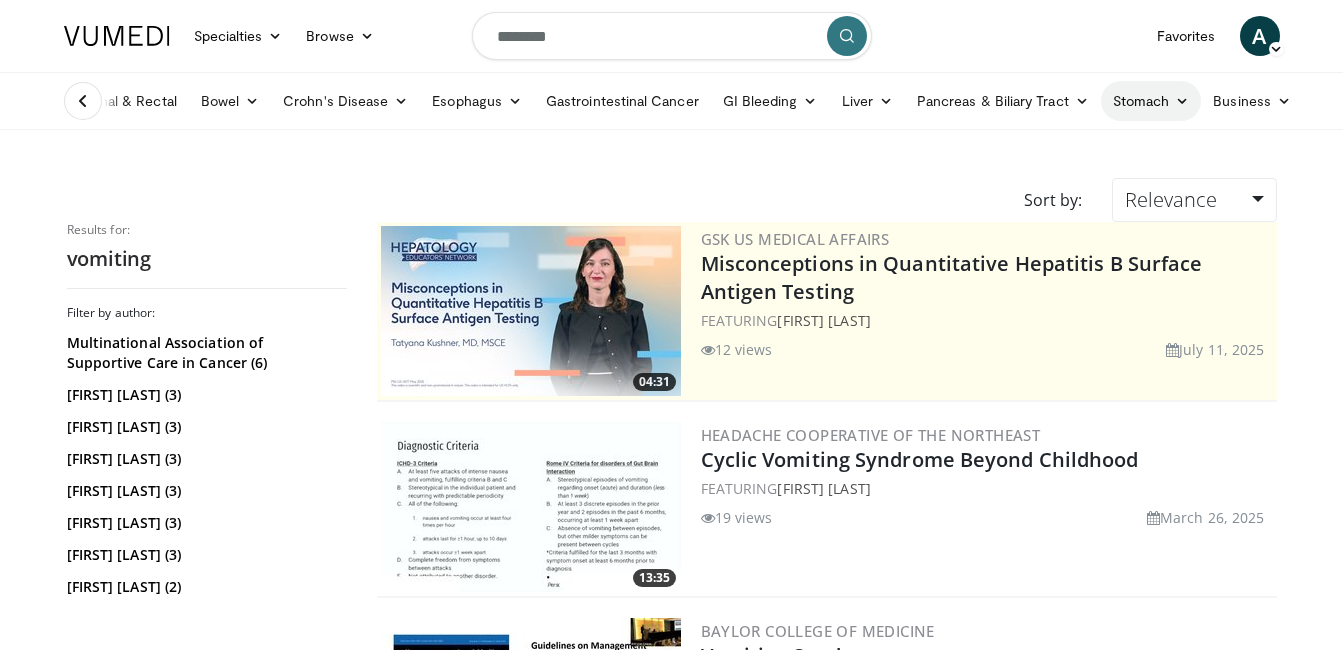 click on "Stomach" at bounding box center [1151, 101] 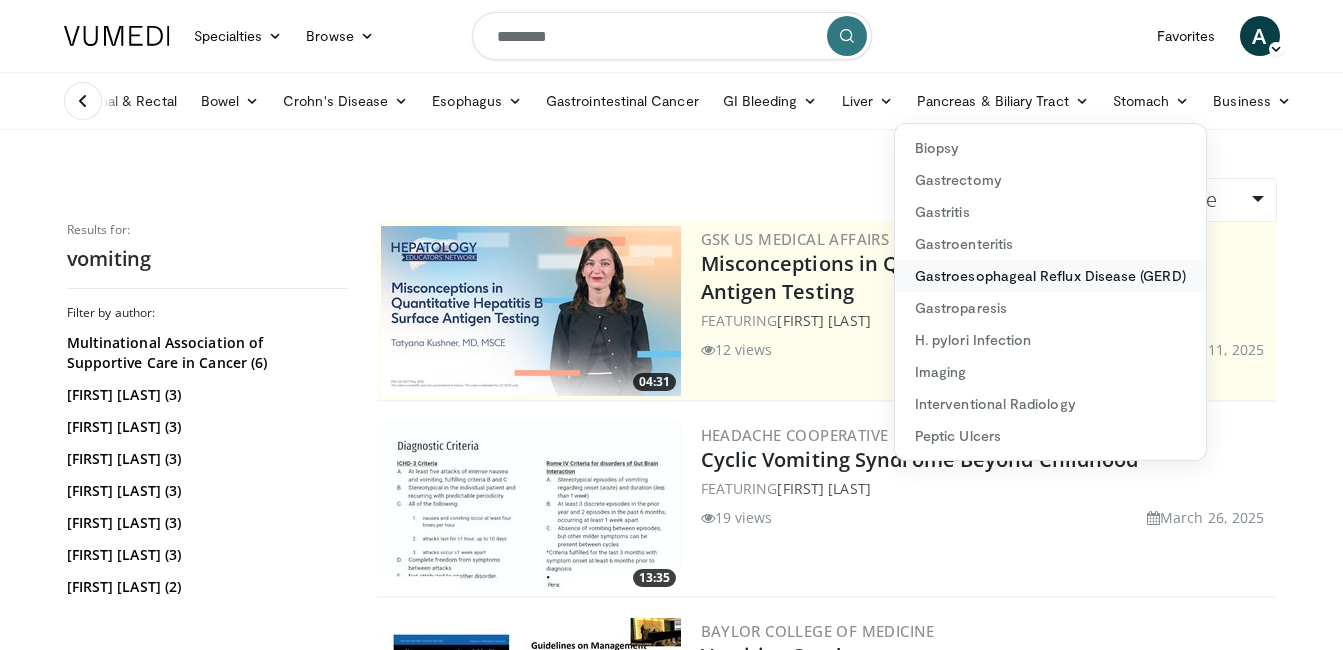click on "Gastroesophageal Reflux Disease (GERD)" at bounding box center [1050, 276] 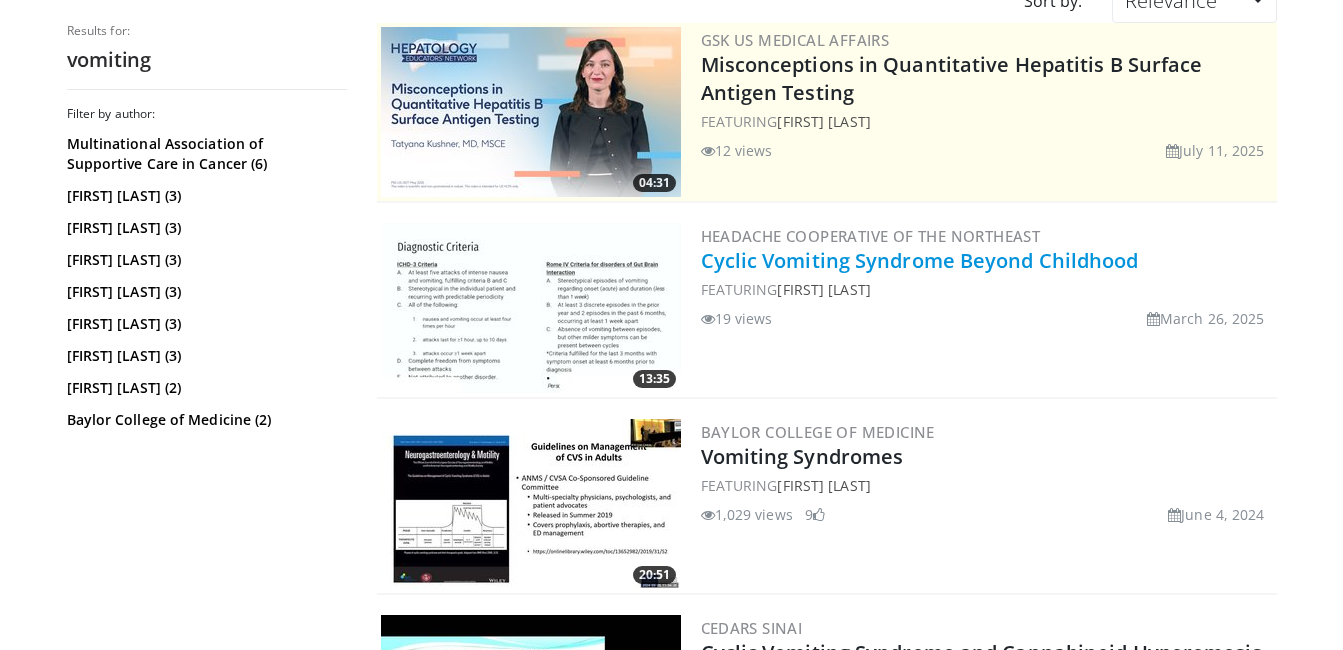 scroll, scrollTop: 200, scrollLeft: 0, axis: vertical 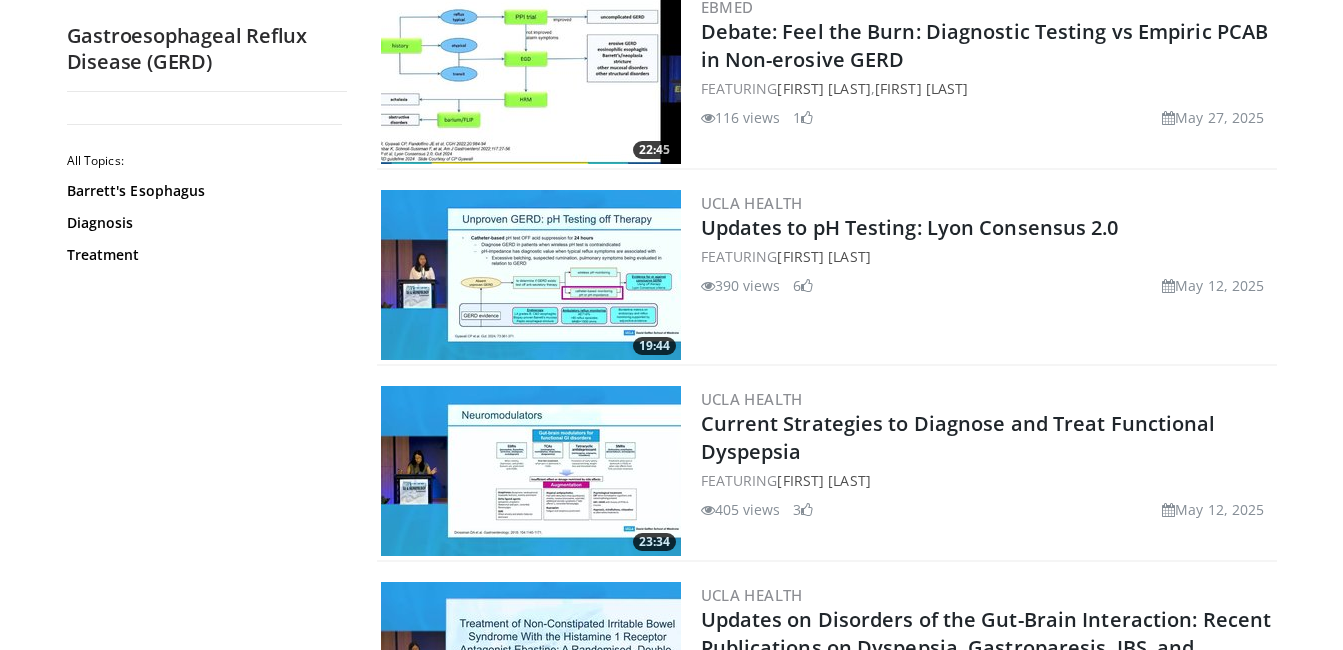 click at bounding box center [531, 275] 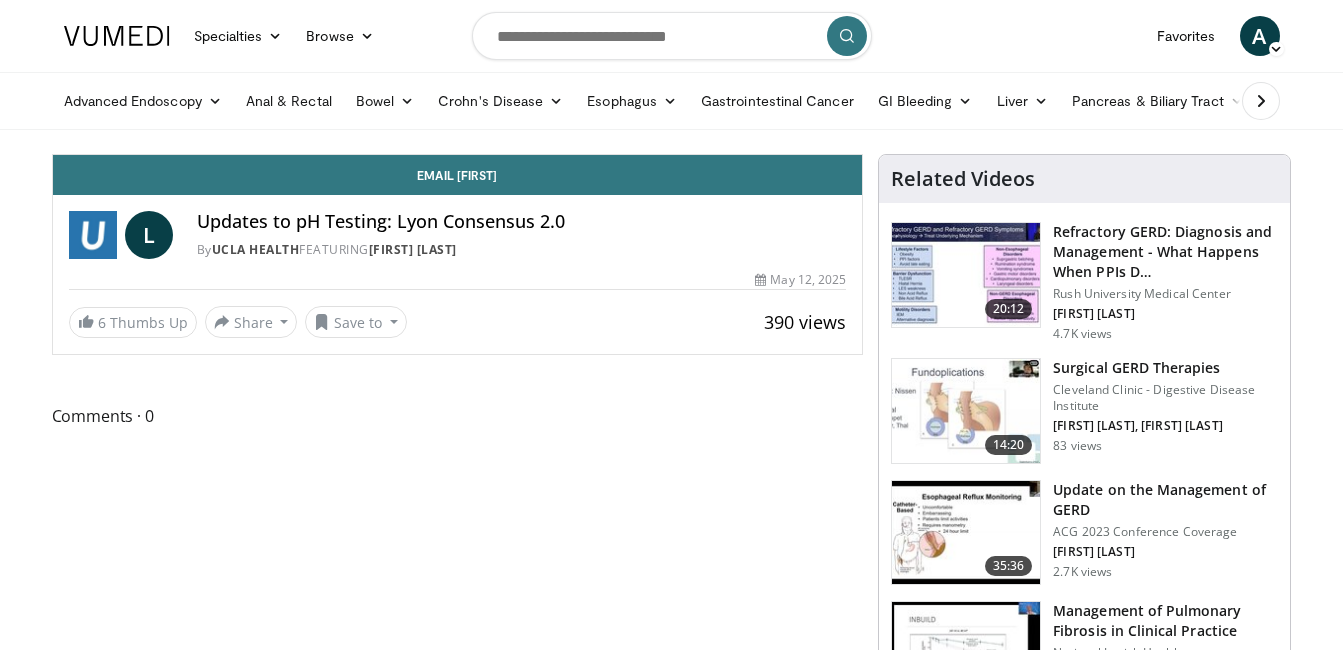 scroll, scrollTop: 0, scrollLeft: 0, axis: both 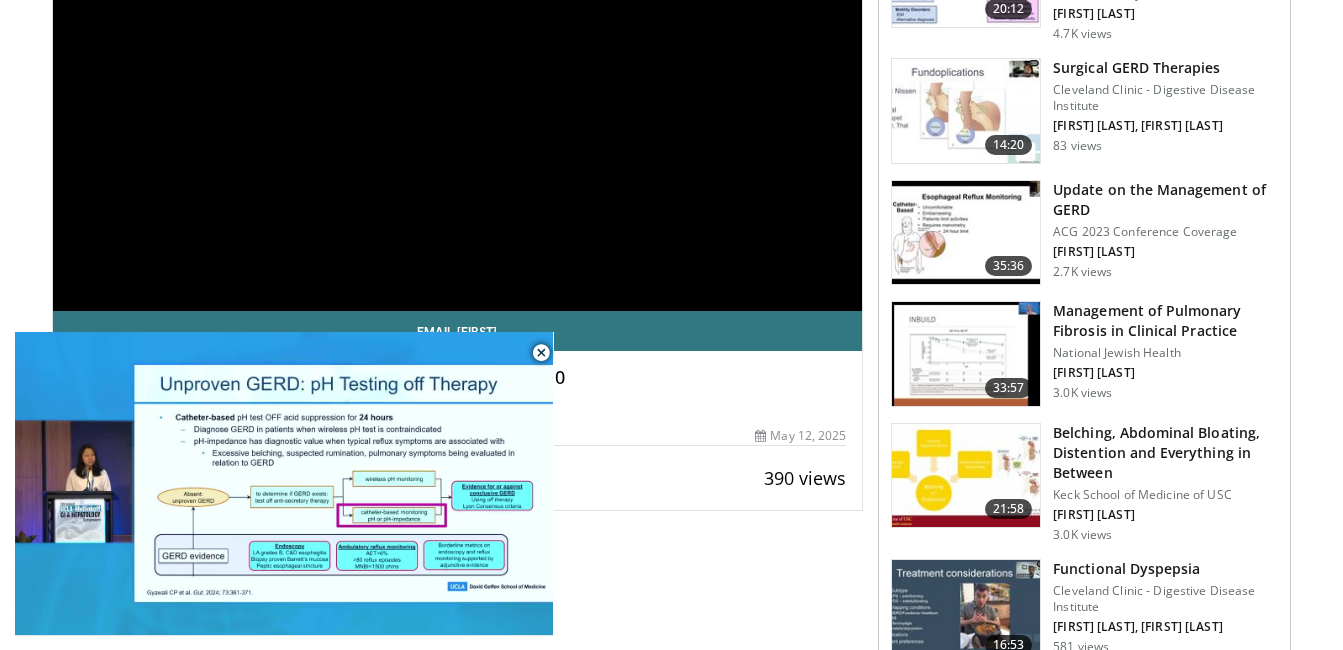 click on "**********" at bounding box center [458, 83] 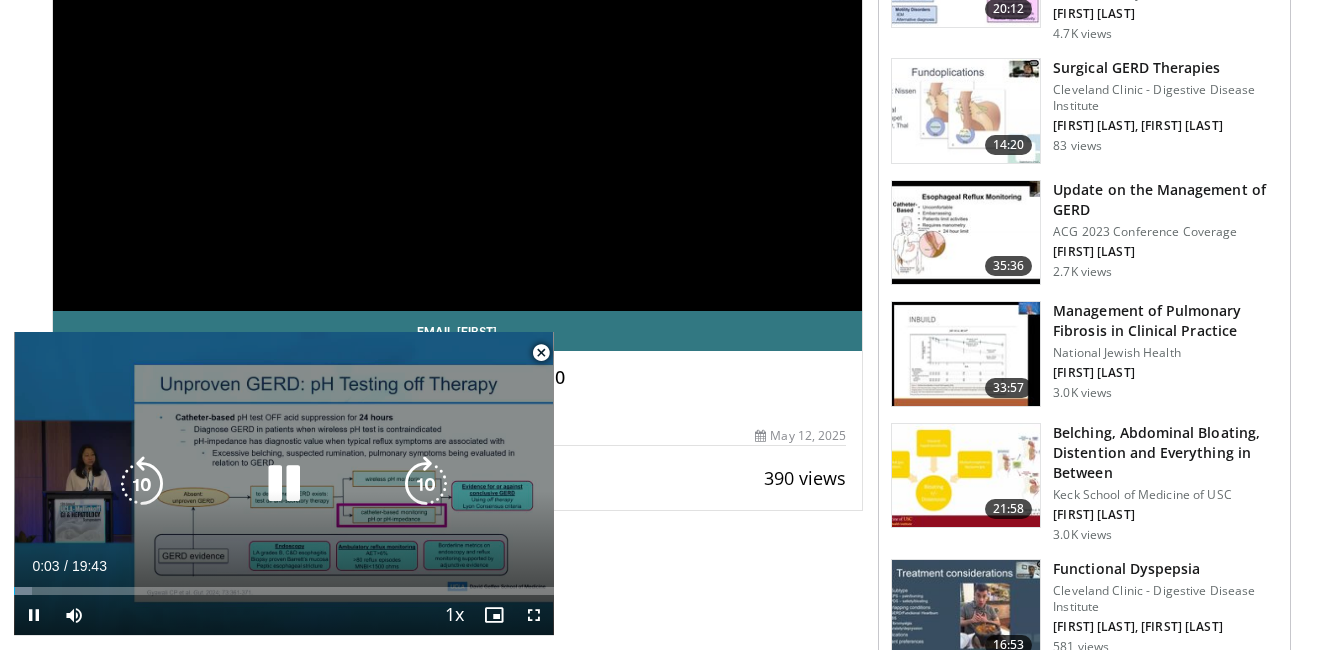 click on "10 seconds
Tap to unmute" at bounding box center (284, 483) 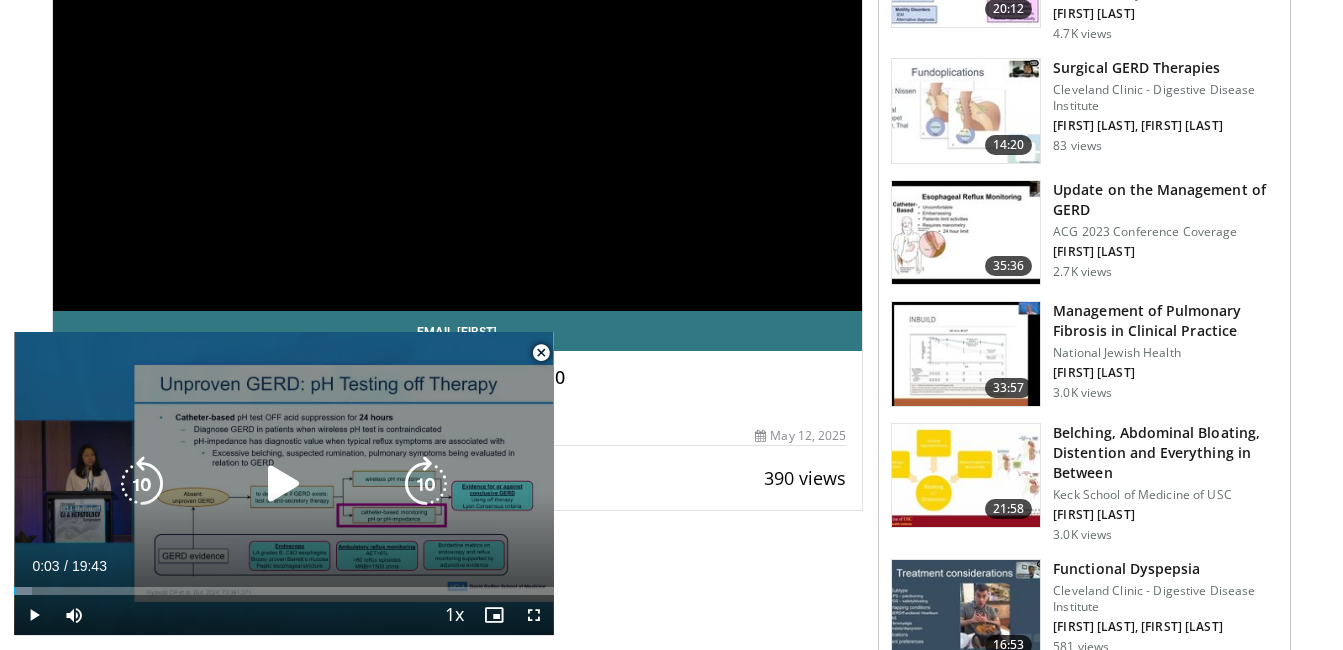 click on "10 seconds
Tap to unmute" at bounding box center (284, 483) 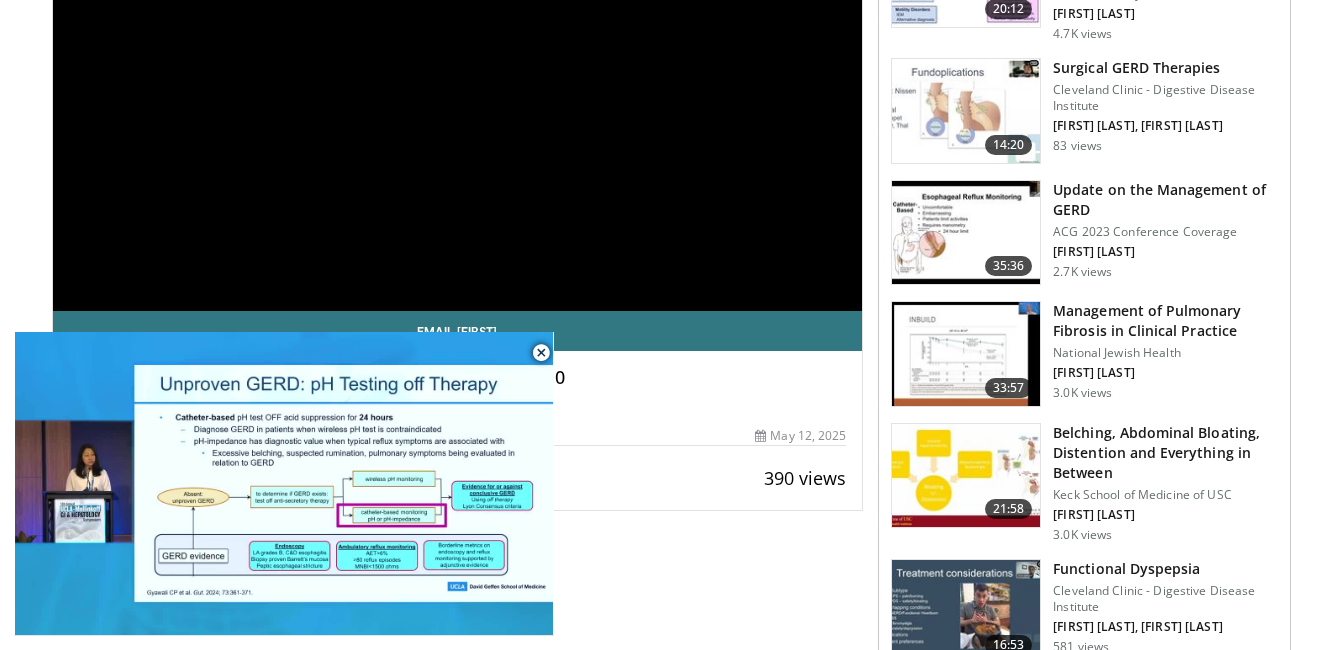 drag, startPoint x: 388, startPoint y: 358, endPoint x: 433, endPoint y: 174, distance: 189.4228 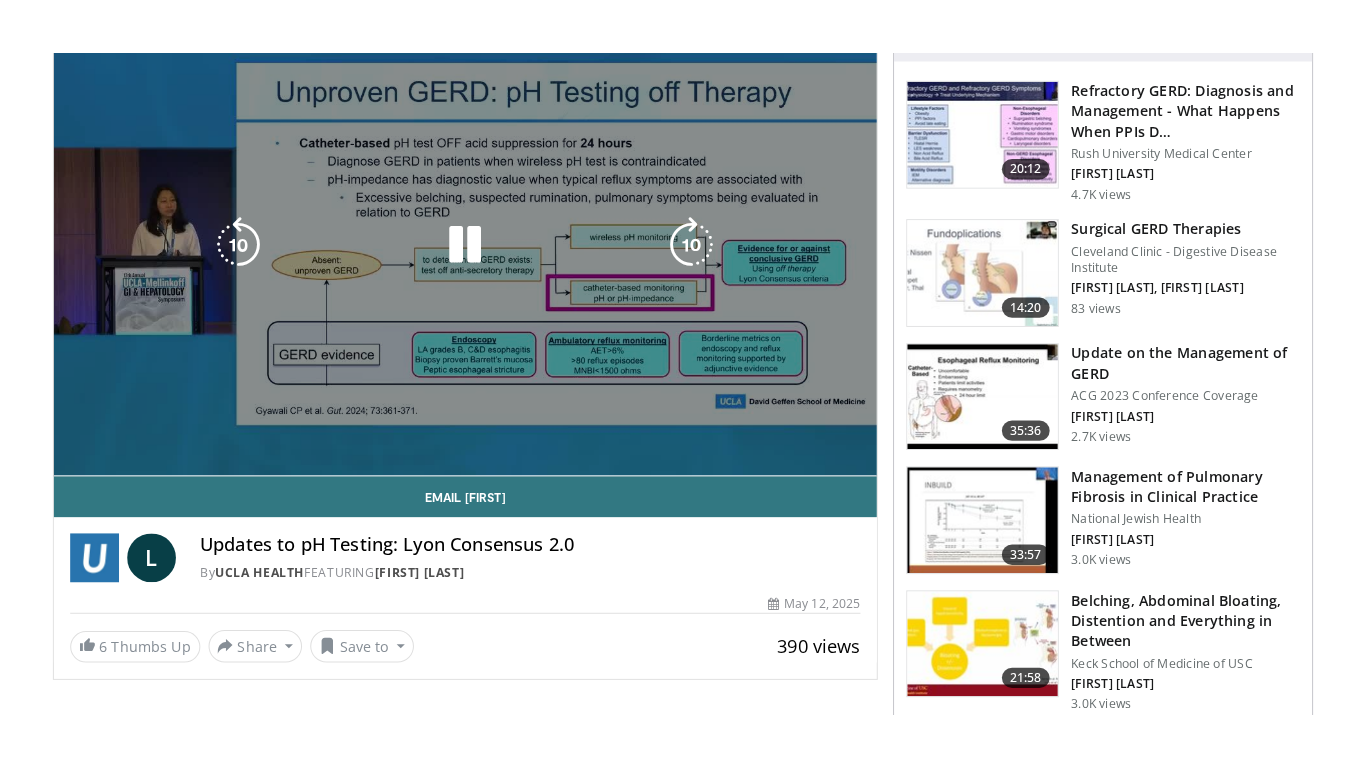scroll, scrollTop: 100, scrollLeft: 0, axis: vertical 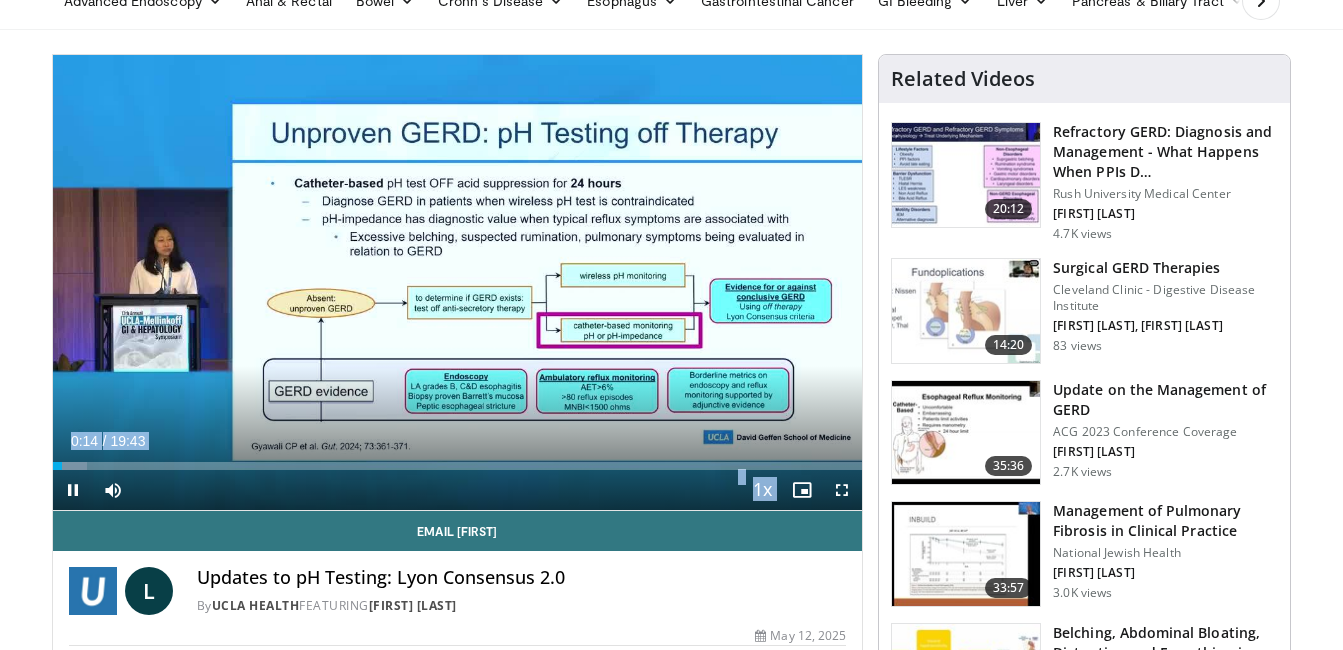 click at bounding box center [842, 490] 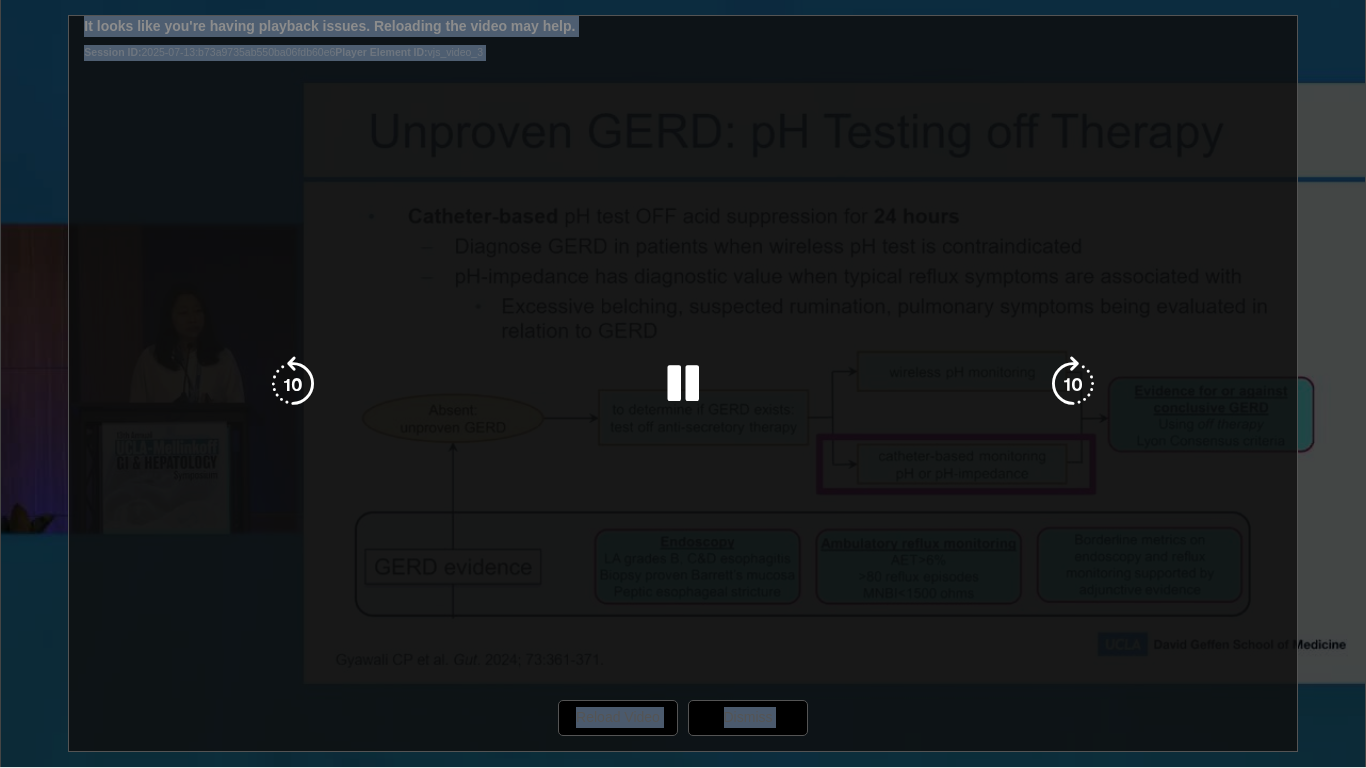 click on "10 seconds
Tap to unmute" at bounding box center [683, 383] 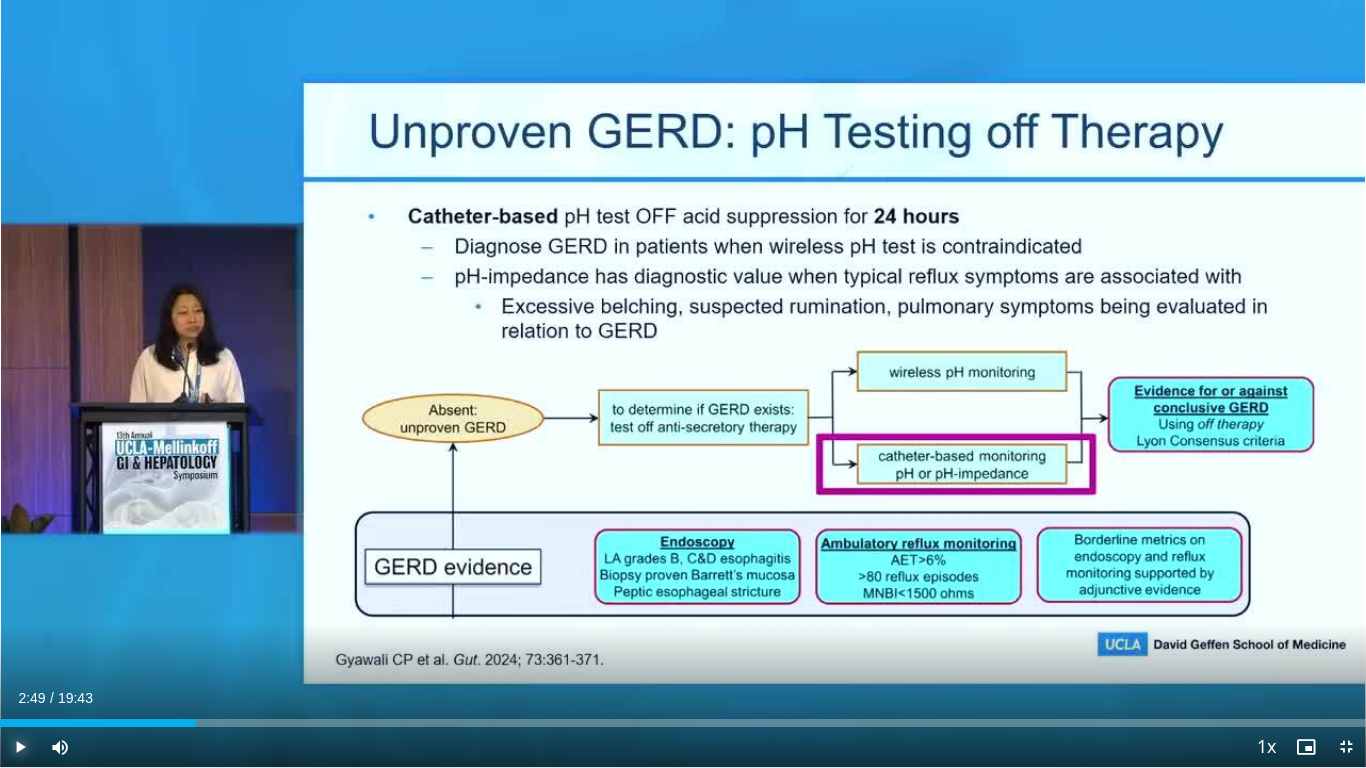 click at bounding box center (20, 747) 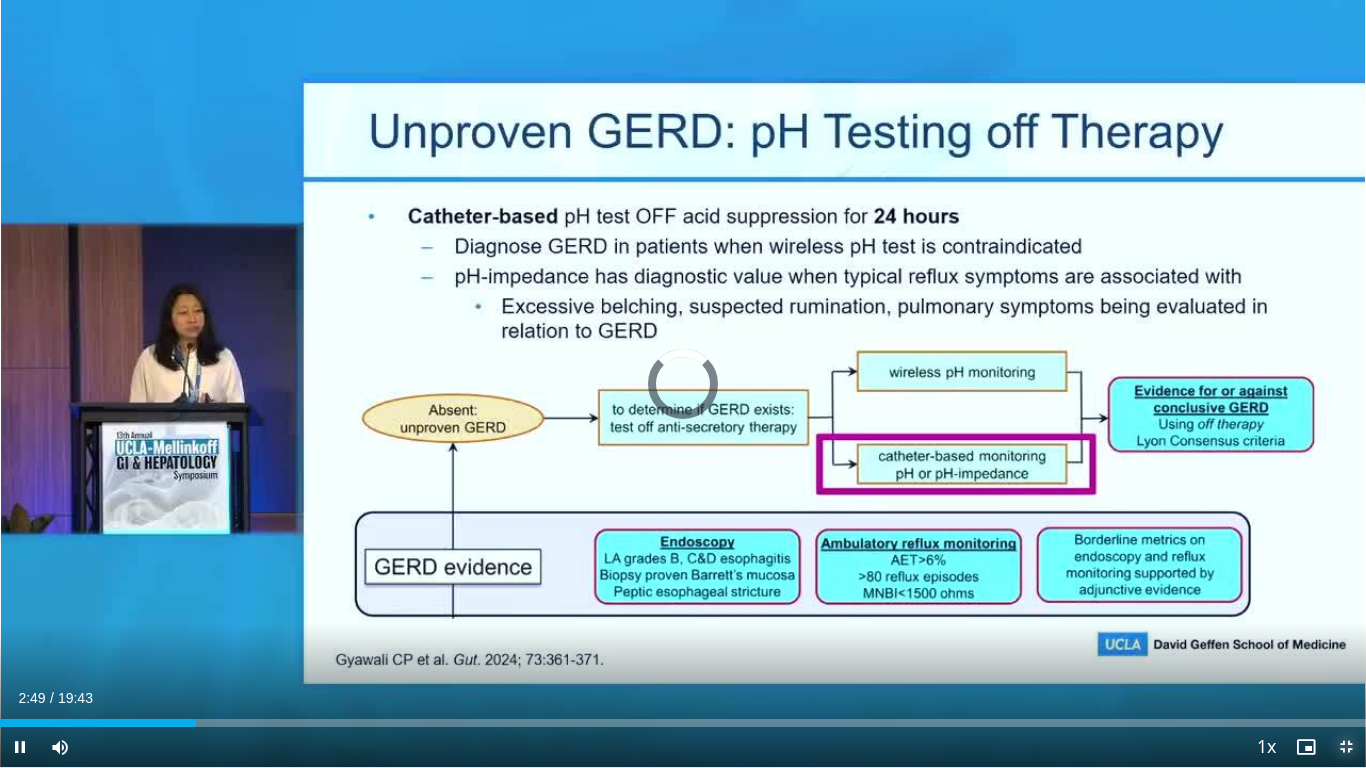 click at bounding box center (1346, 747) 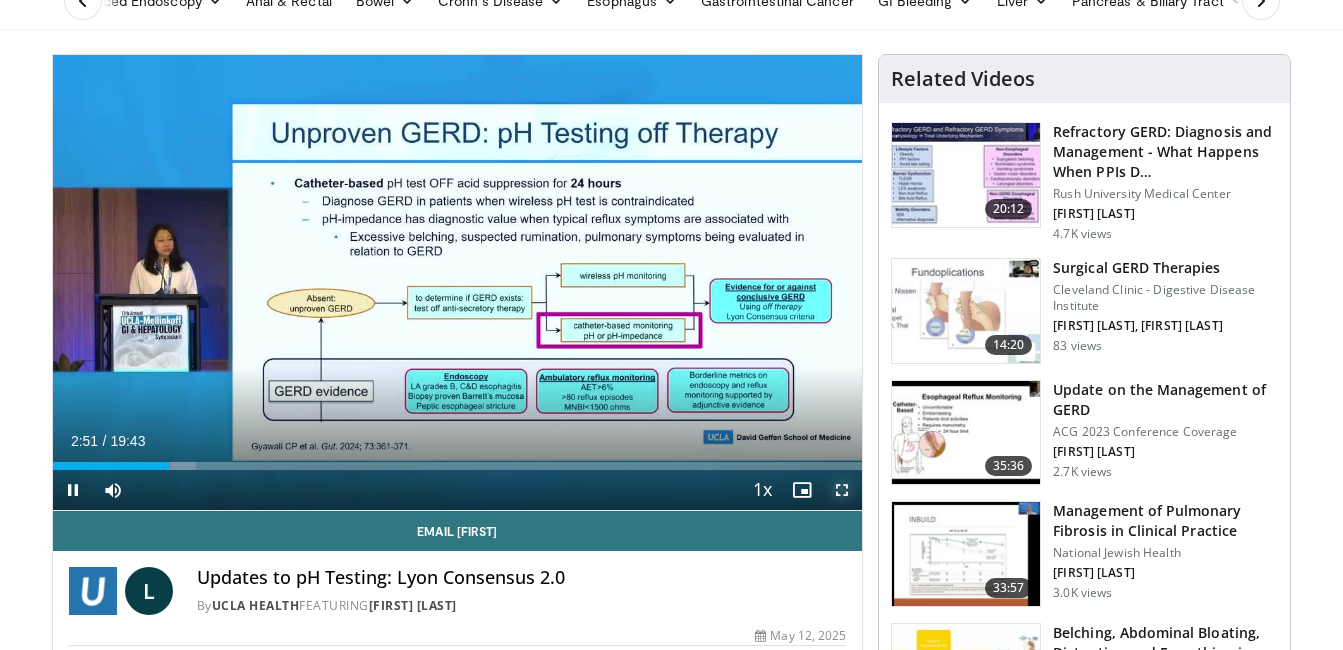click at bounding box center (842, 490) 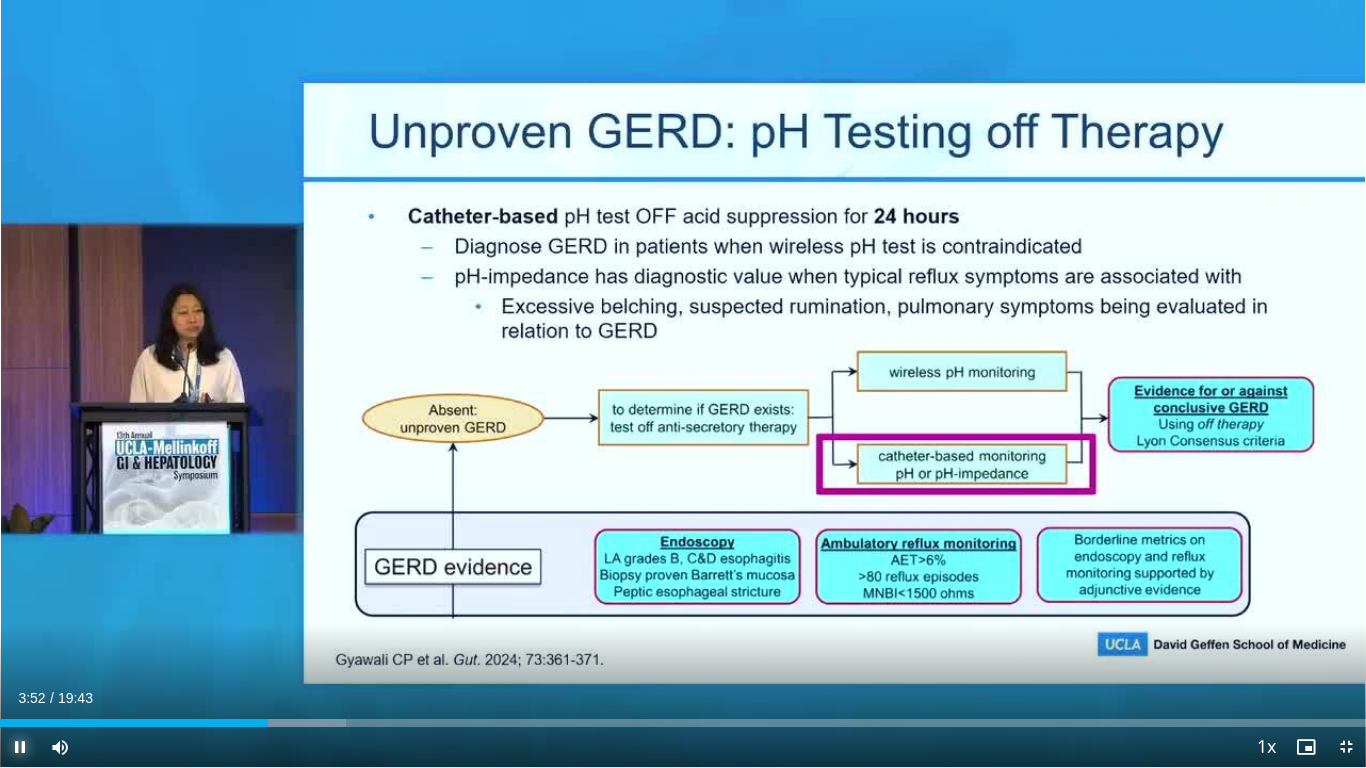 click at bounding box center (20, 747) 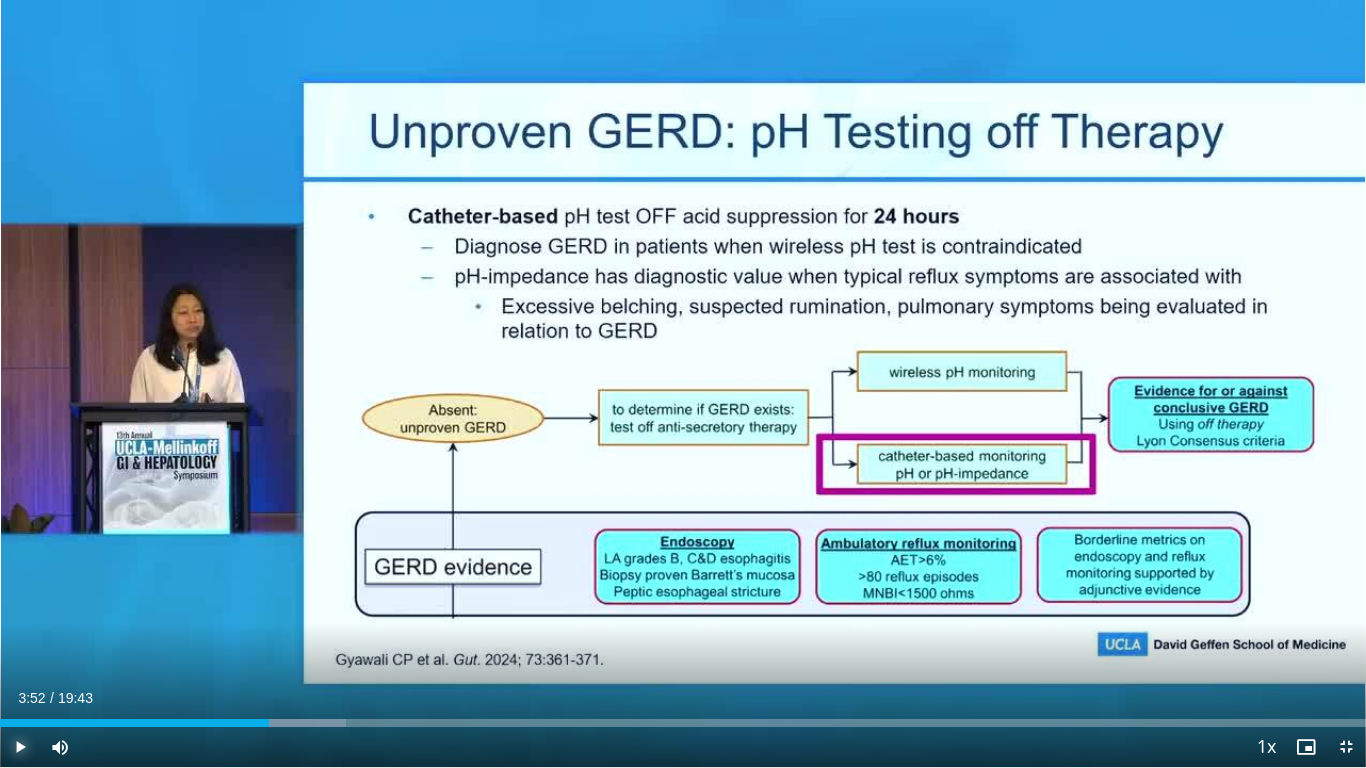 click at bounding box center [20, 747] 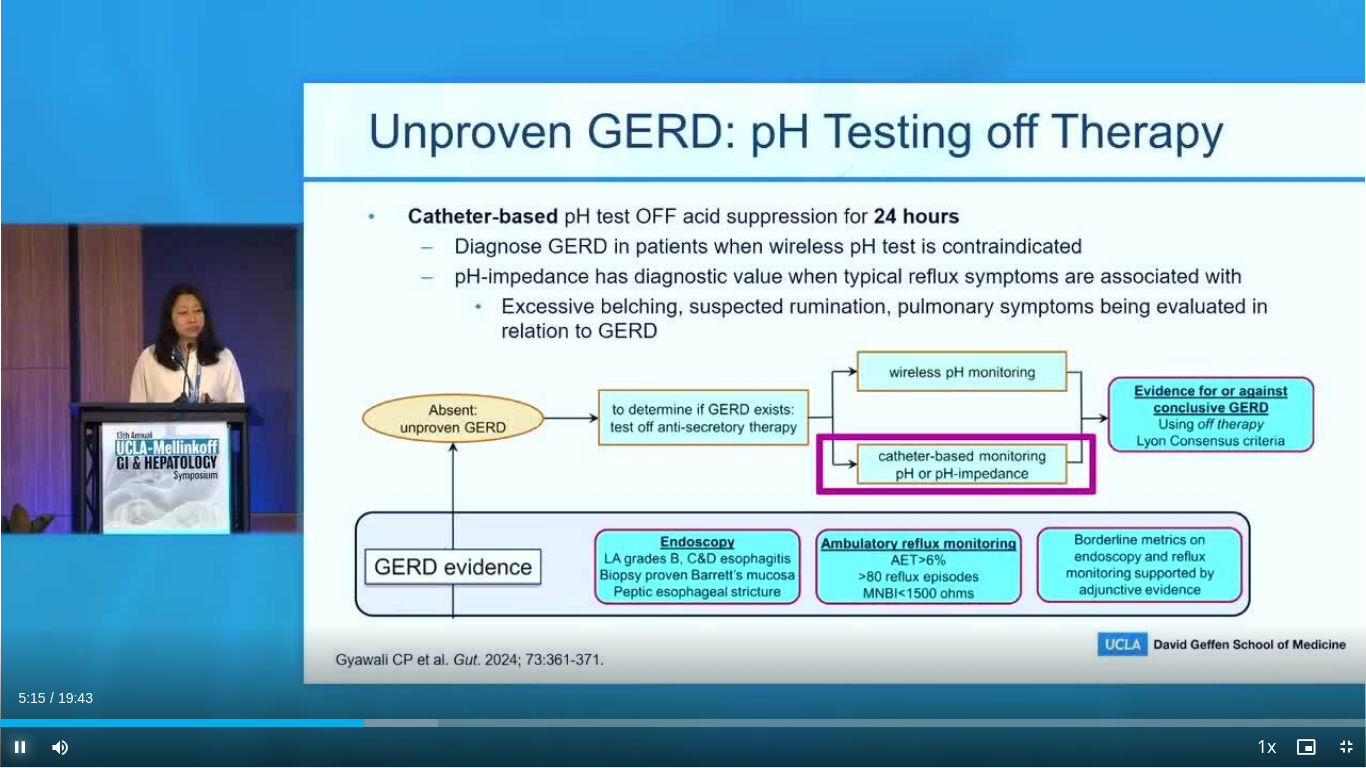 click at bounding box center [20, 747] 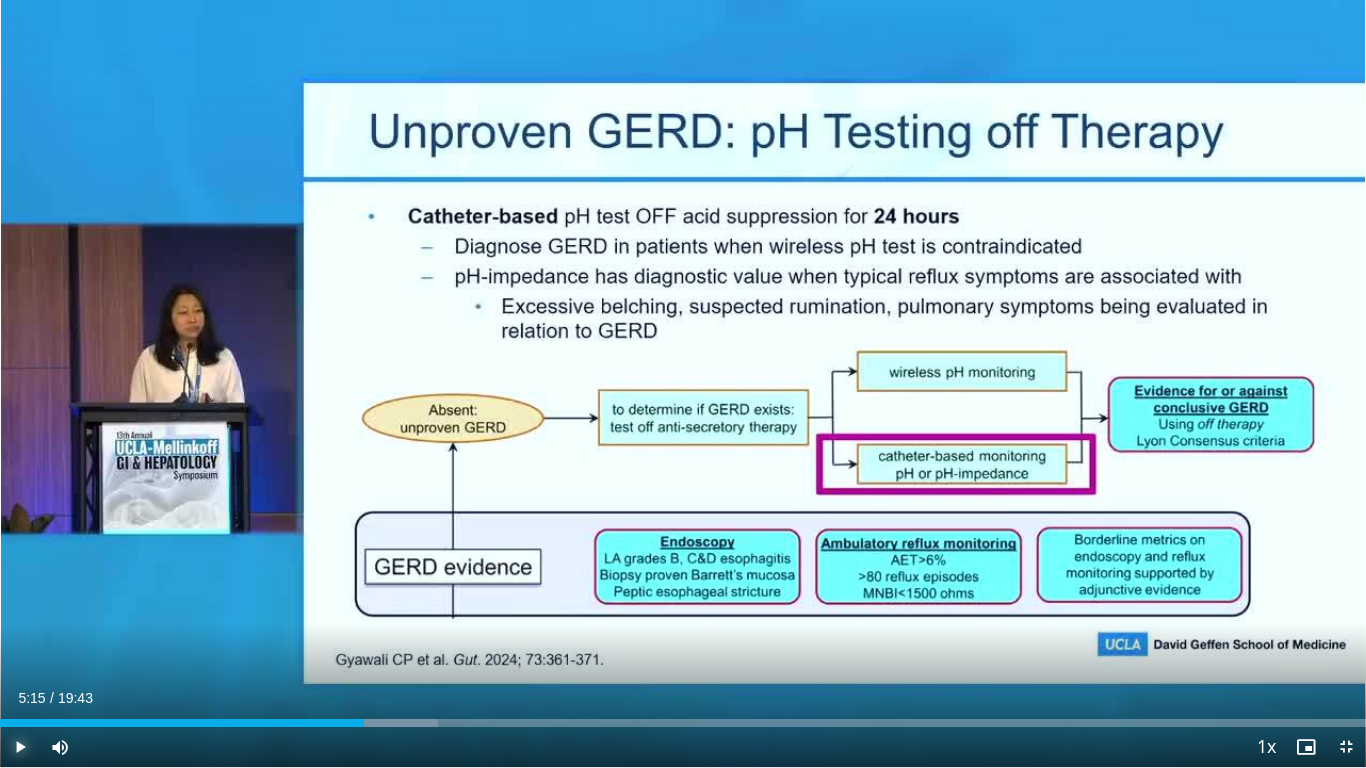 type 